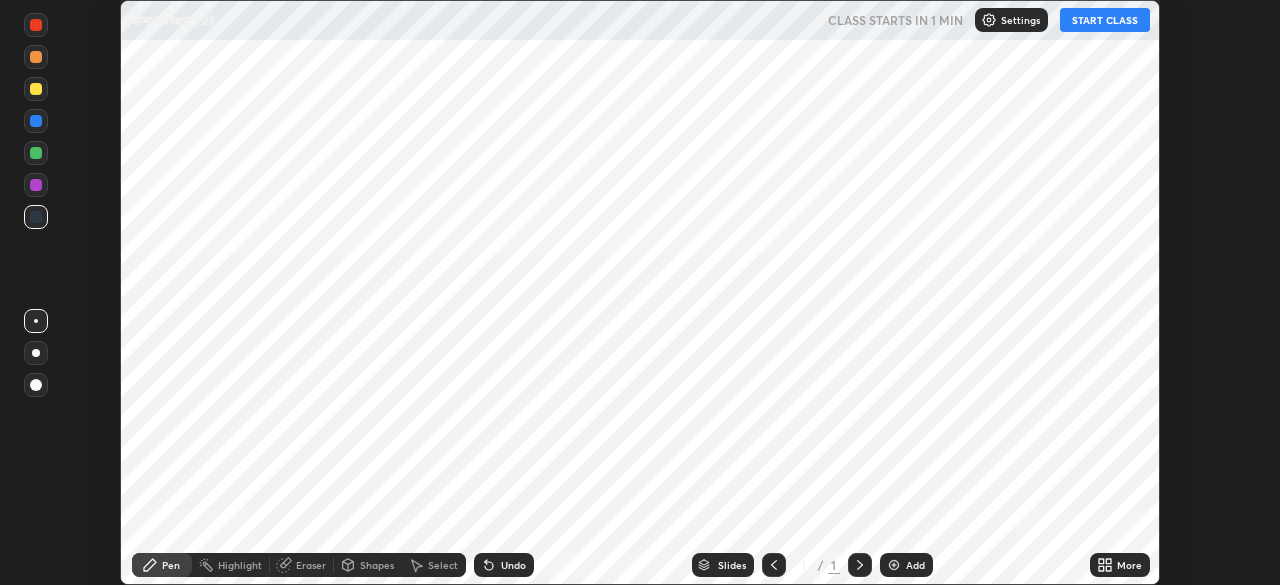 scroll, scrollTop: 0, scrollLeft: 0, axis: both 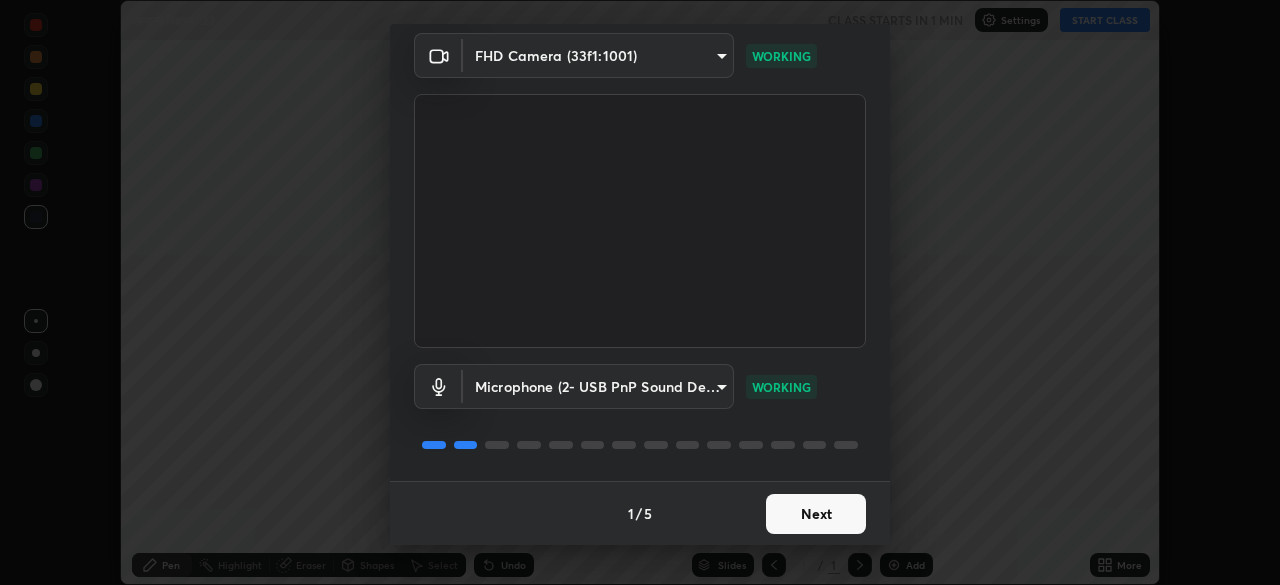 click on "Next" at bounding box center [816, 514] 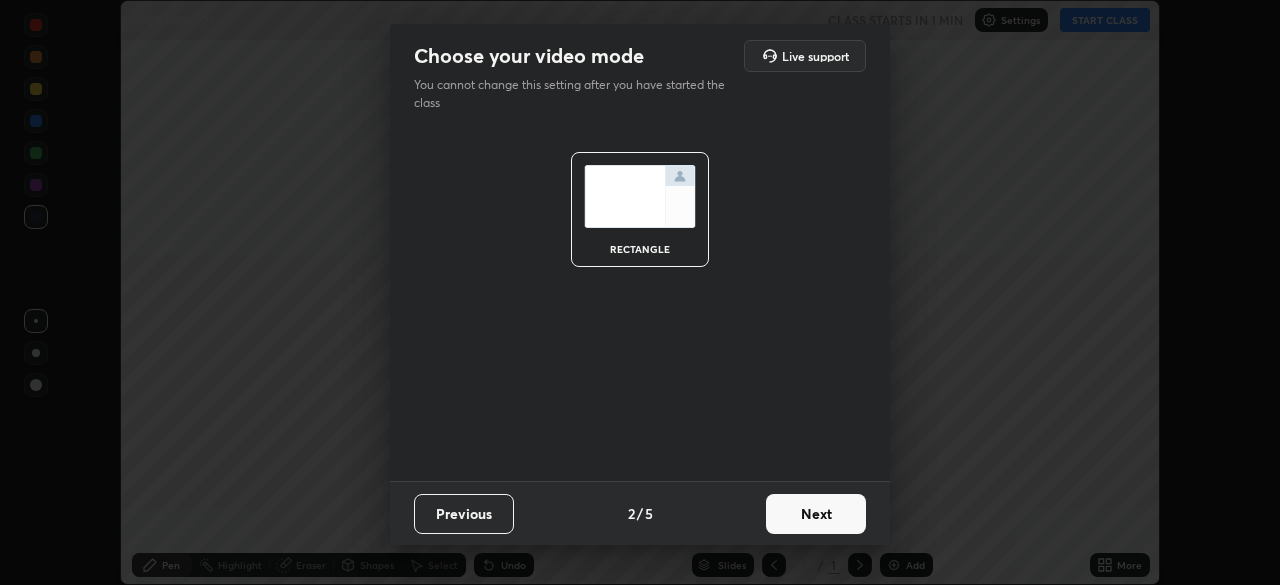 scroll, scrollTop: 0, scrollLeft: 0, axis: both 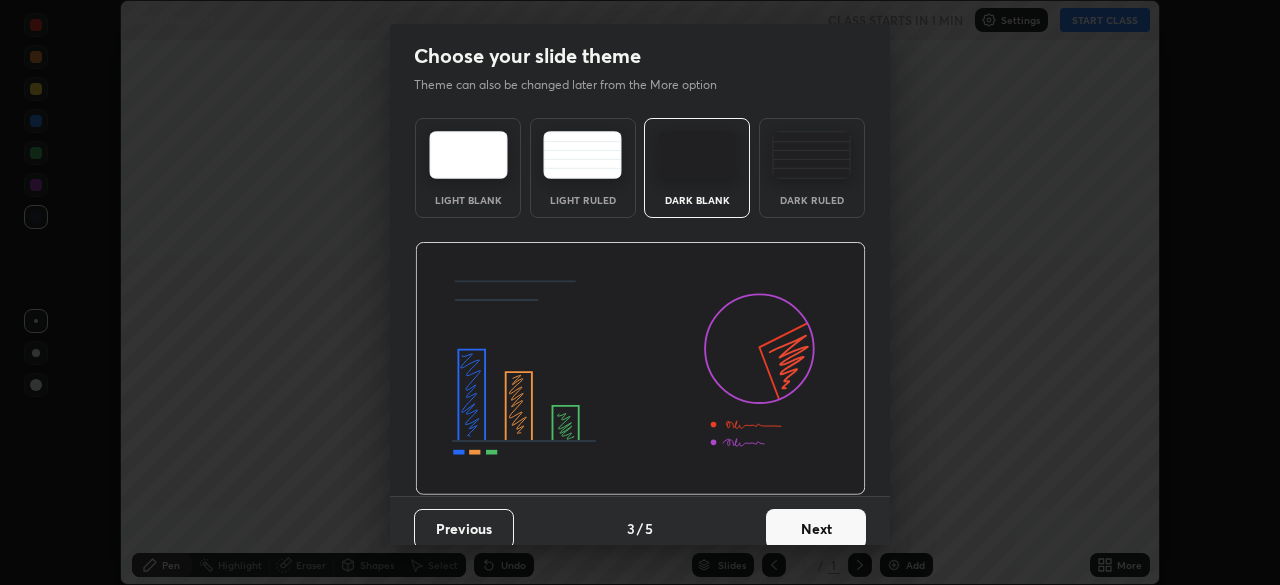 click on "Next" at bounding box center [816, 529] 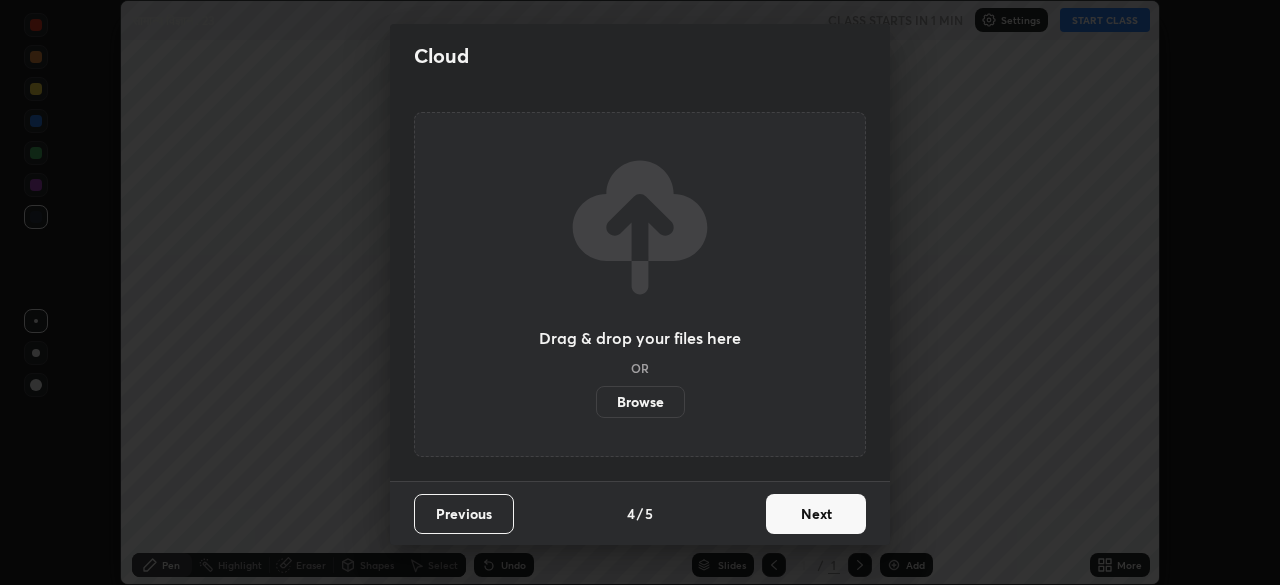 click on "Next" at bounding box center (816, 514) 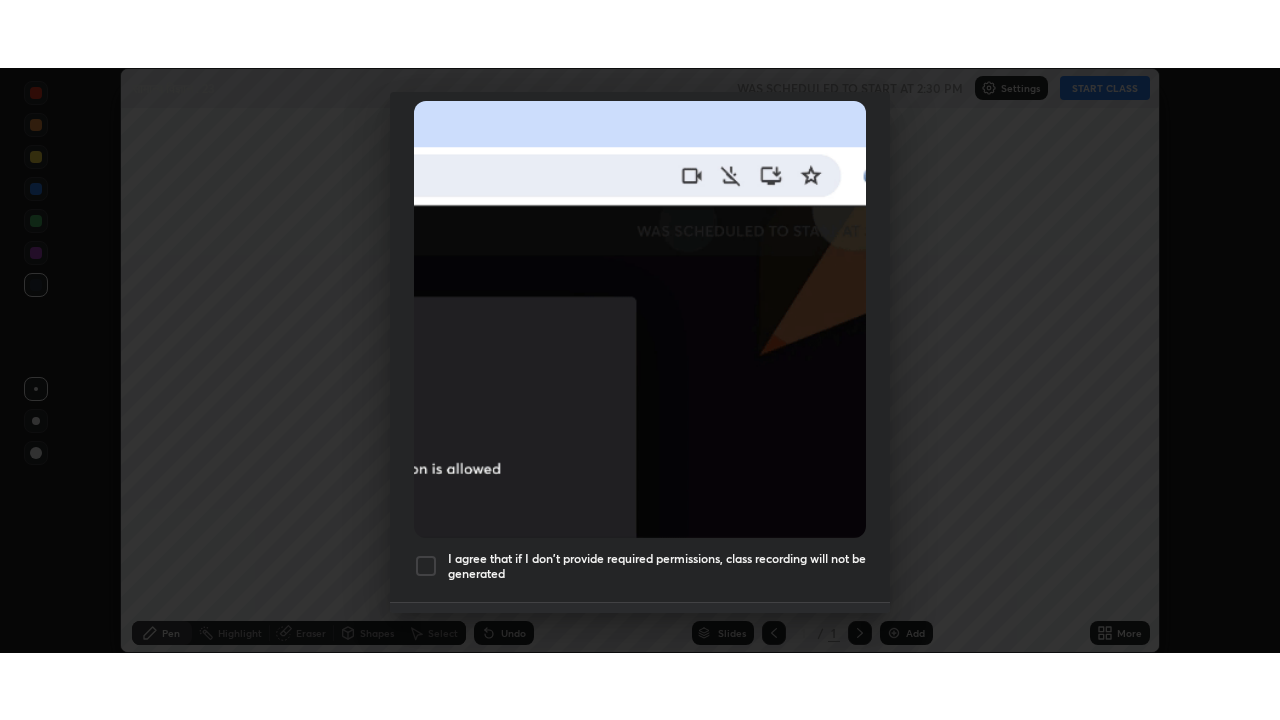 scroll, scrollTop: 479, scrollLeft: 0, axis: vertical 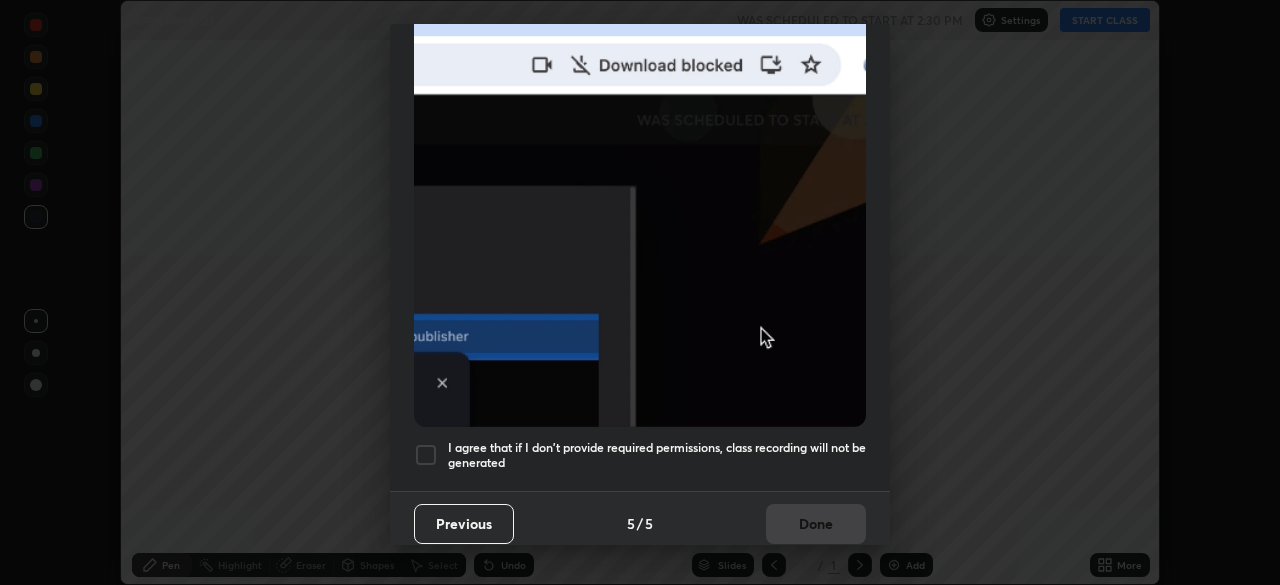 click at bounding box center [426, 455] 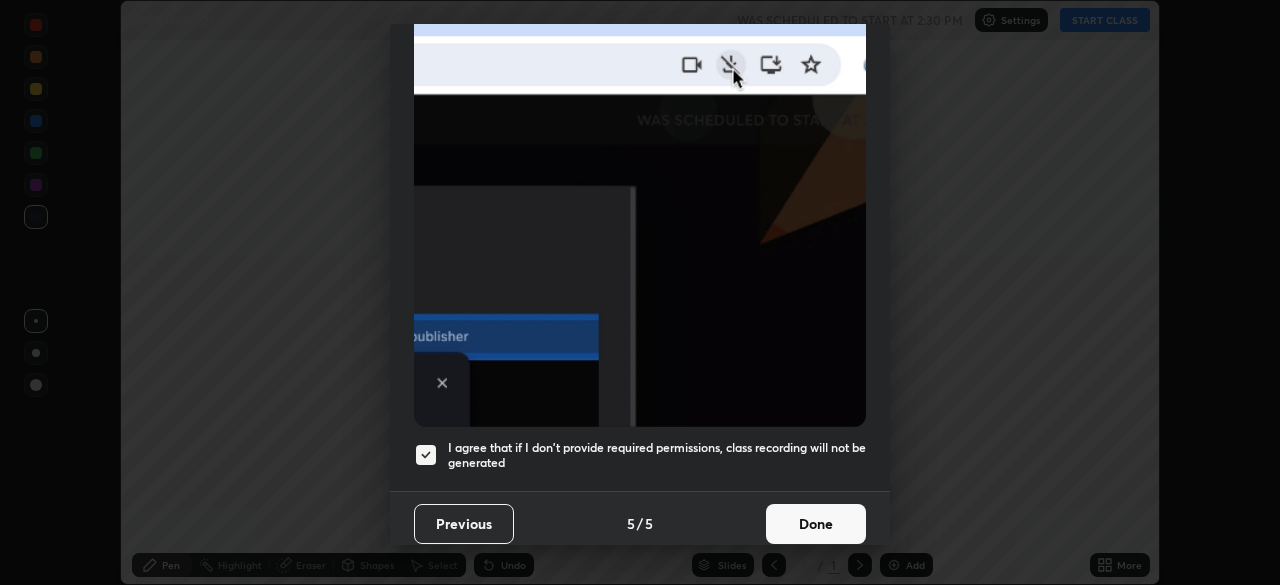 click on "Done" at bounding box center [816, 524] 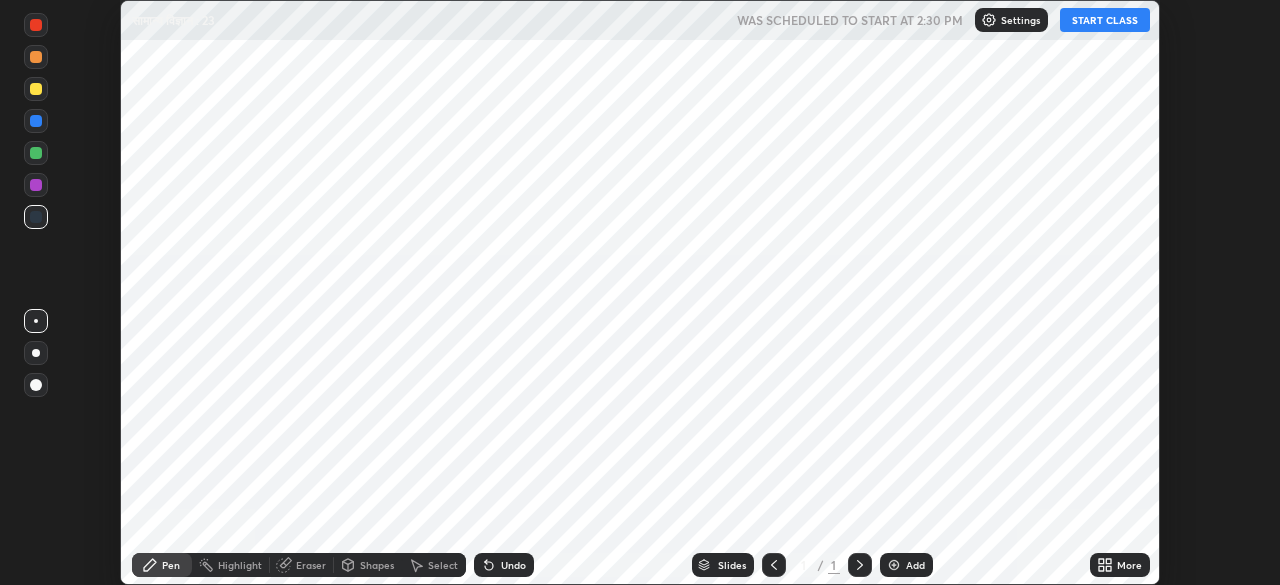 click 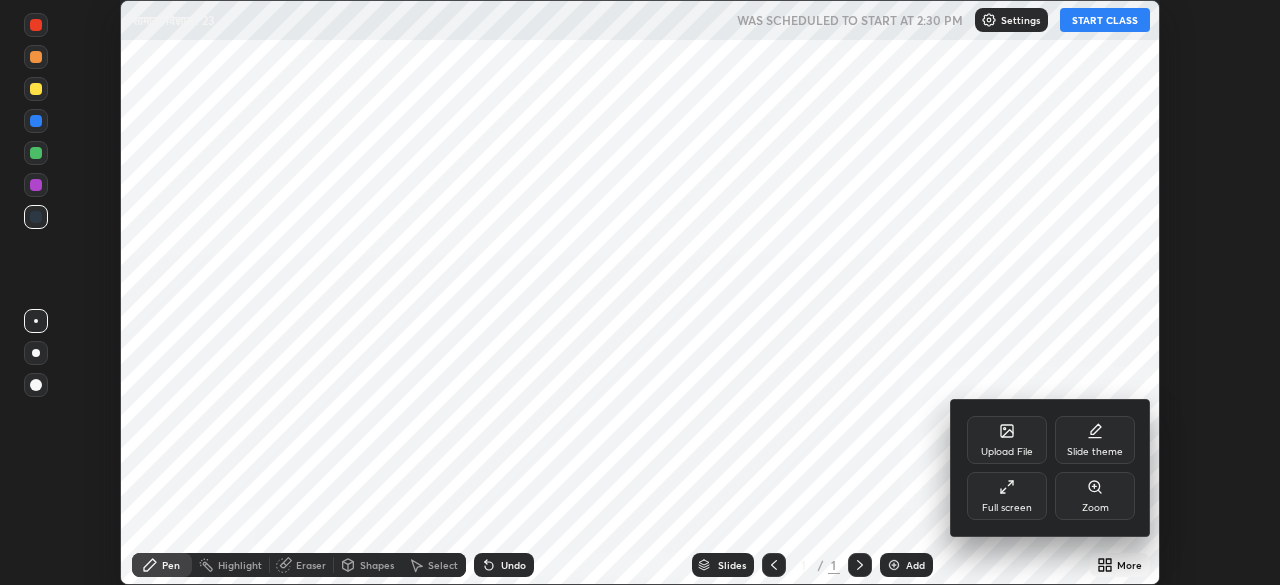 click on "Full screen" at bounding box center (1007, 508) 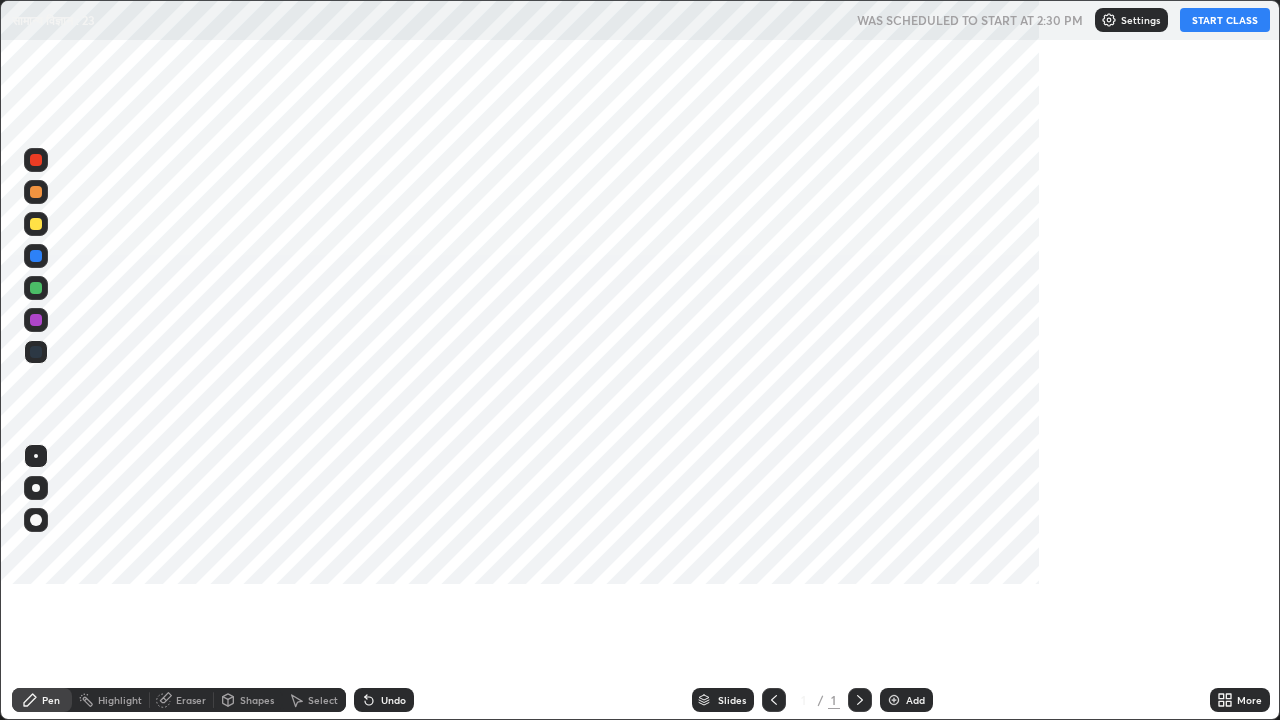 scroll, scrollTop: 99280, scrollLeft: 98720, axis: both 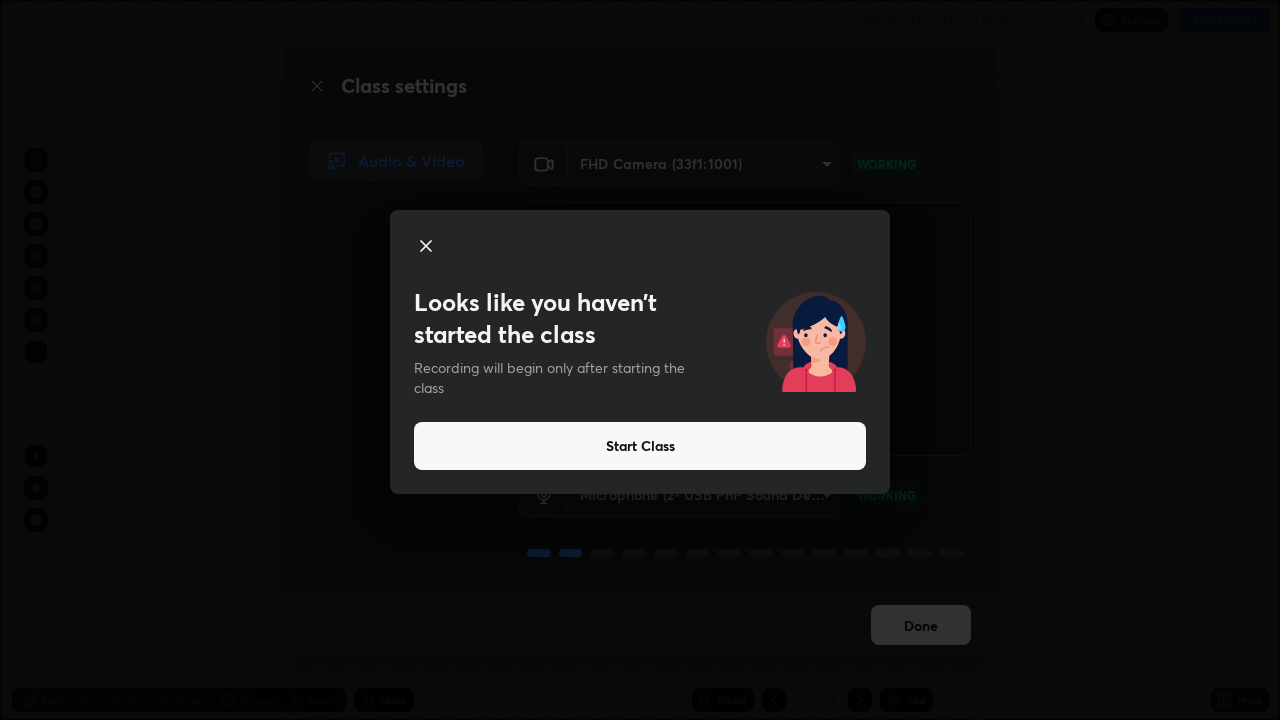 click on "Start Class" at bounding box center (640, 446) 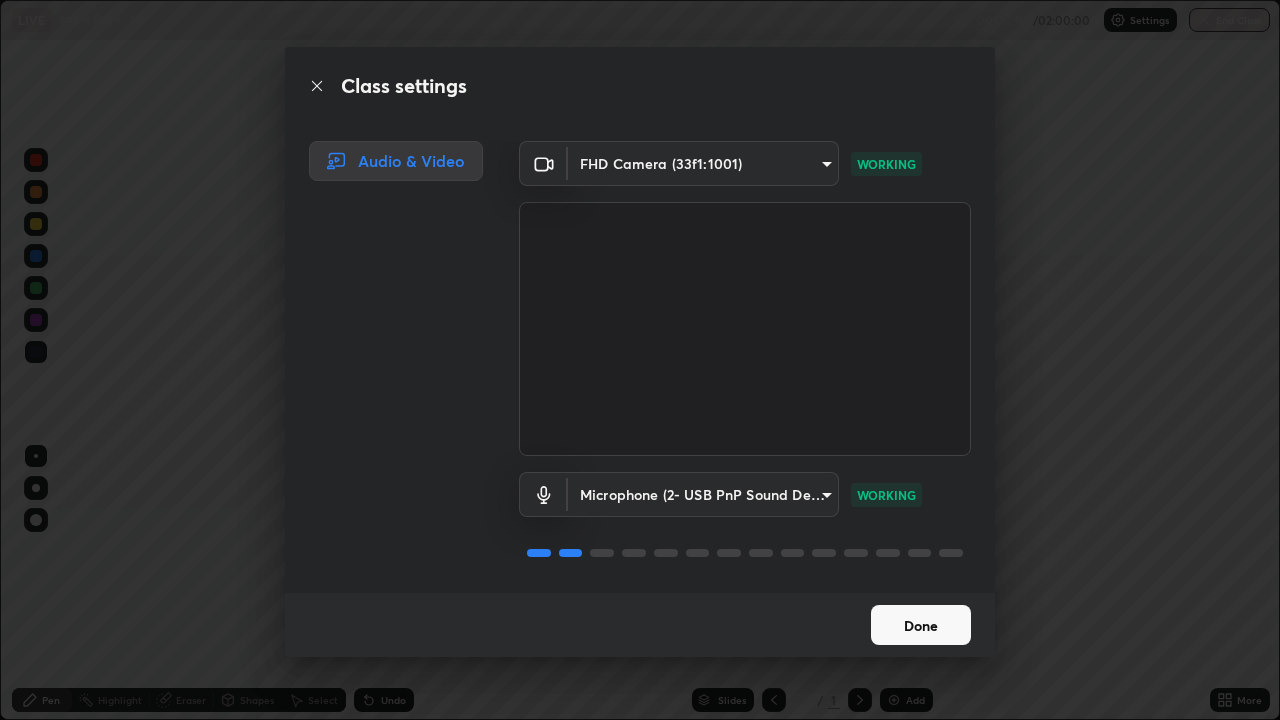 click on "Done" at bounding box center [921, 625] 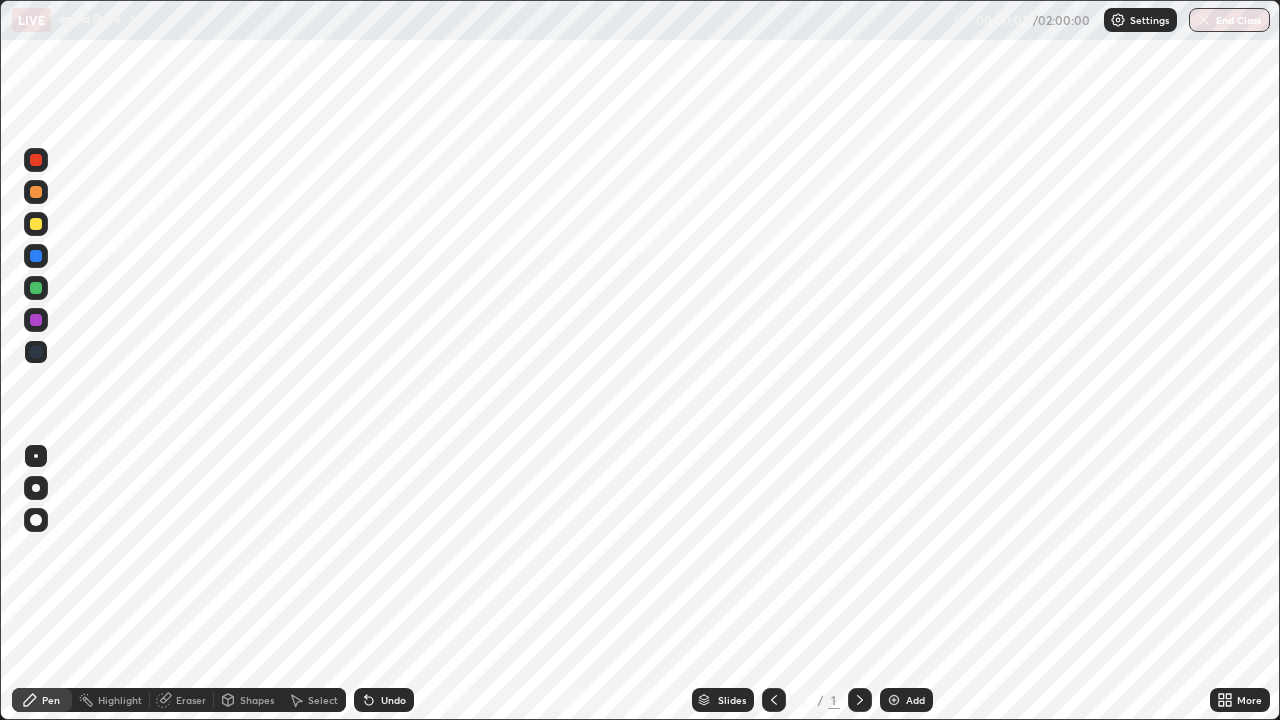 click on "Add" at bounding box center [906, 700] 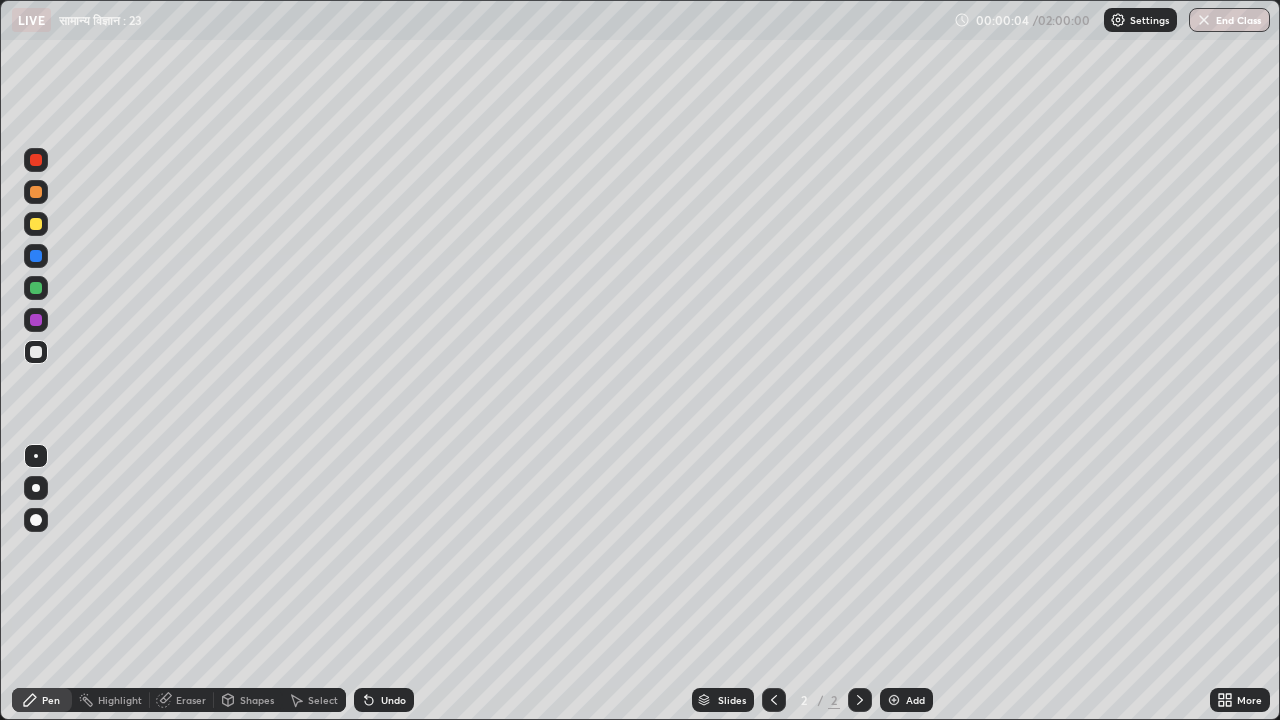 click on "Pen" at bounding box center (42, 700) 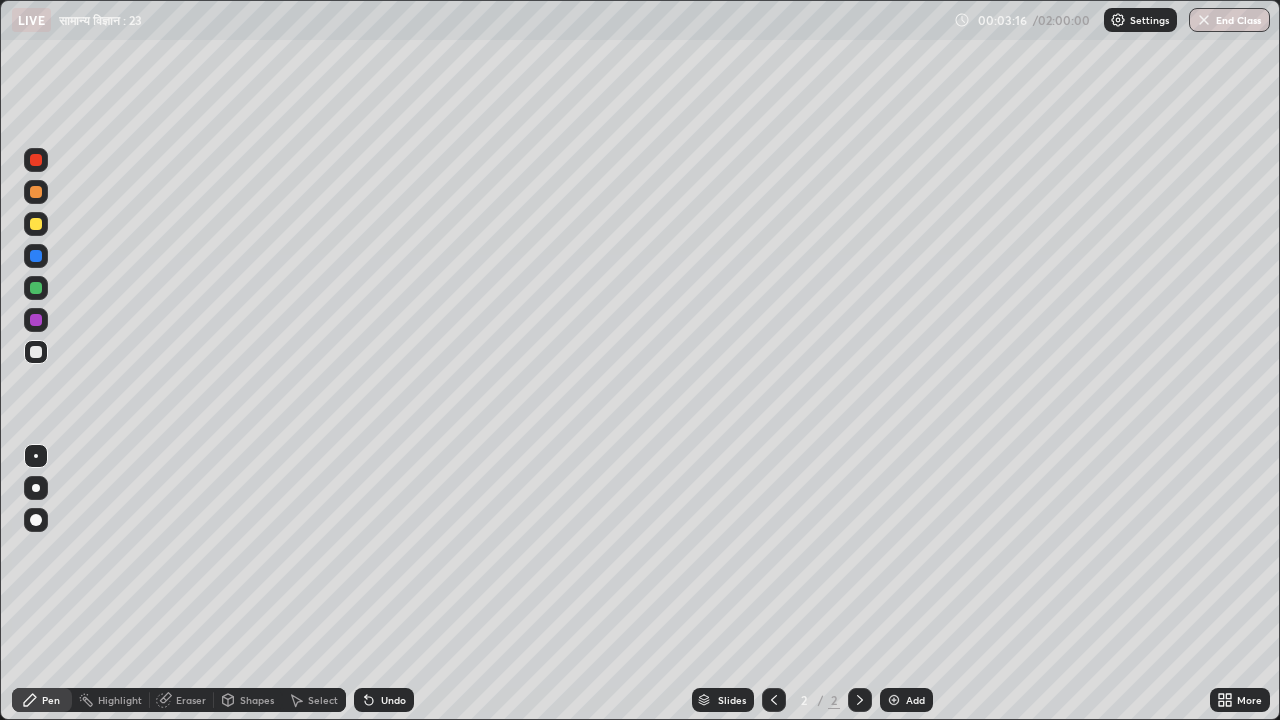 click on "Undo" at bounding box center (393, 700) 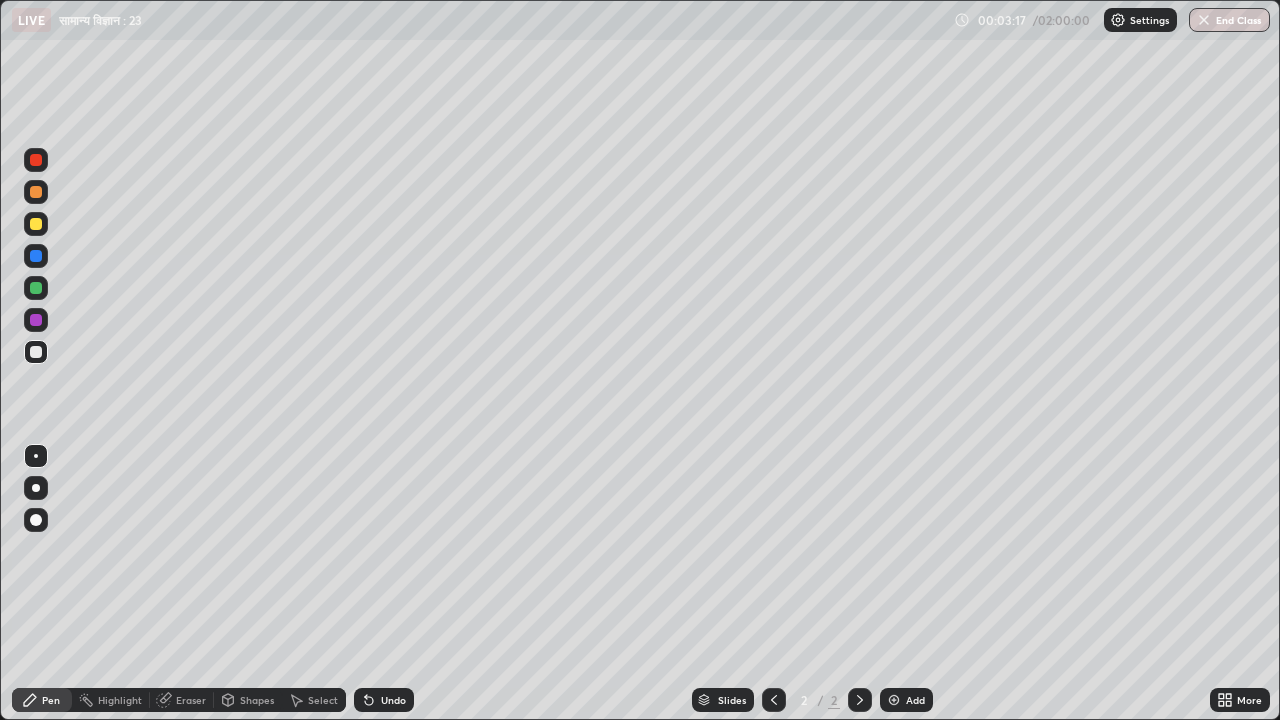 click on "Undo" at bounding box center [393, 700] 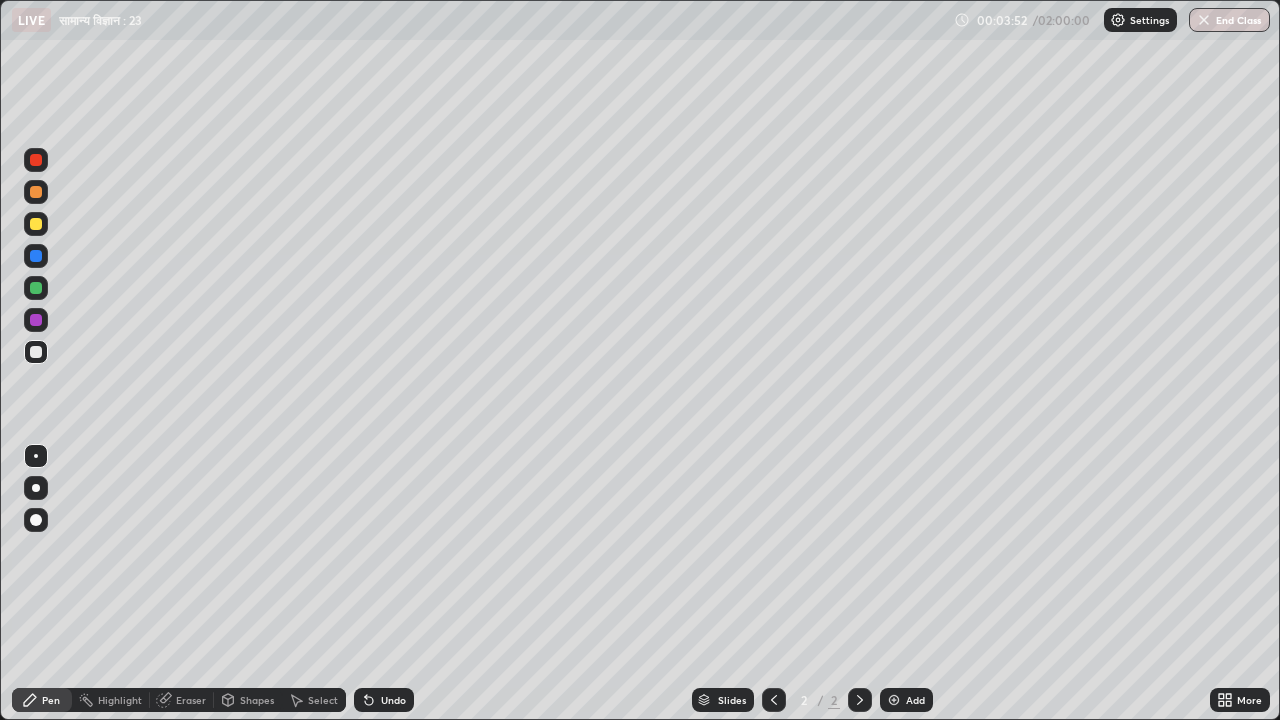 click on "Undo" at bounding box center (393, 700) 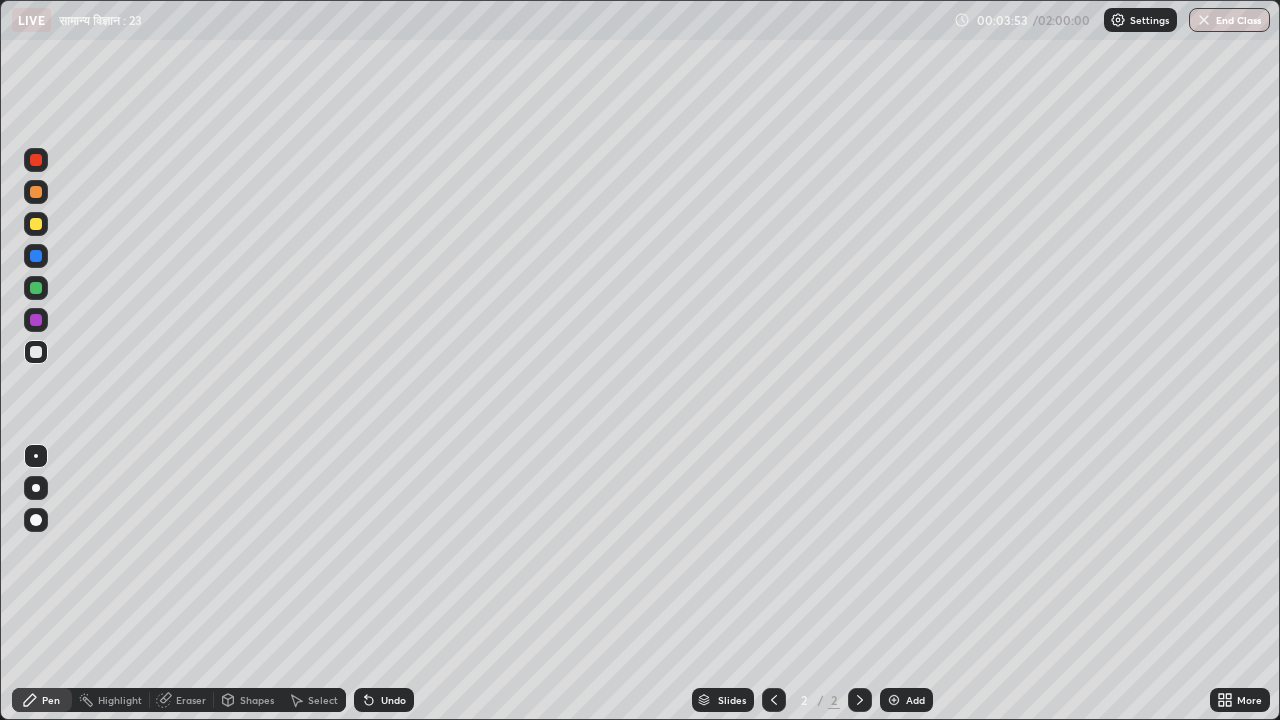click on "Undo" at bounding box center [393, 700] 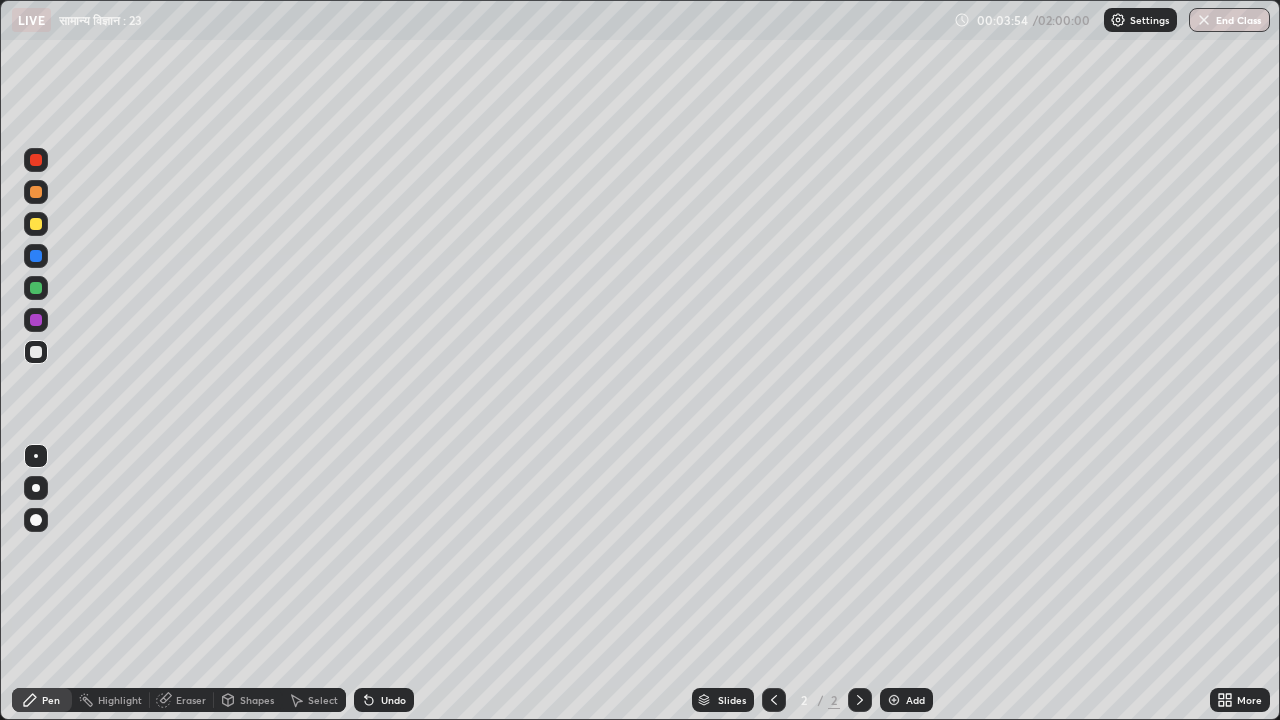 click on "Undo" at bounding box center [393, 700] 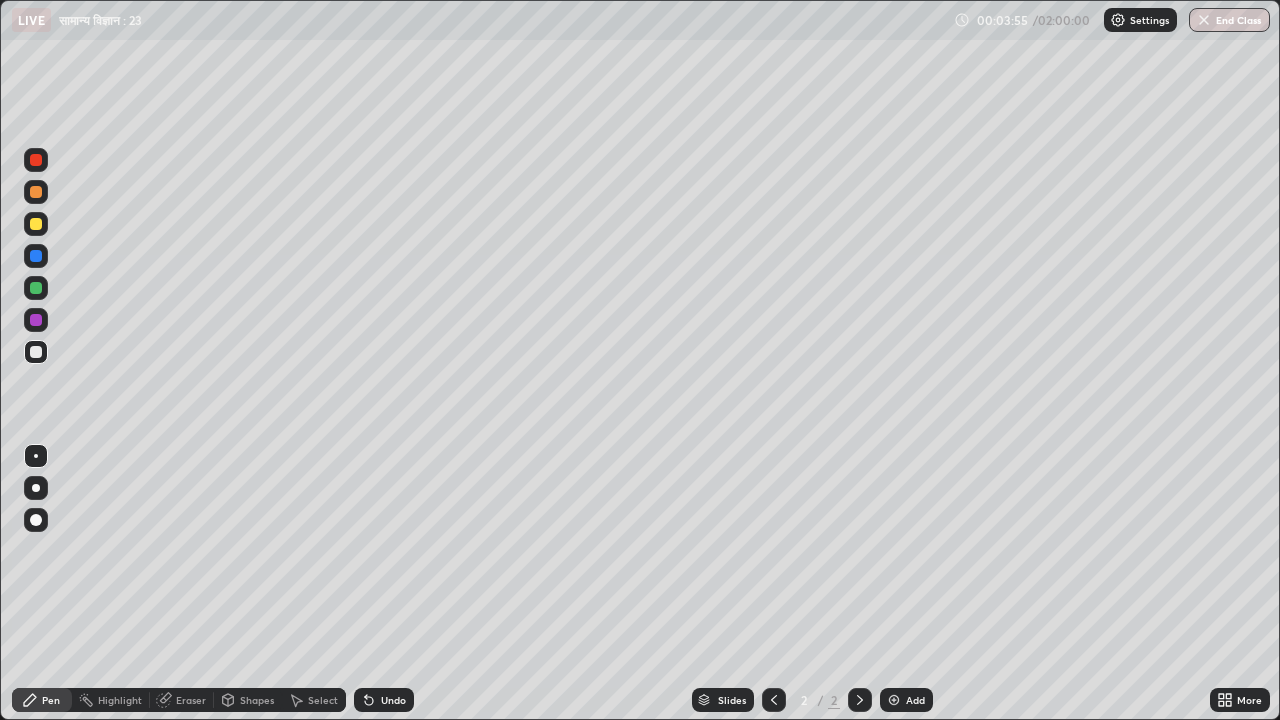 click on "Undo" at bounding box center (384, 700) 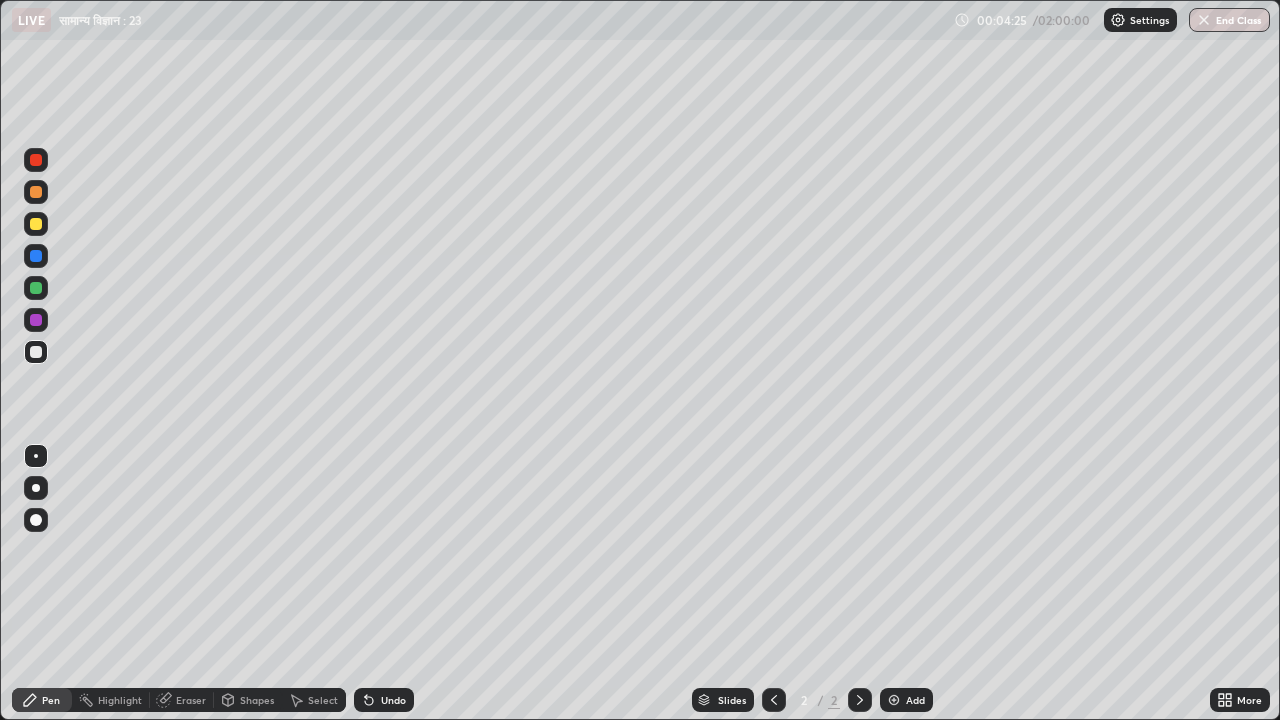 click at bounding box center (36, 160) 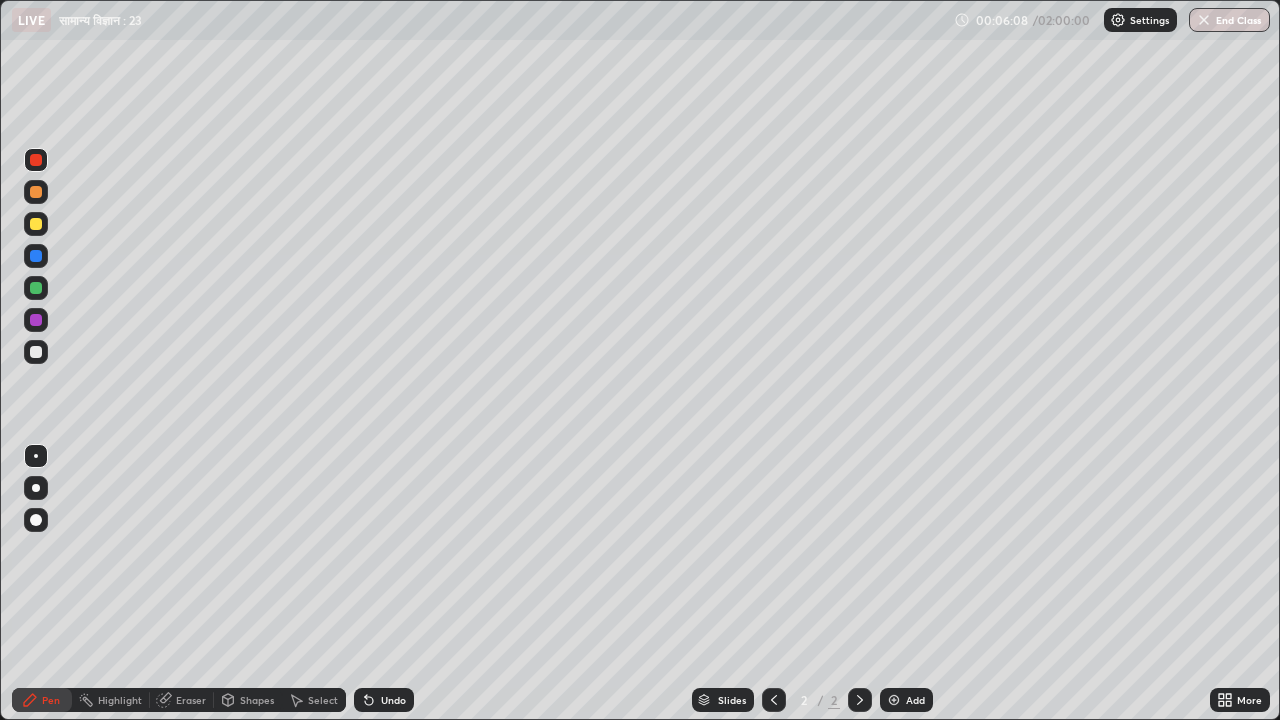 click at bounding box center (36, 352) 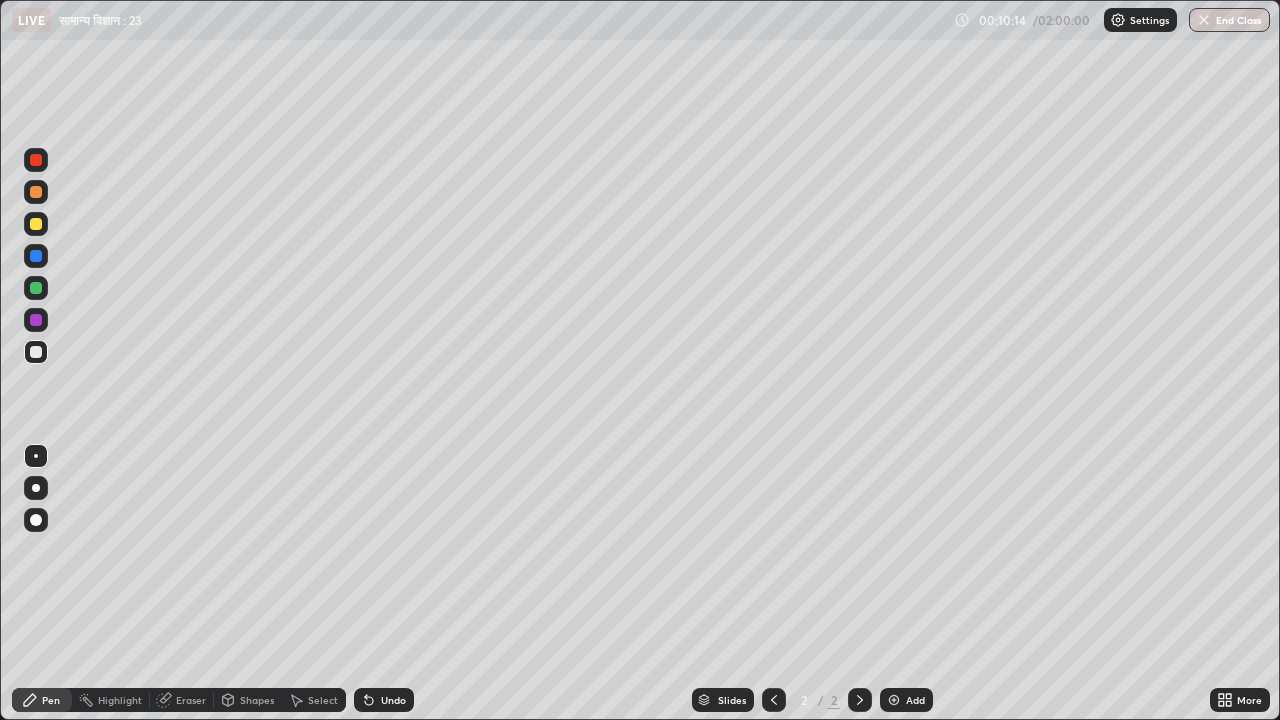 click at bounding box center (36, 160) 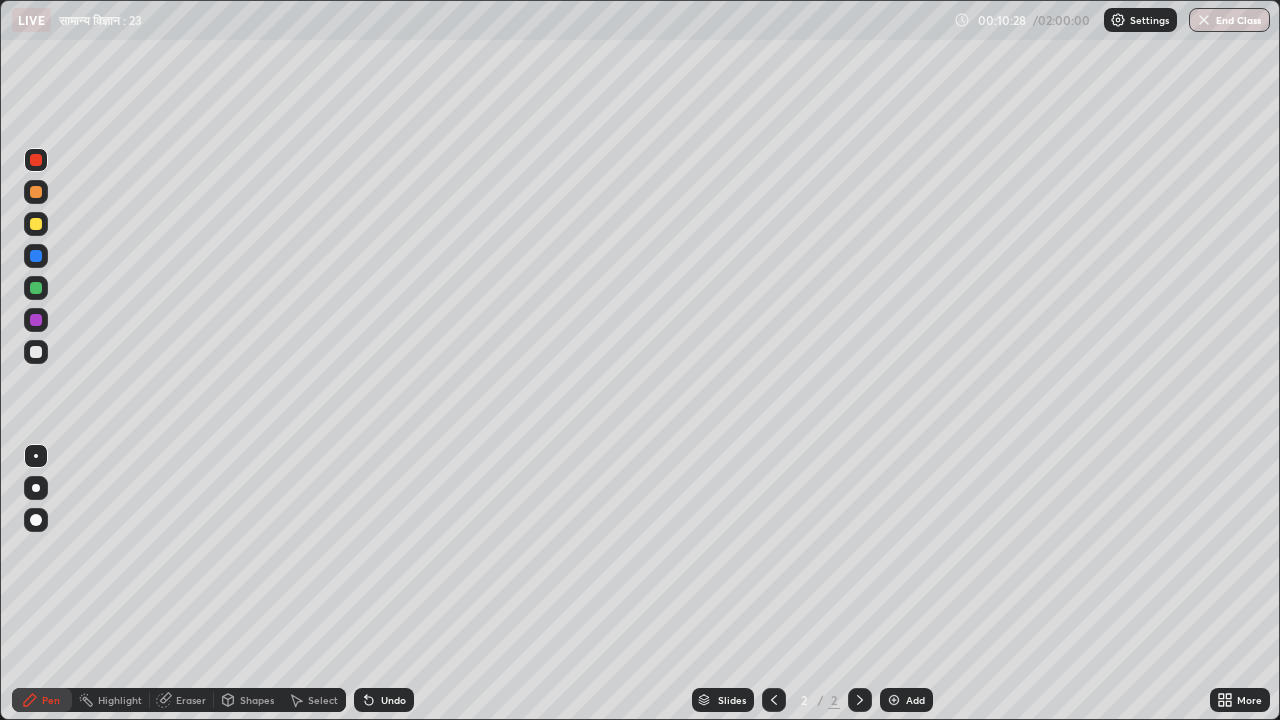 click at bounding box center [36, 352] 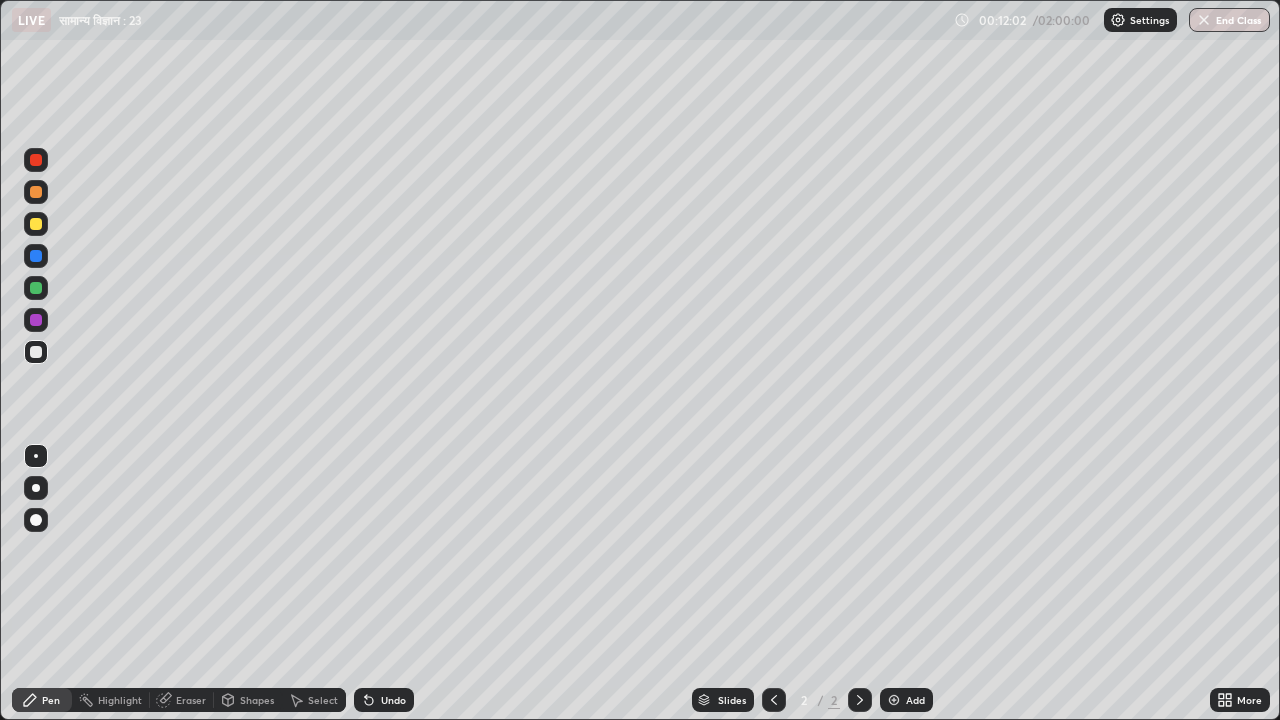 click on "Add" at bounding box center (915, 700) 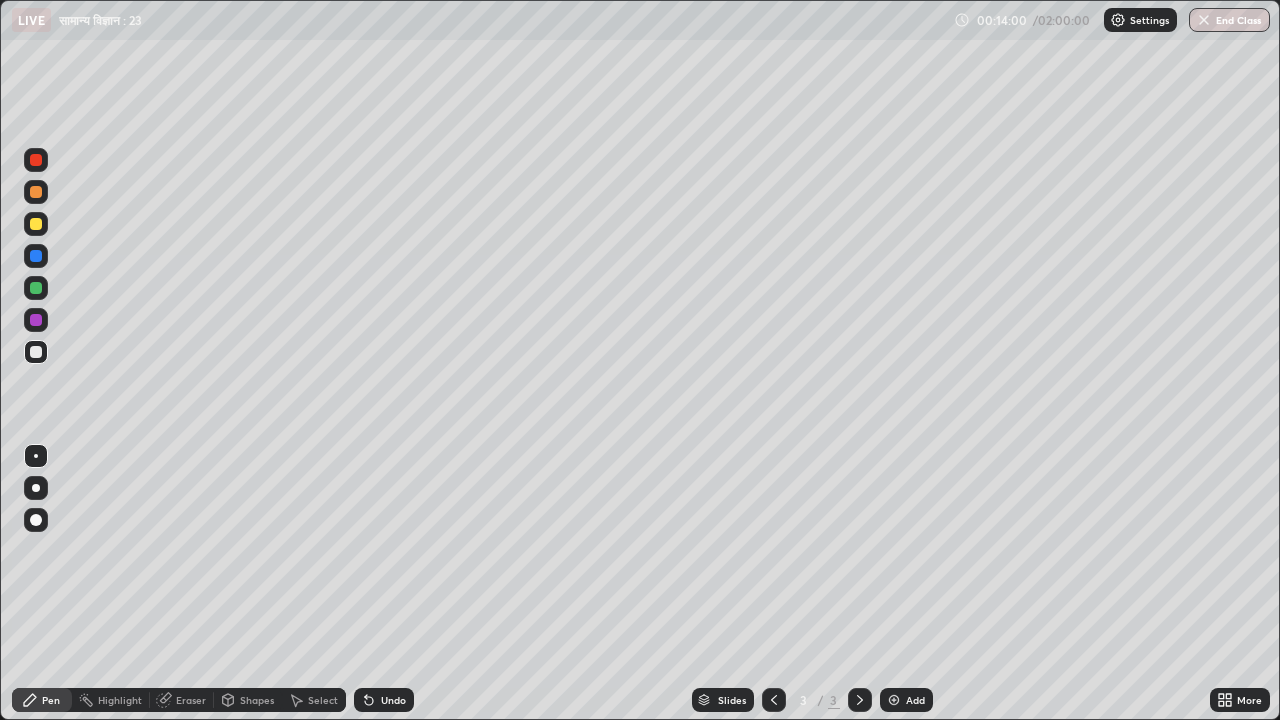 click on "Undo" at bounding box center [393, 700] 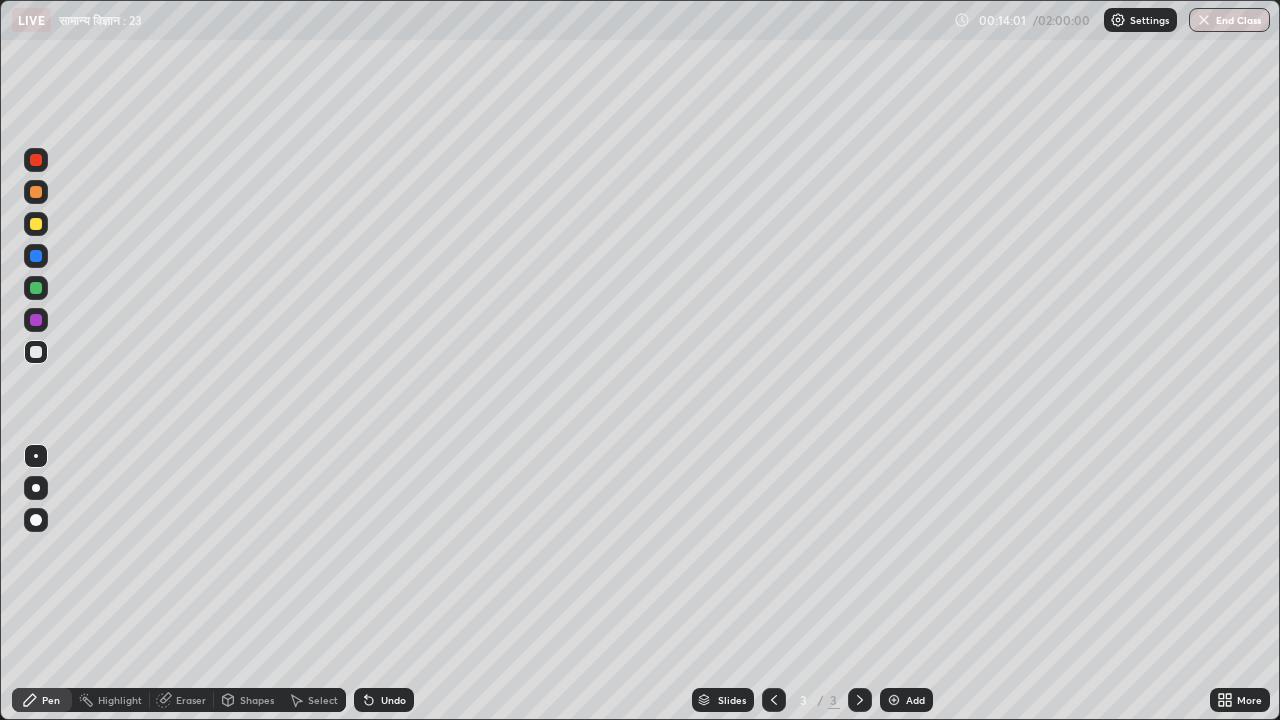 click on "Undo" at bounding box center (393, 700) 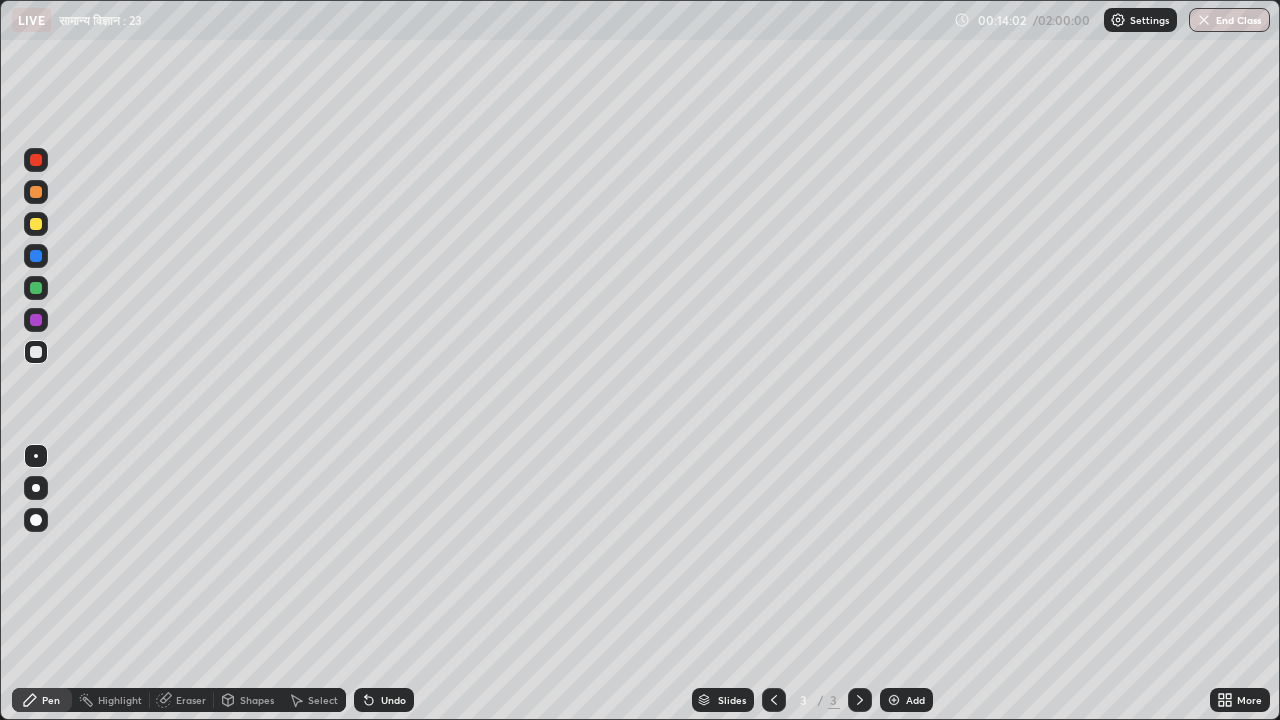 click on "Undo" at bounding box center [393, 700] 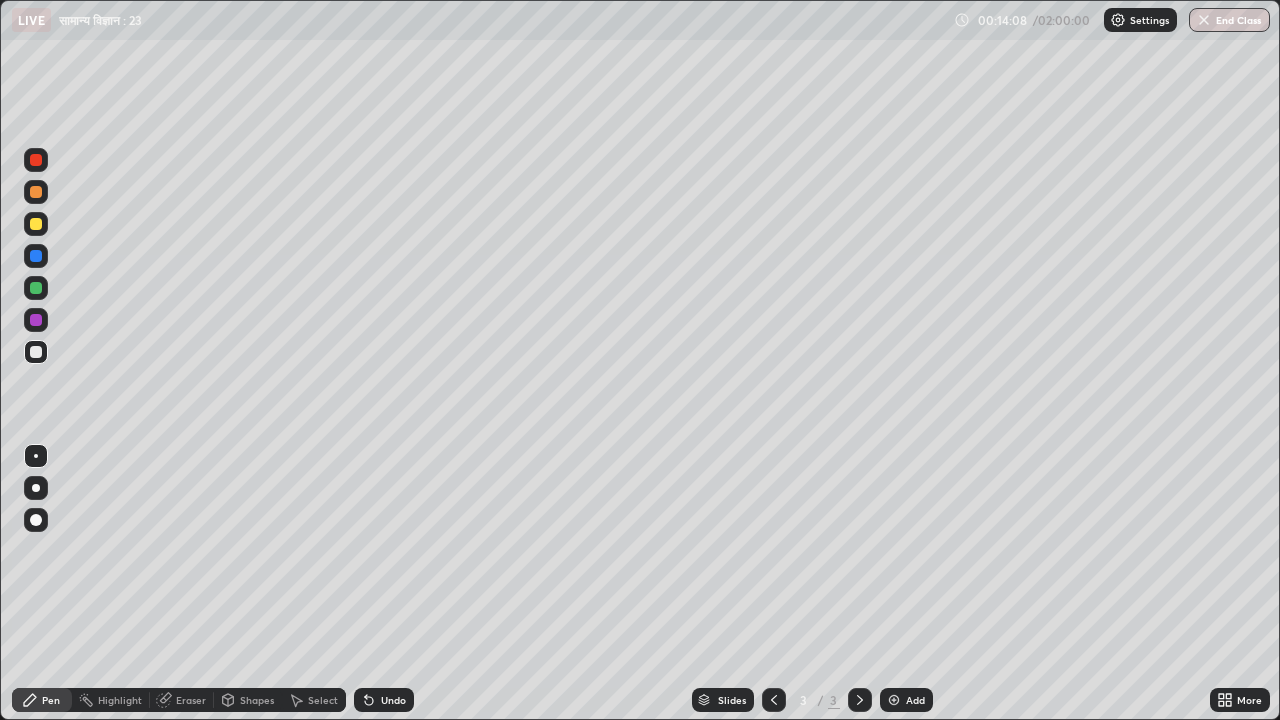 click on "Undo" at bounding box center [384, 700] 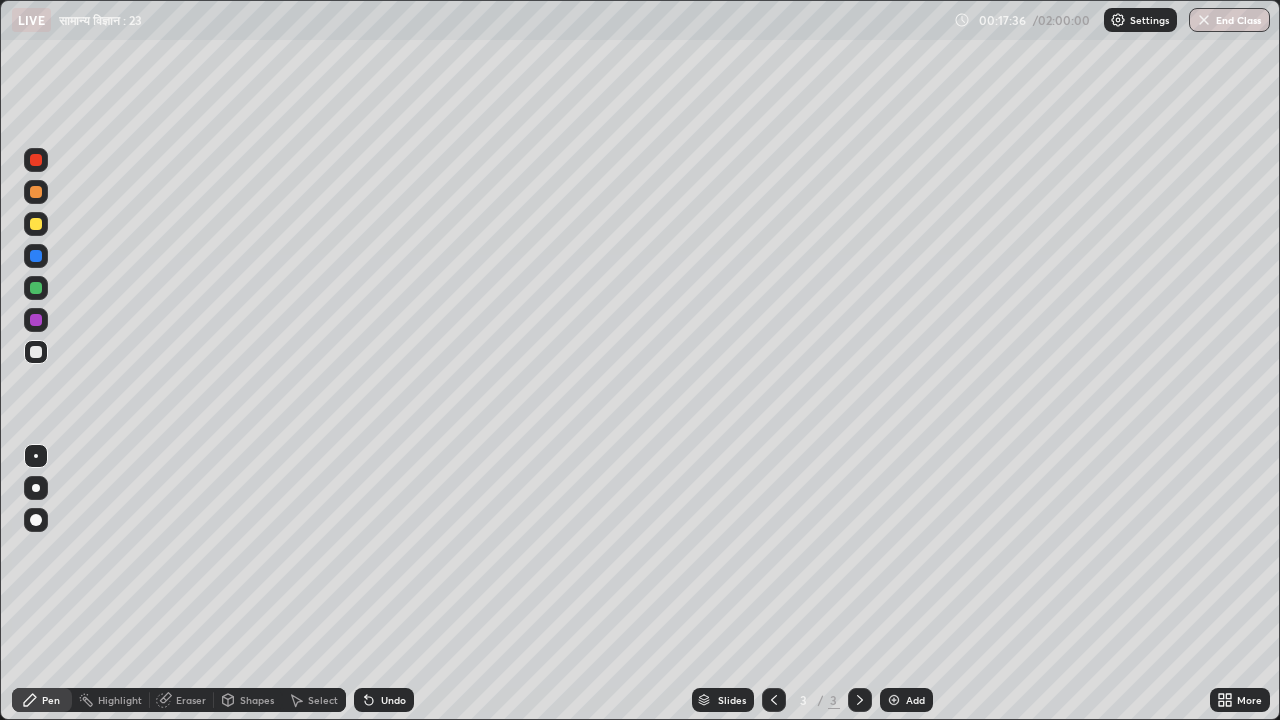click on "Eraser" at bounding box center [191, 700] 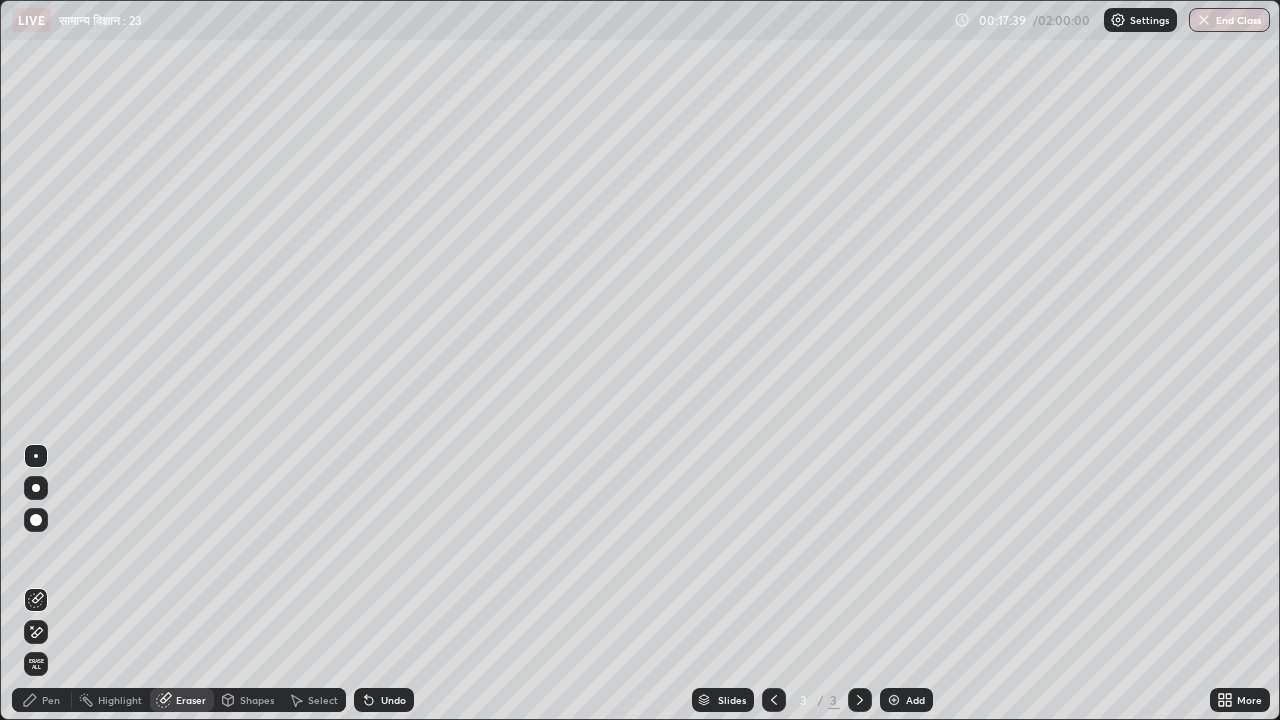 click on "Pen" at bounding box center (51, 700) 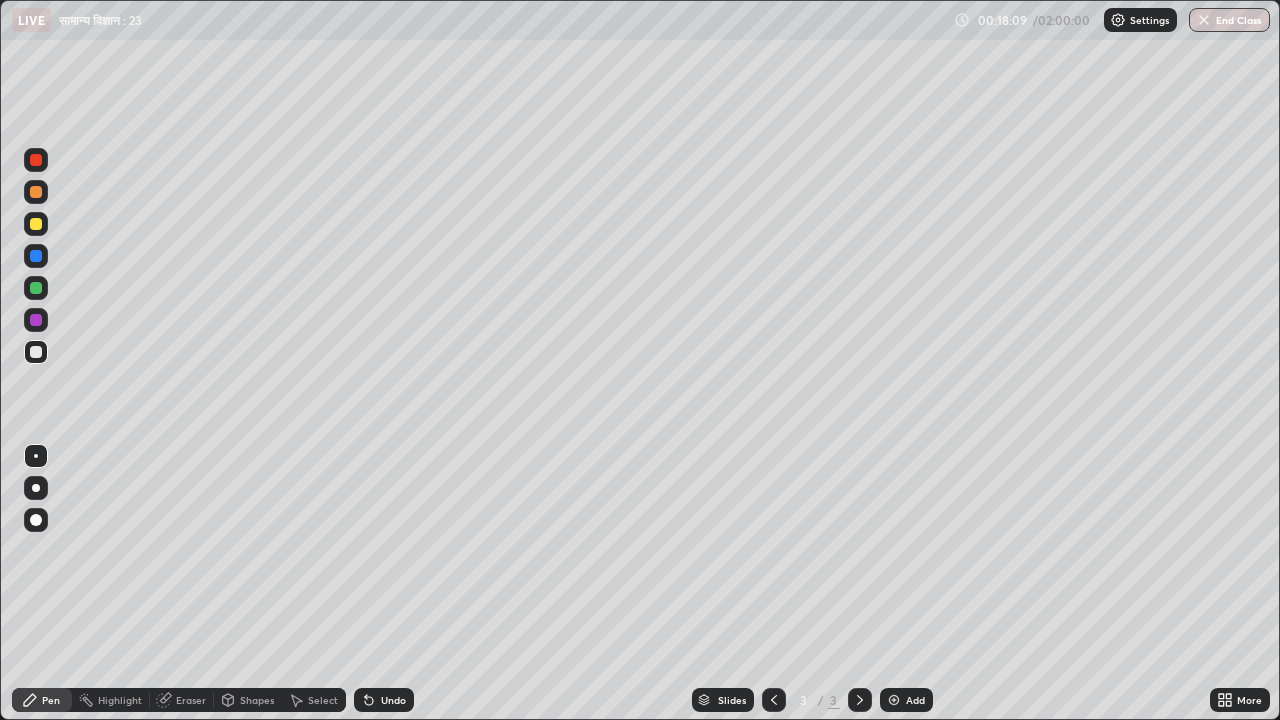 click on "Eraser" at bounding box center [191, 700] 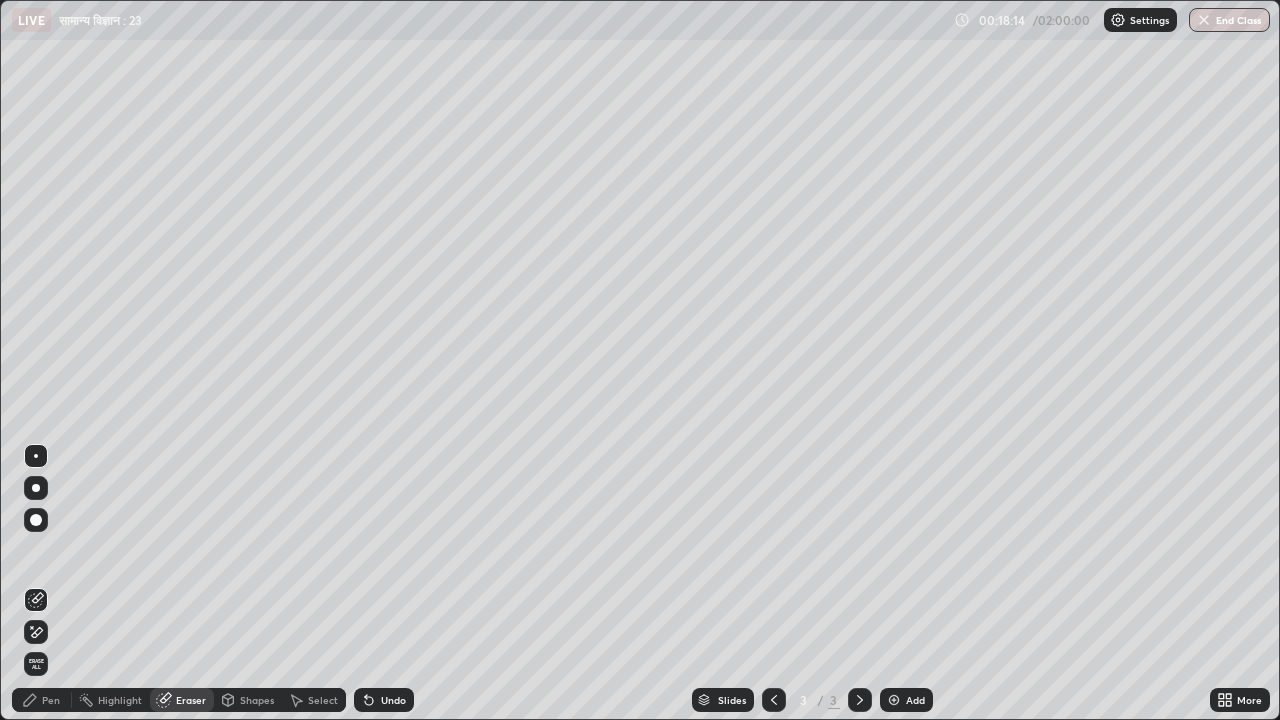 click on "Pen" at bounding box center (51, 700) 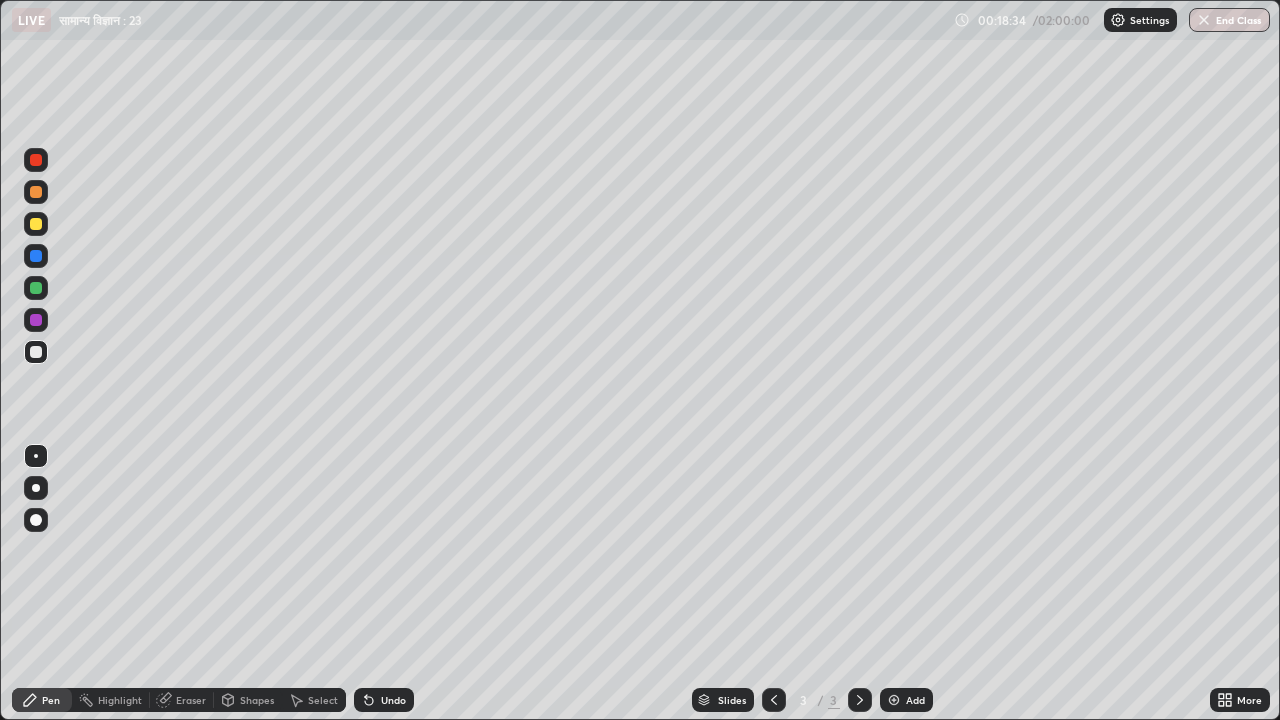 click on "Undo" at bounding box center [393, 700] 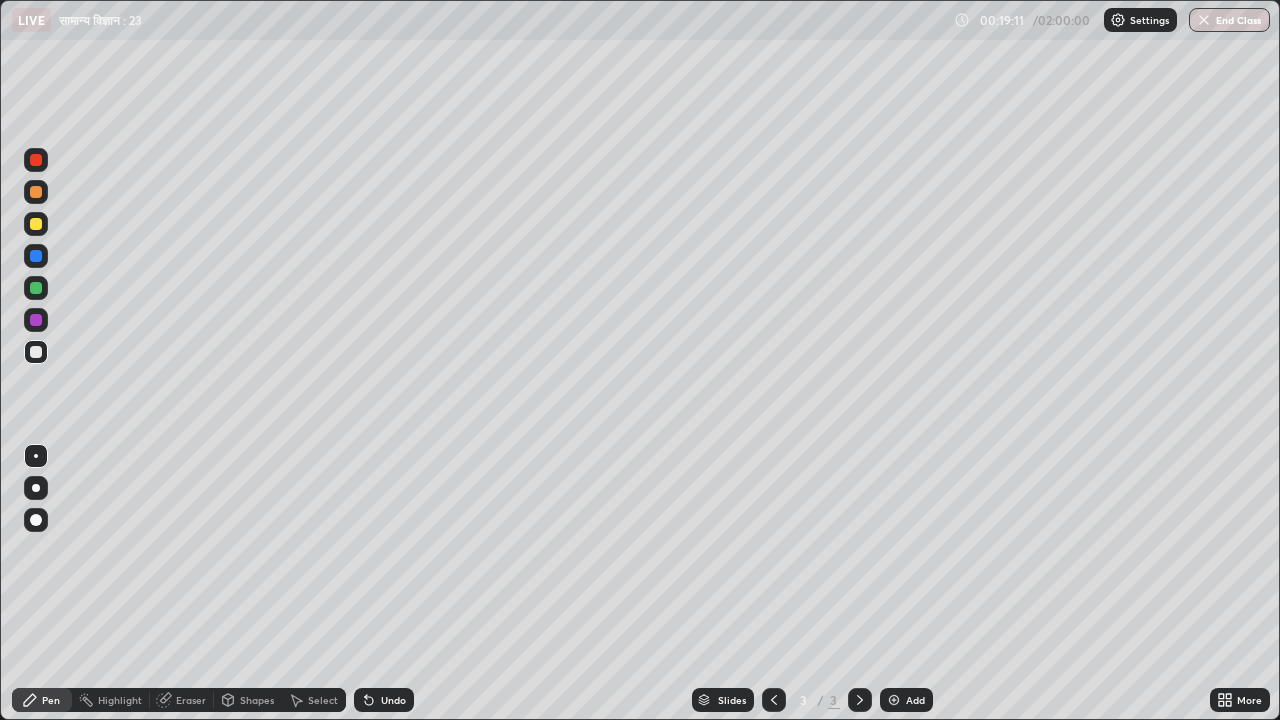 click on "Eraser" at bounding box center [191, 700] 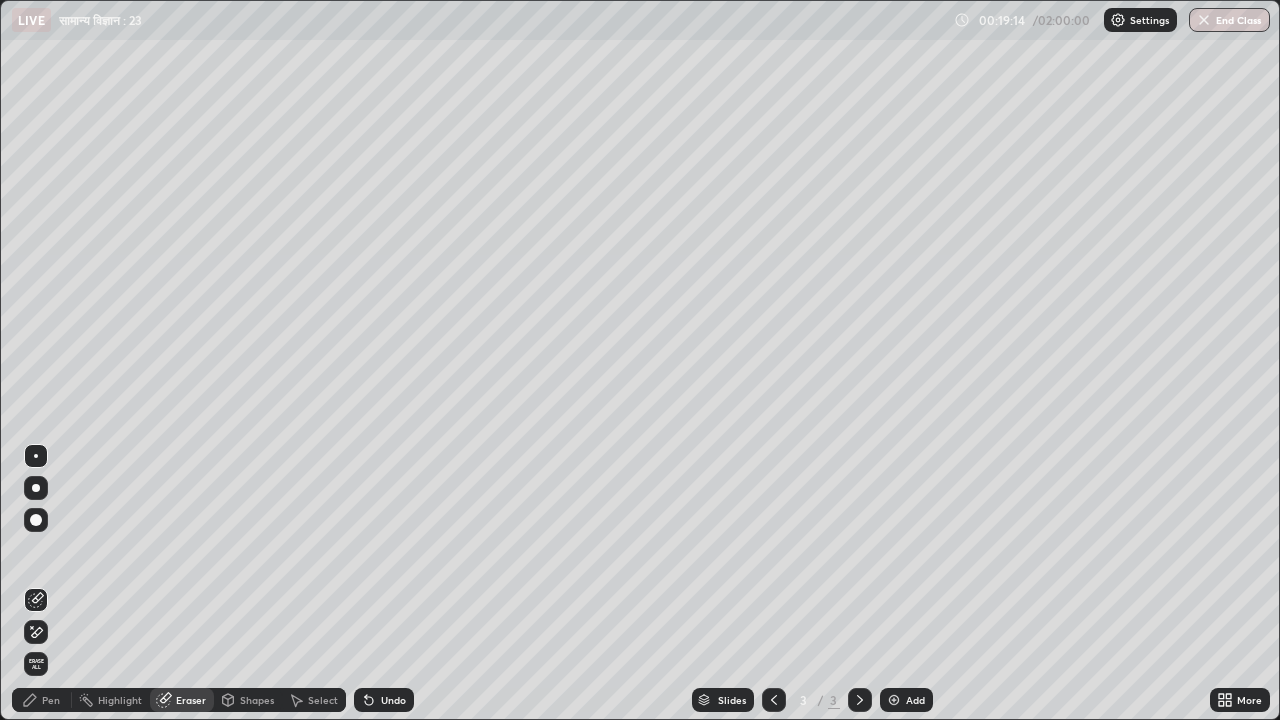 click on "Pen" at bounding box center [51, 700] 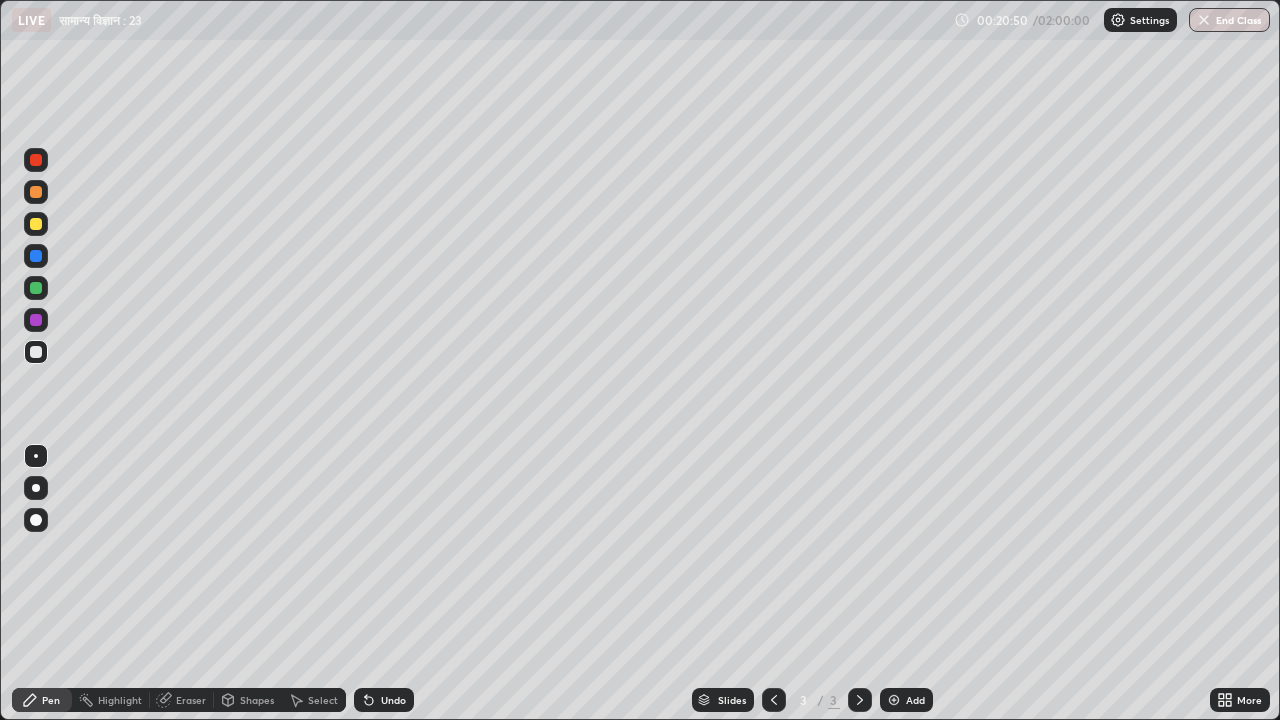 click 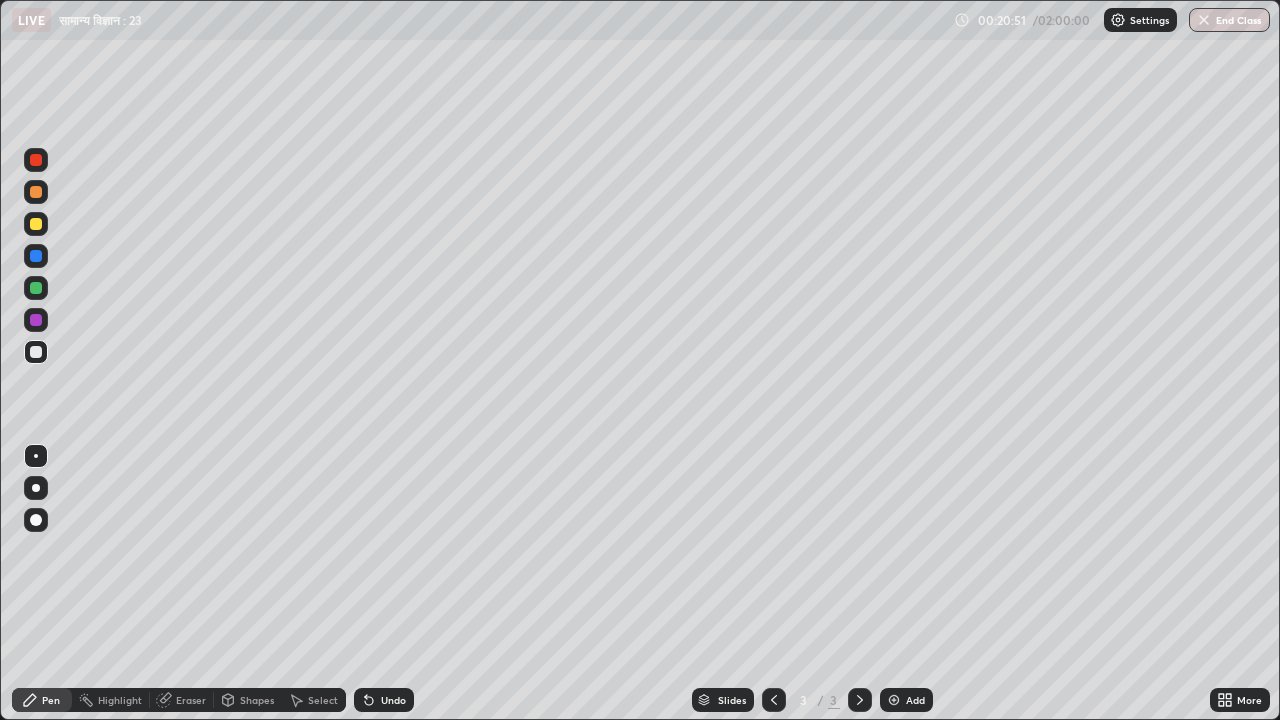 click on "Add" at bounding box center (915, 700) 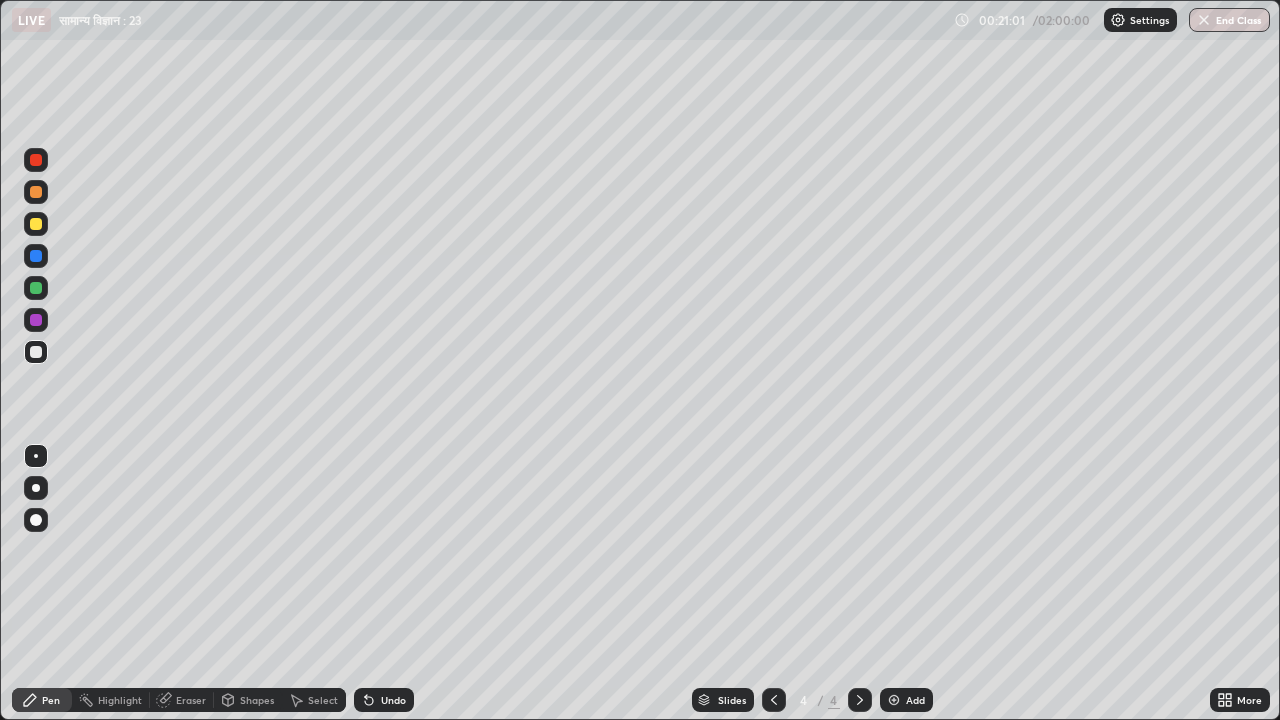 click on "Undo" at bounding box center [393, 700] 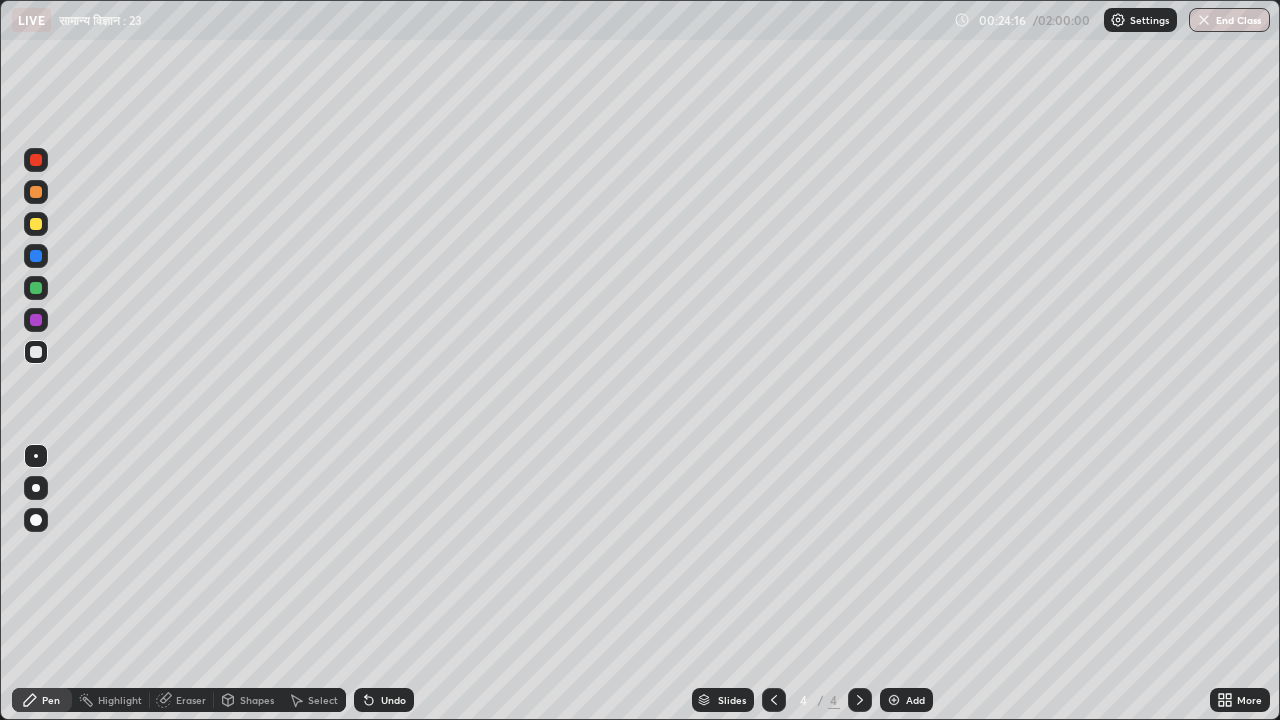 click on "Eraser" at bounding box center [191, 700] 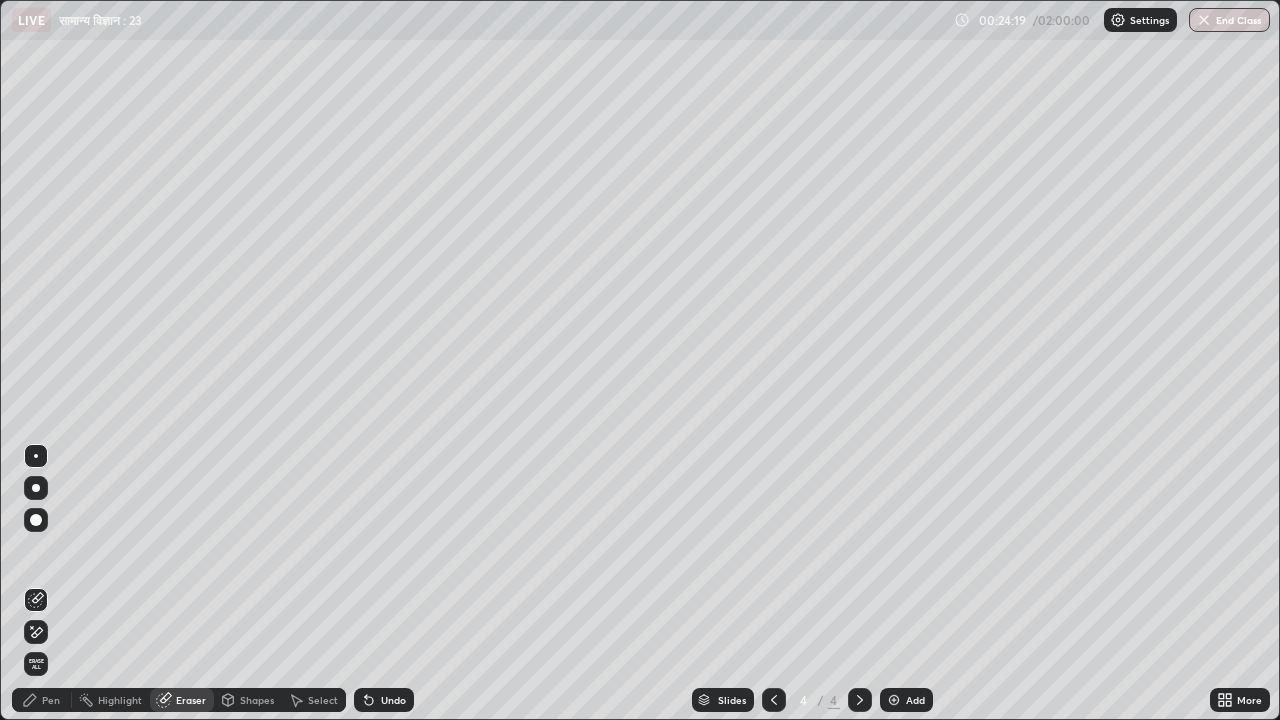 click on "Pen" at bounding box center (42, 700) 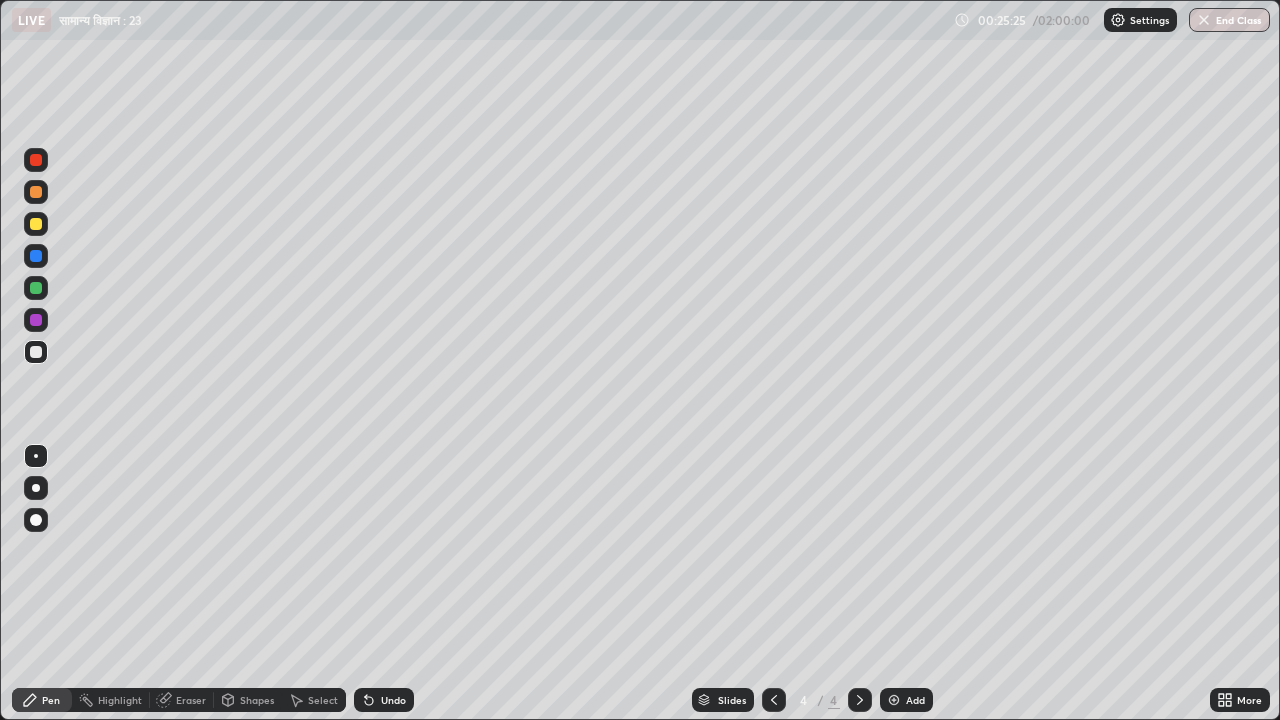 click at bounding box center (36, 256) 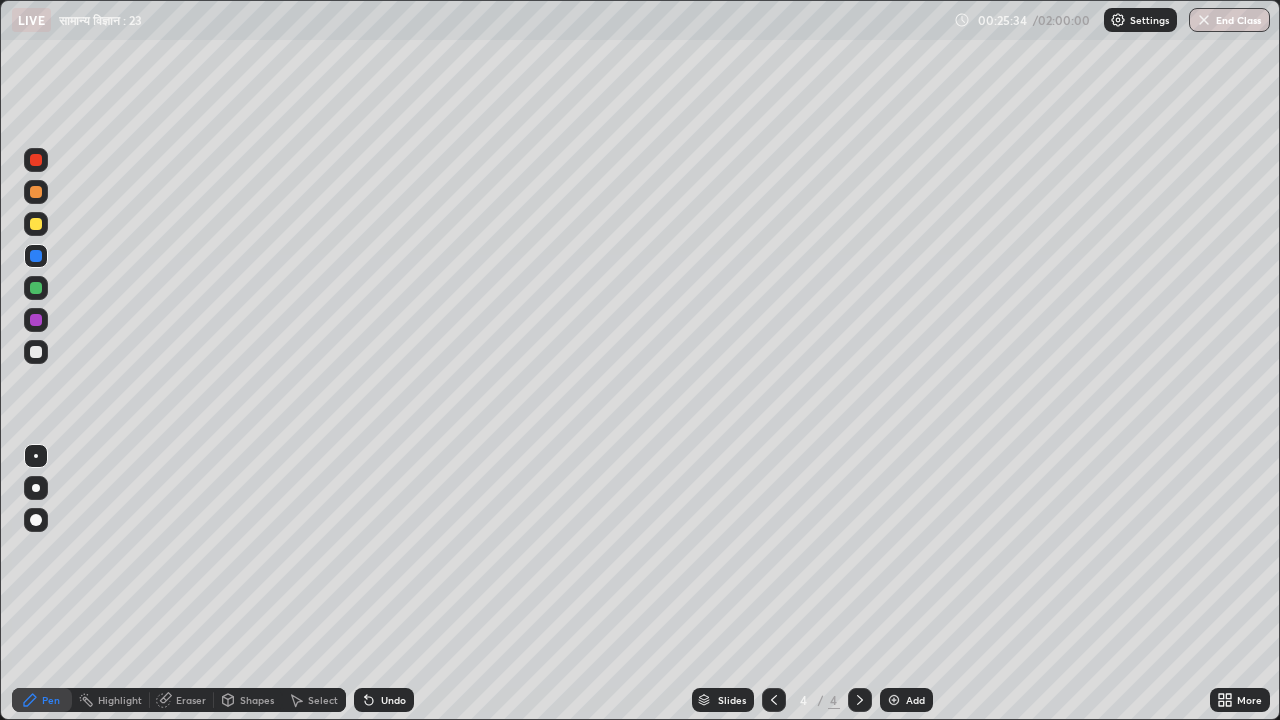 click at bounding box center [774, 700] 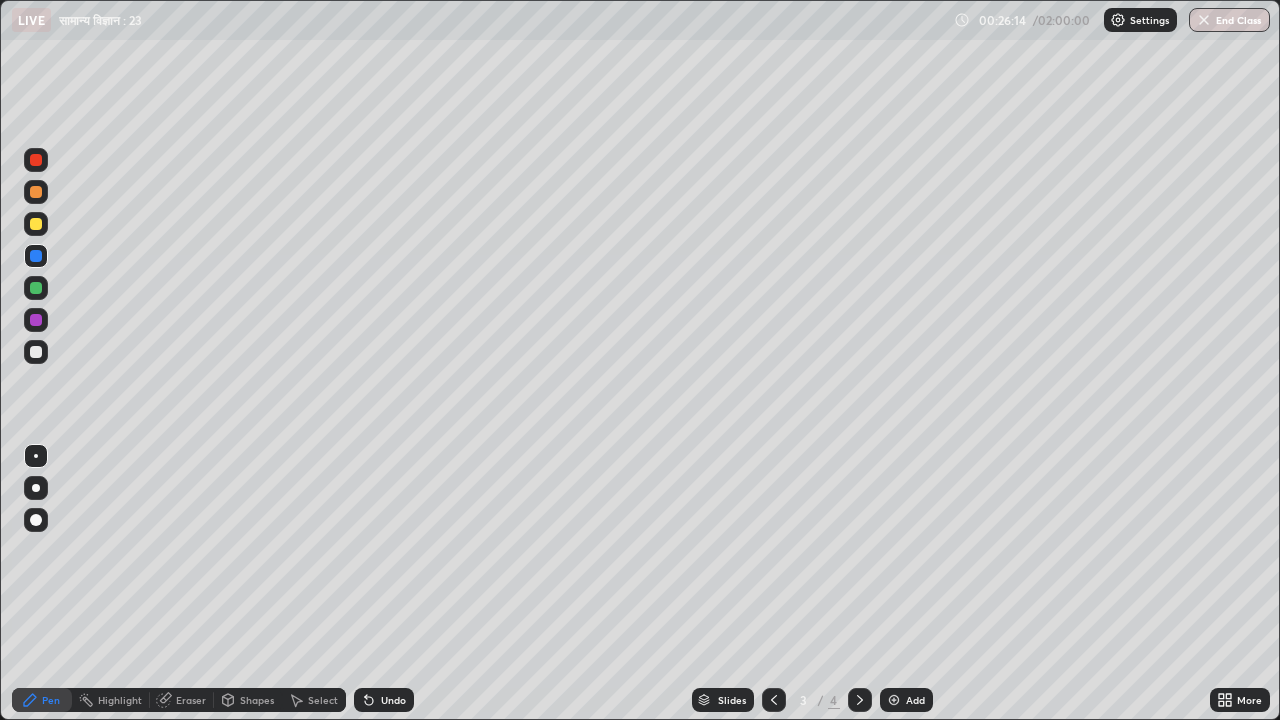 click on "Undo" at bounding box center (393, 700) 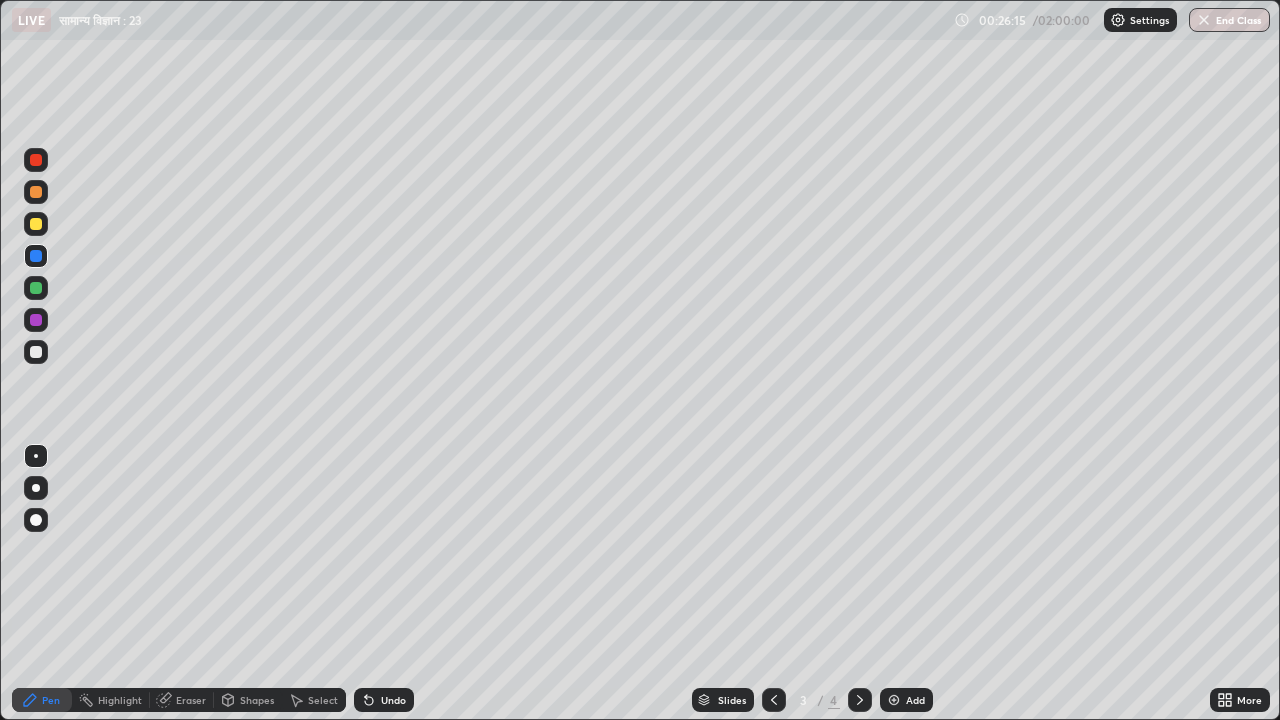 click on "Undo" at bounding box center (384, 700) 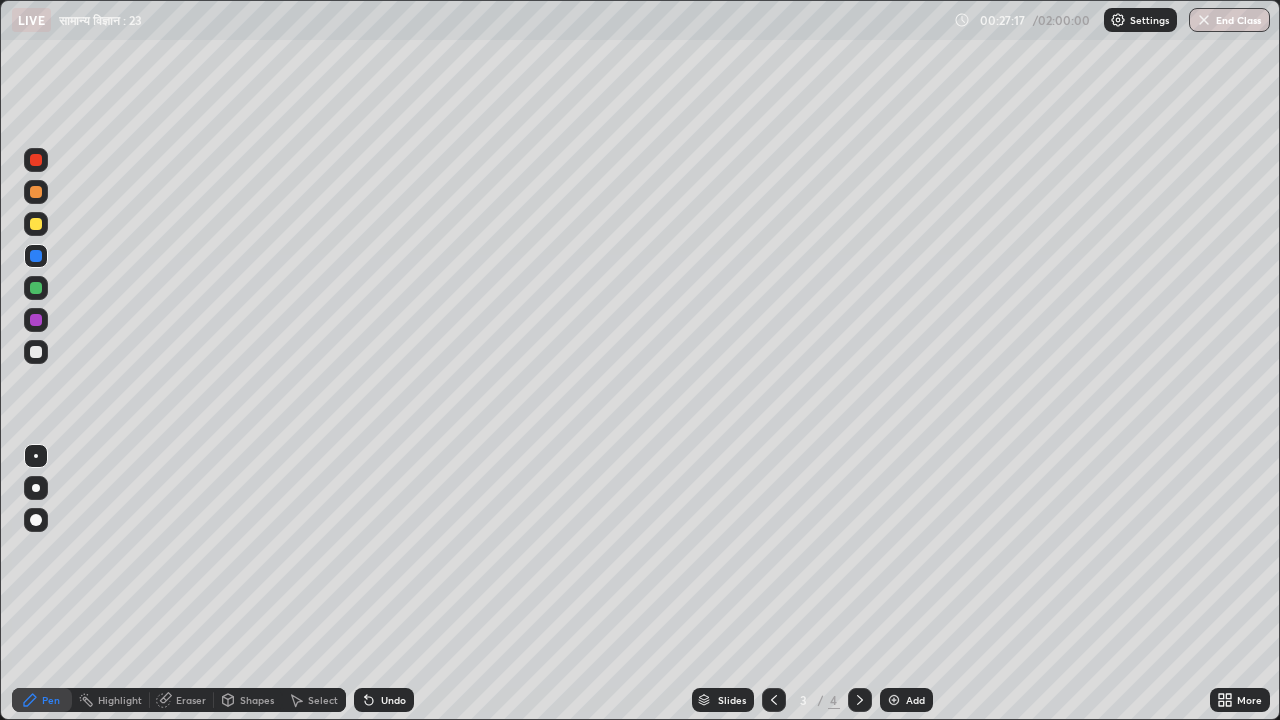 click at bounding box center (36, 352) 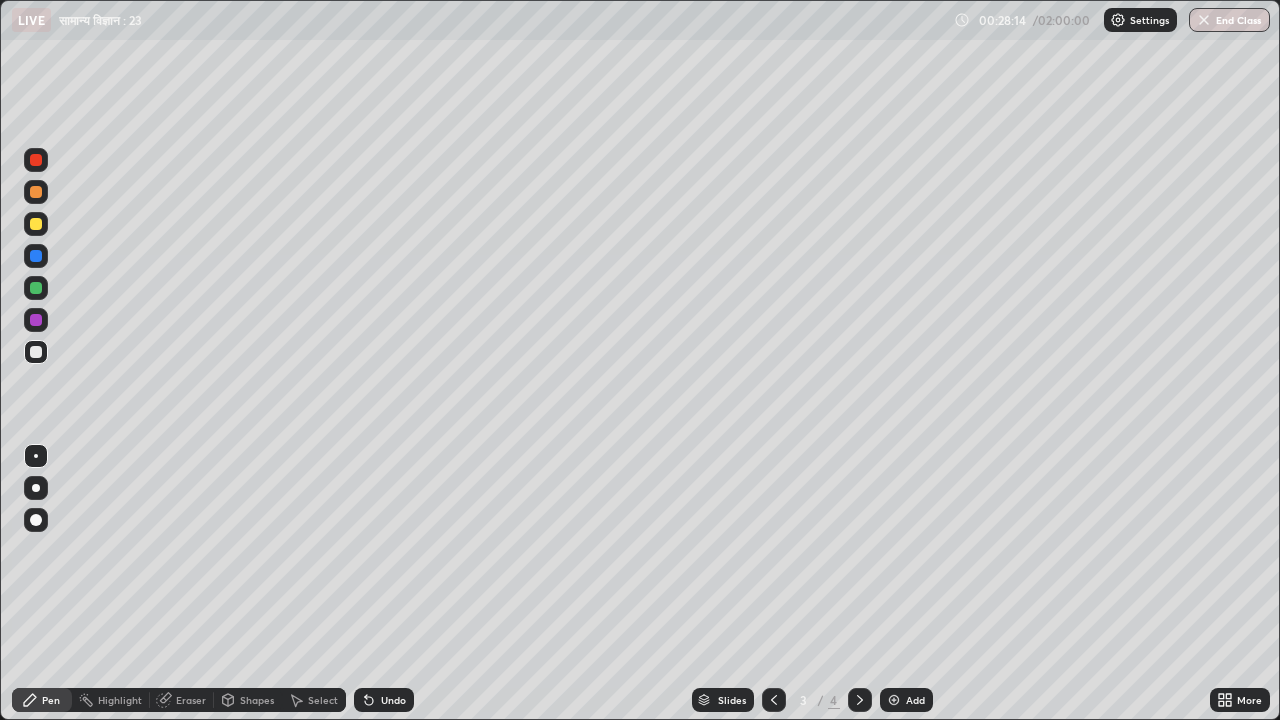click 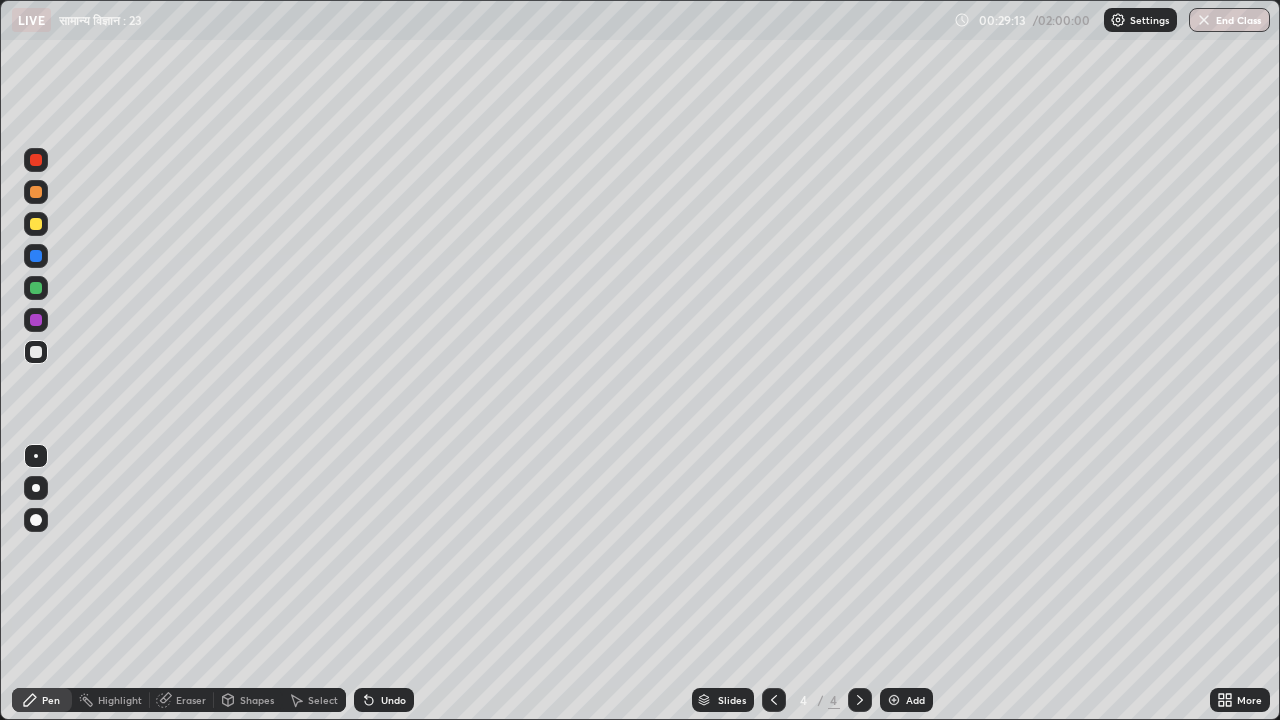 click on "Undo" at bounding box center [393, 700] 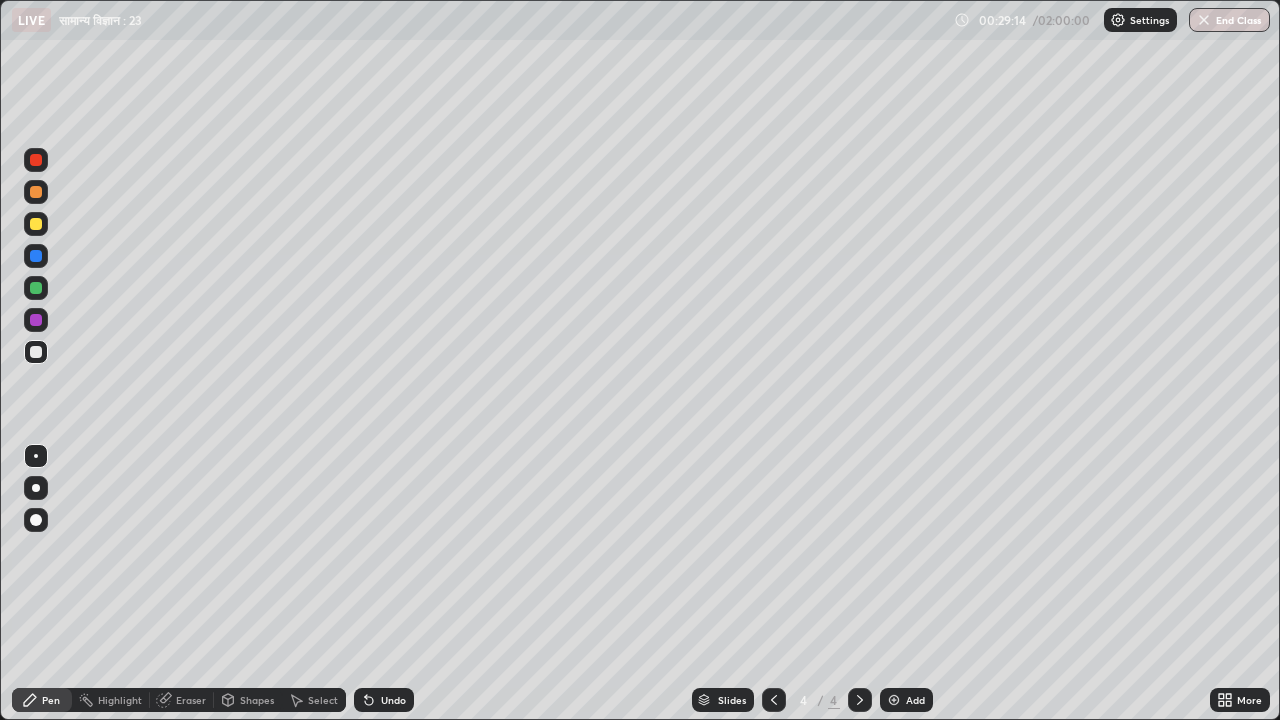 click on "Undo" at bounding box center (384, 700) 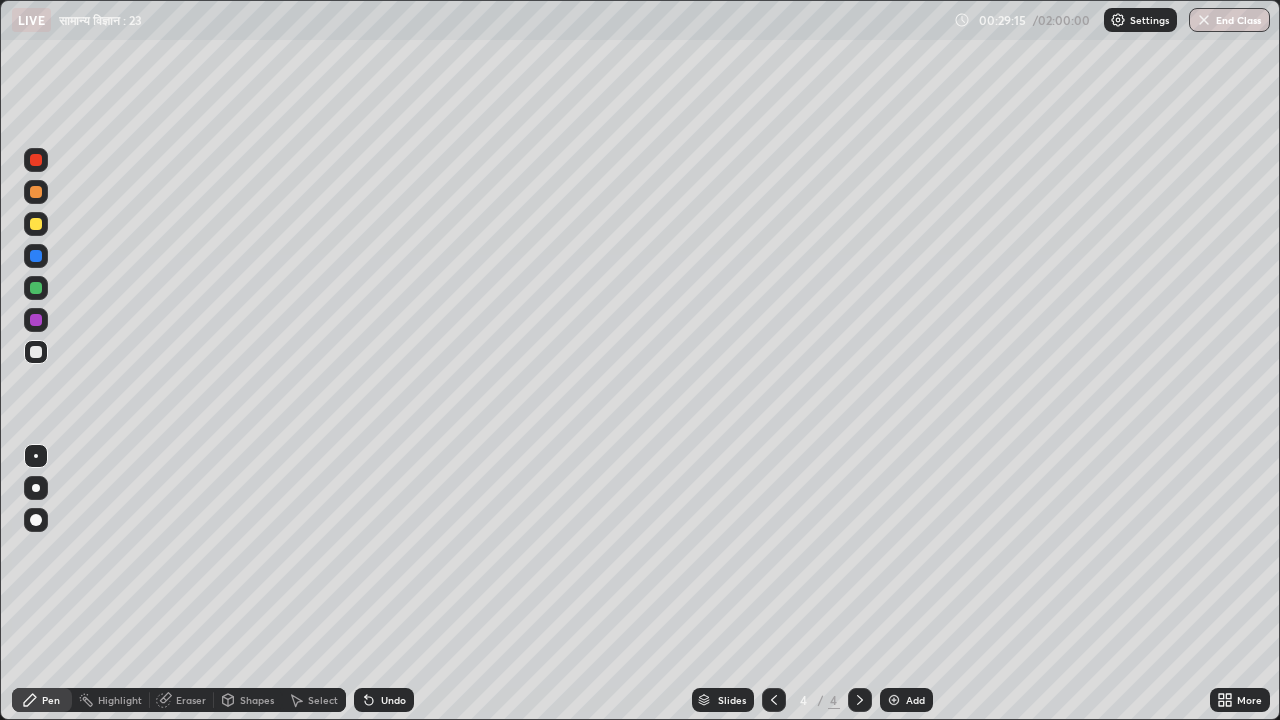 click on "Undo" at bounding box center (384, 700) 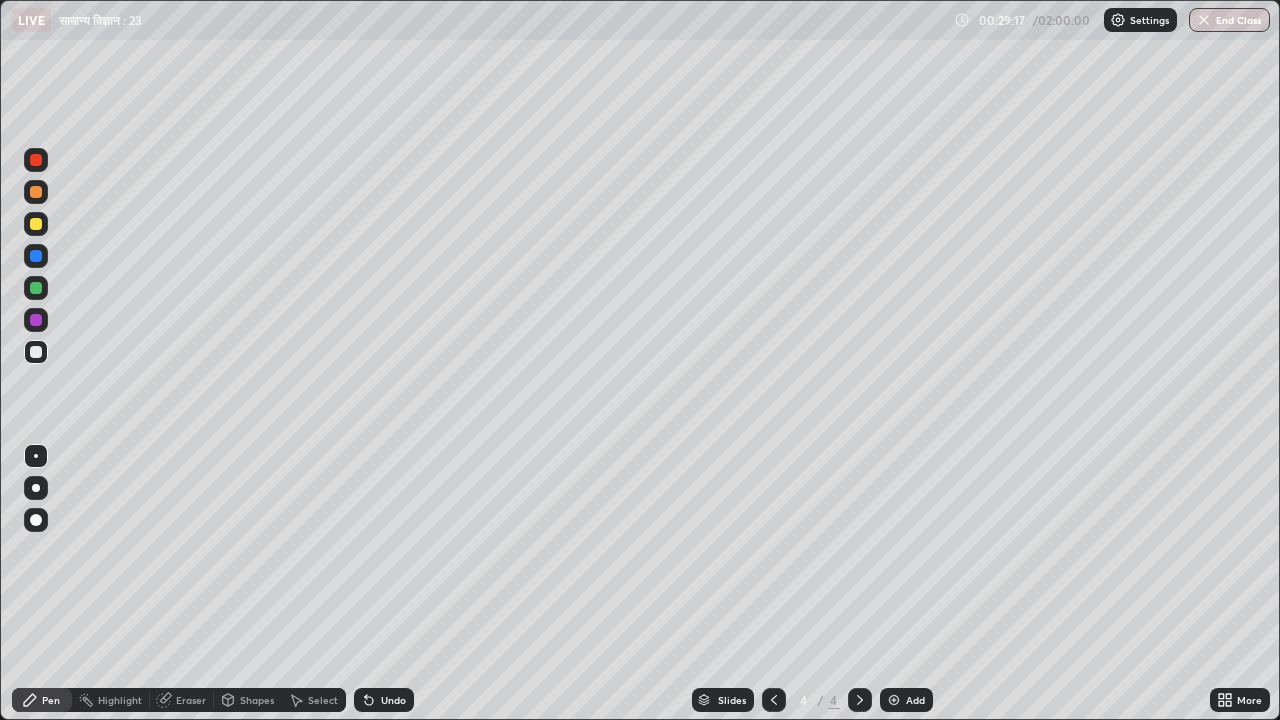 click on "Undo" at bounding box center [384, 700] 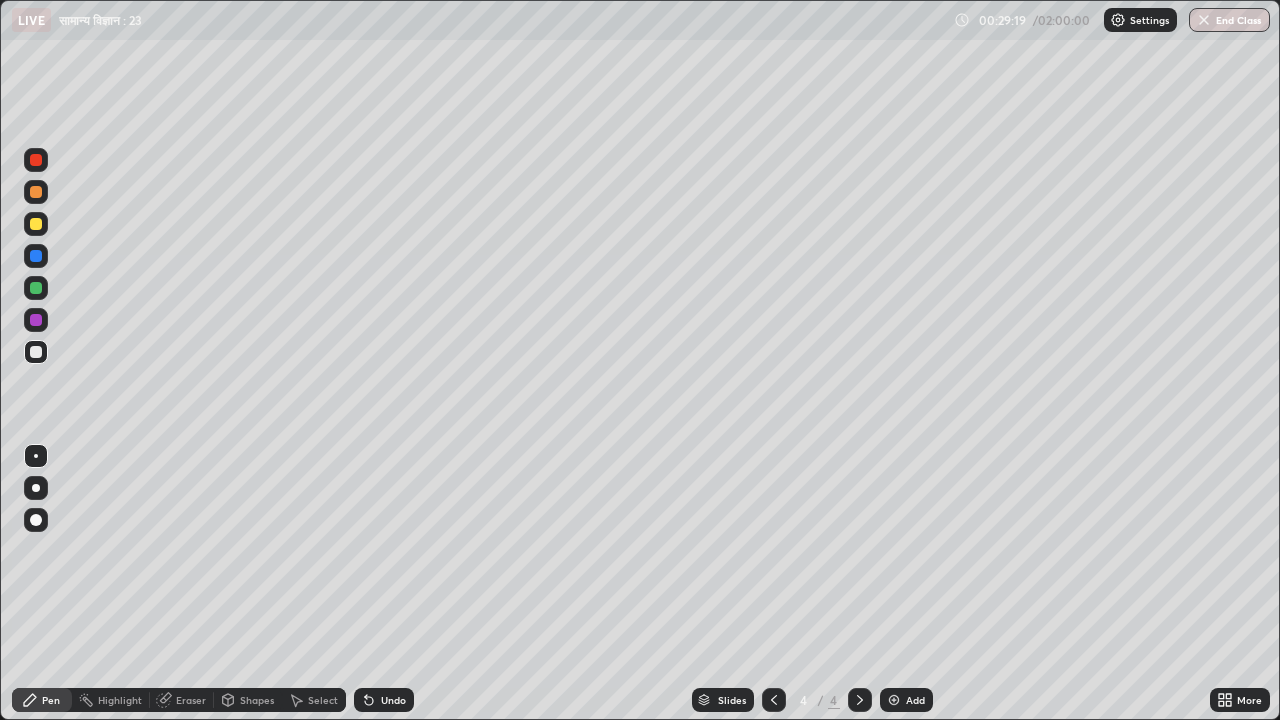 click on "Eraser" at bounding box center [191, 700] 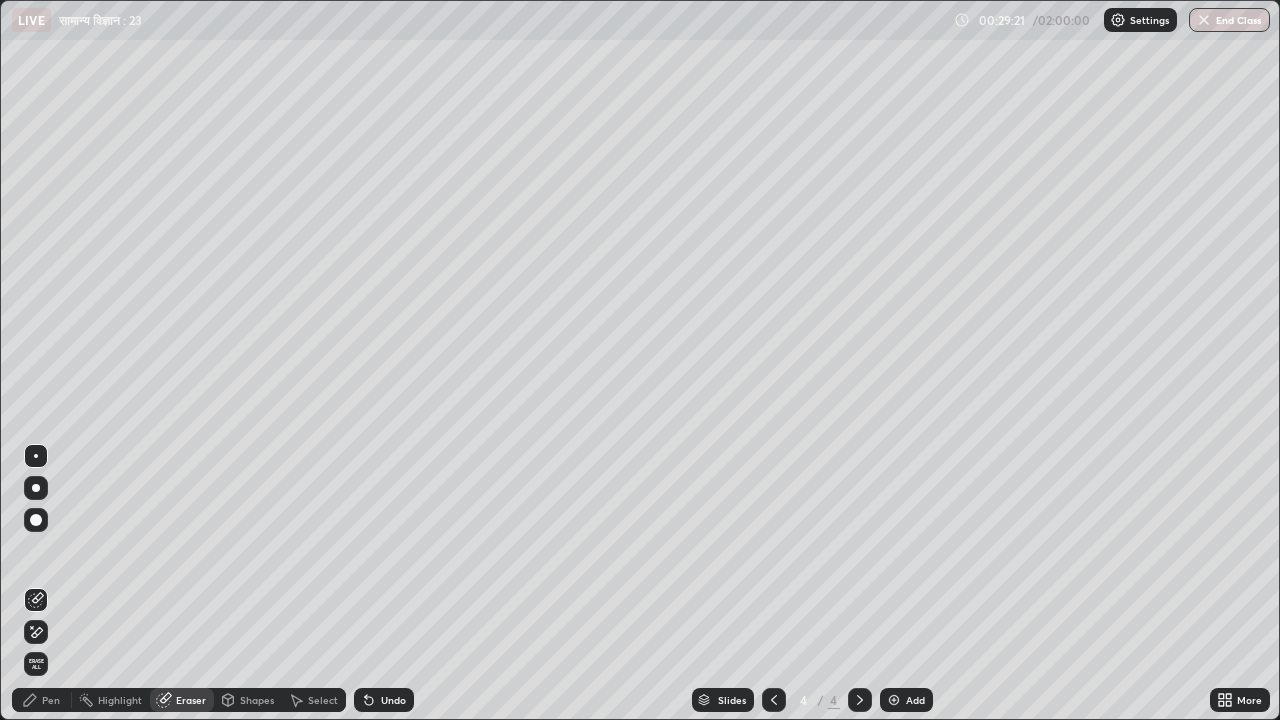 click on "Pen" at bounding box center (51, 700) 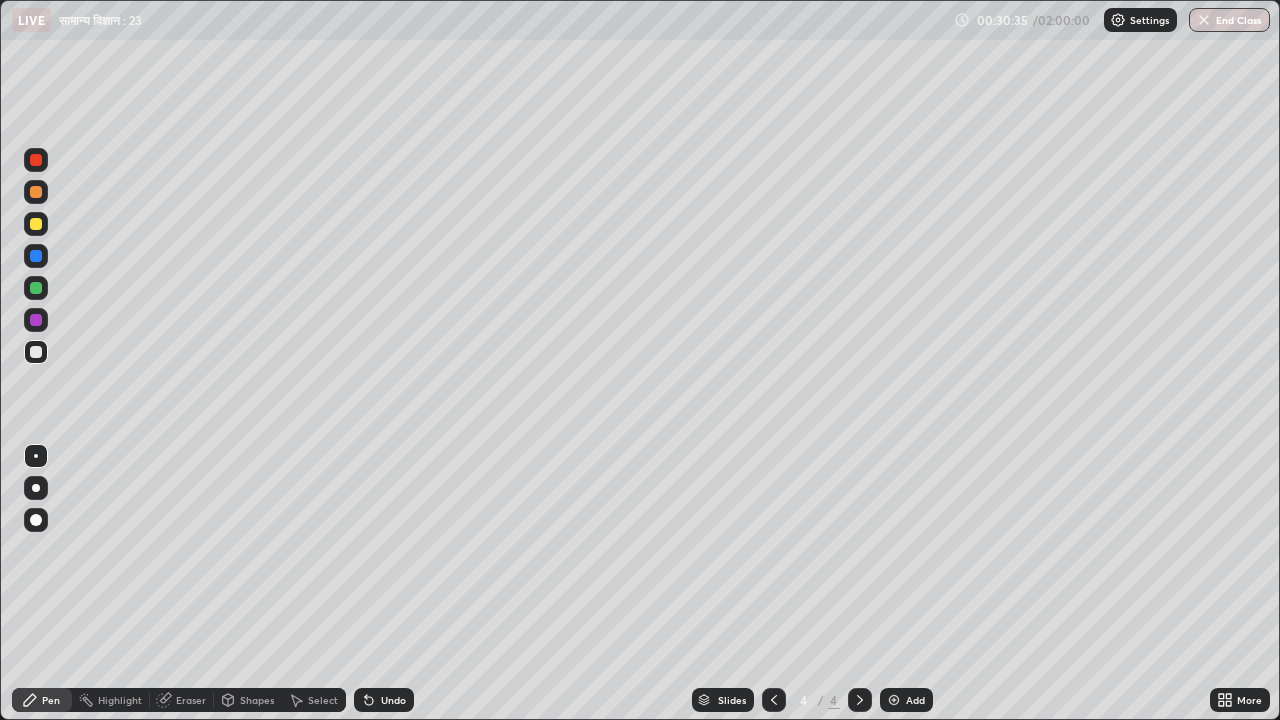 click on "Add" at bounding box center [915, 700] 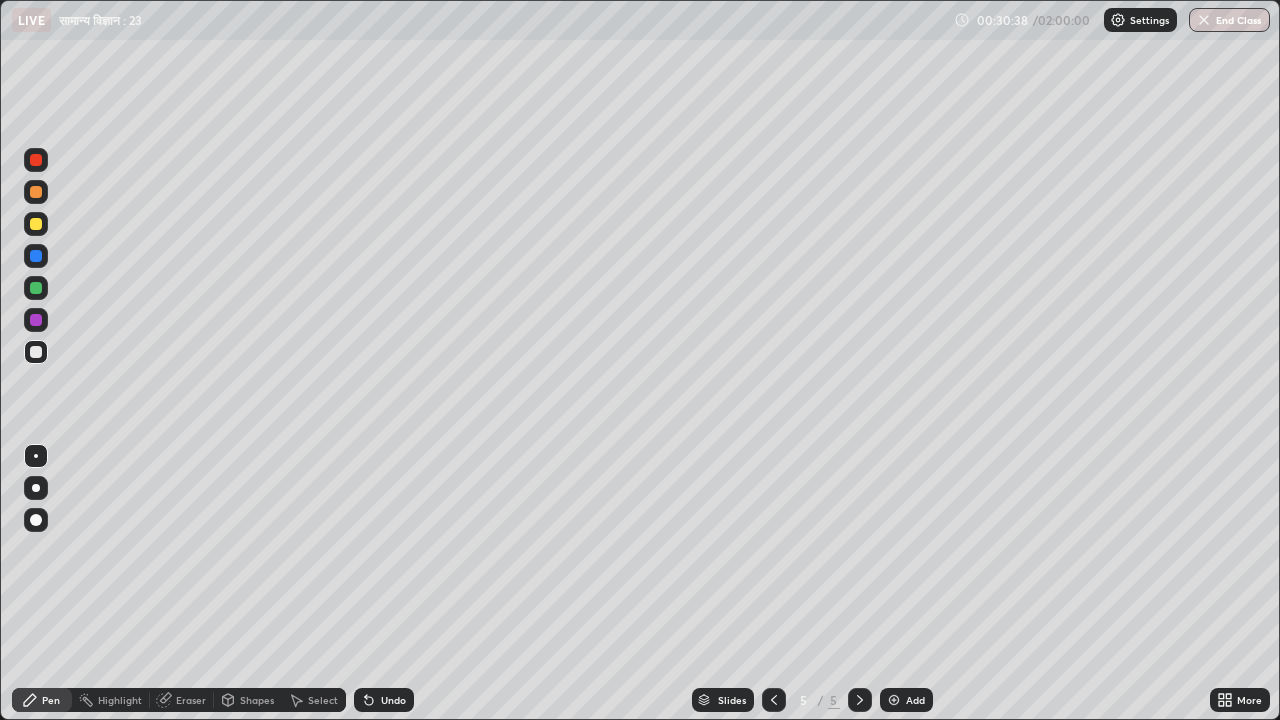 click 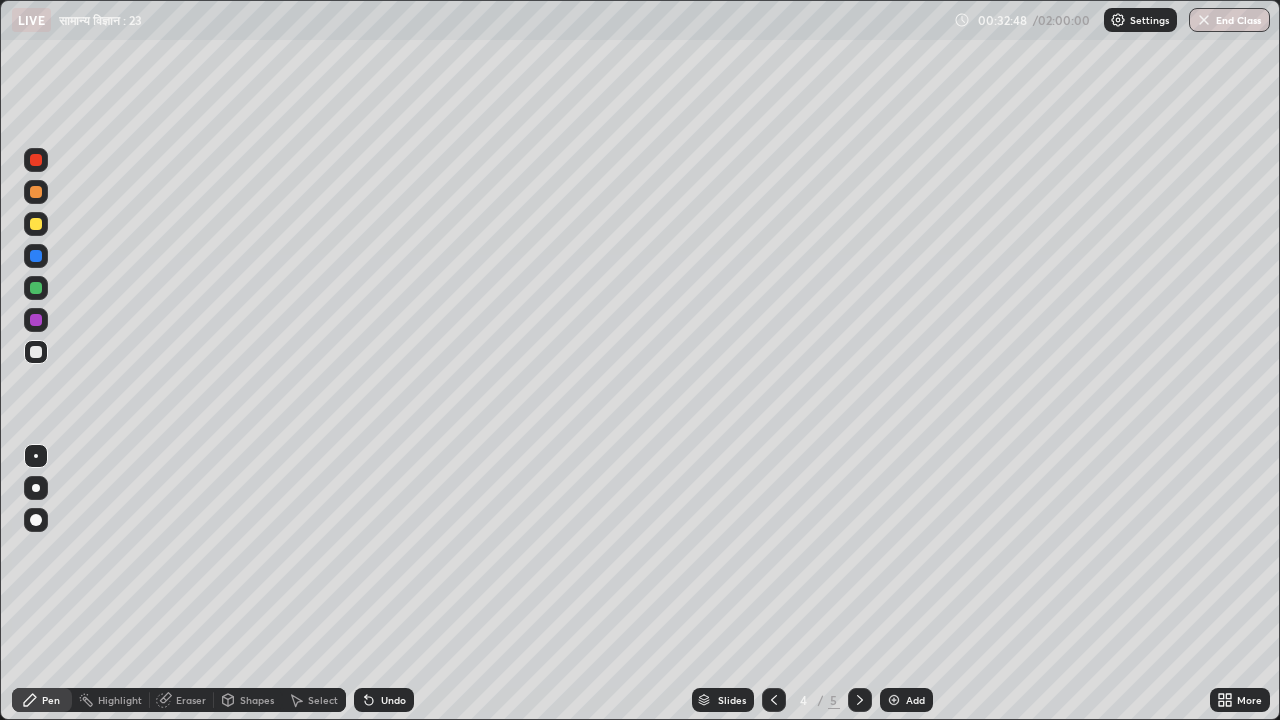 click 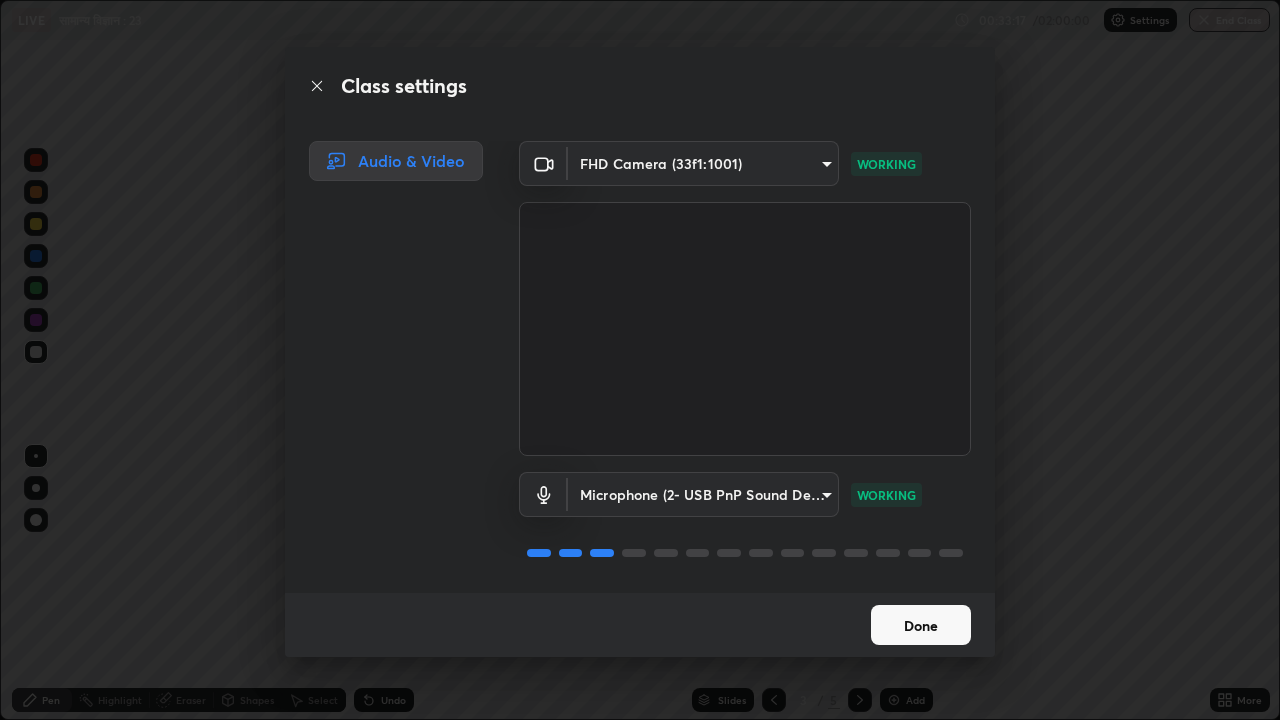 click on "Done" at bounding box center [921, 625] 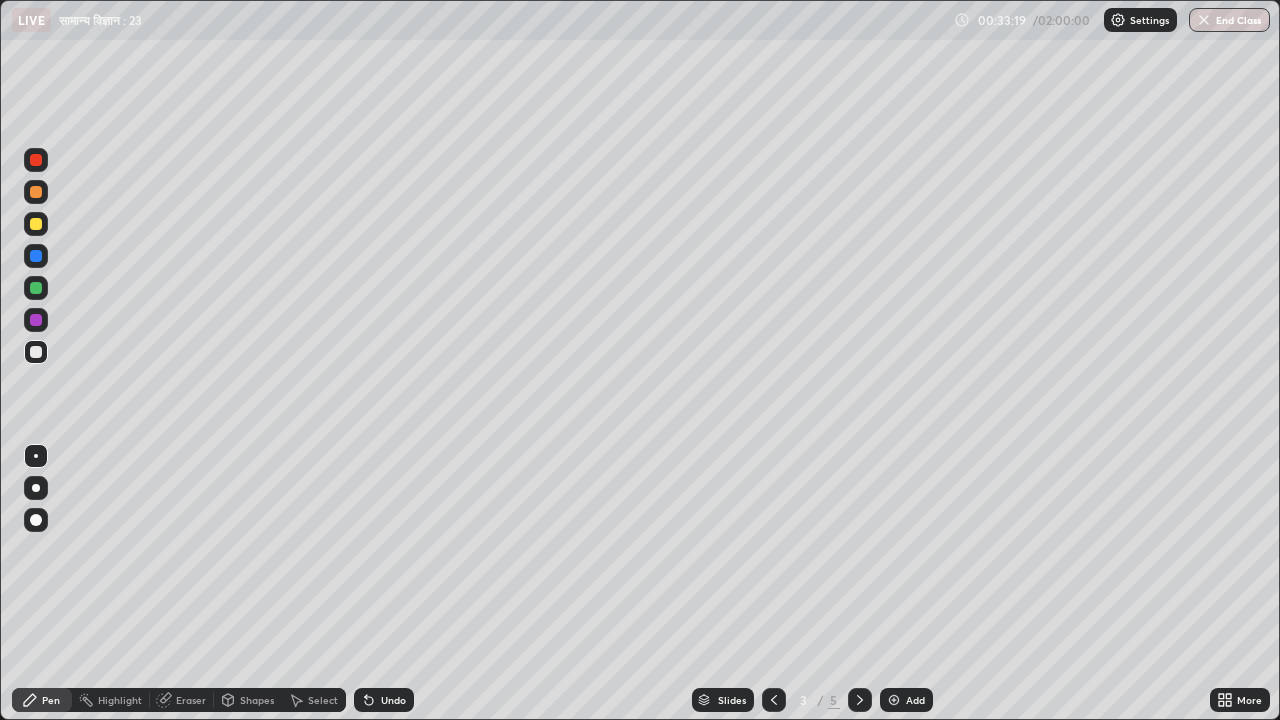 click 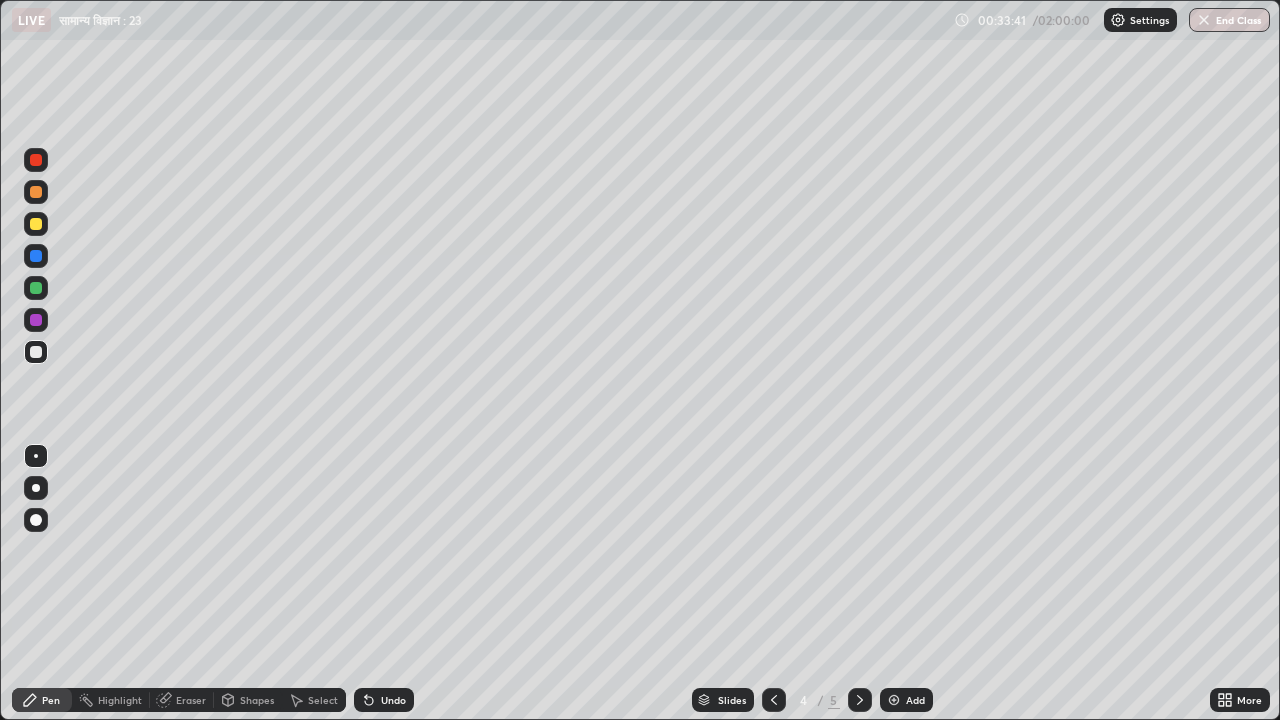 click 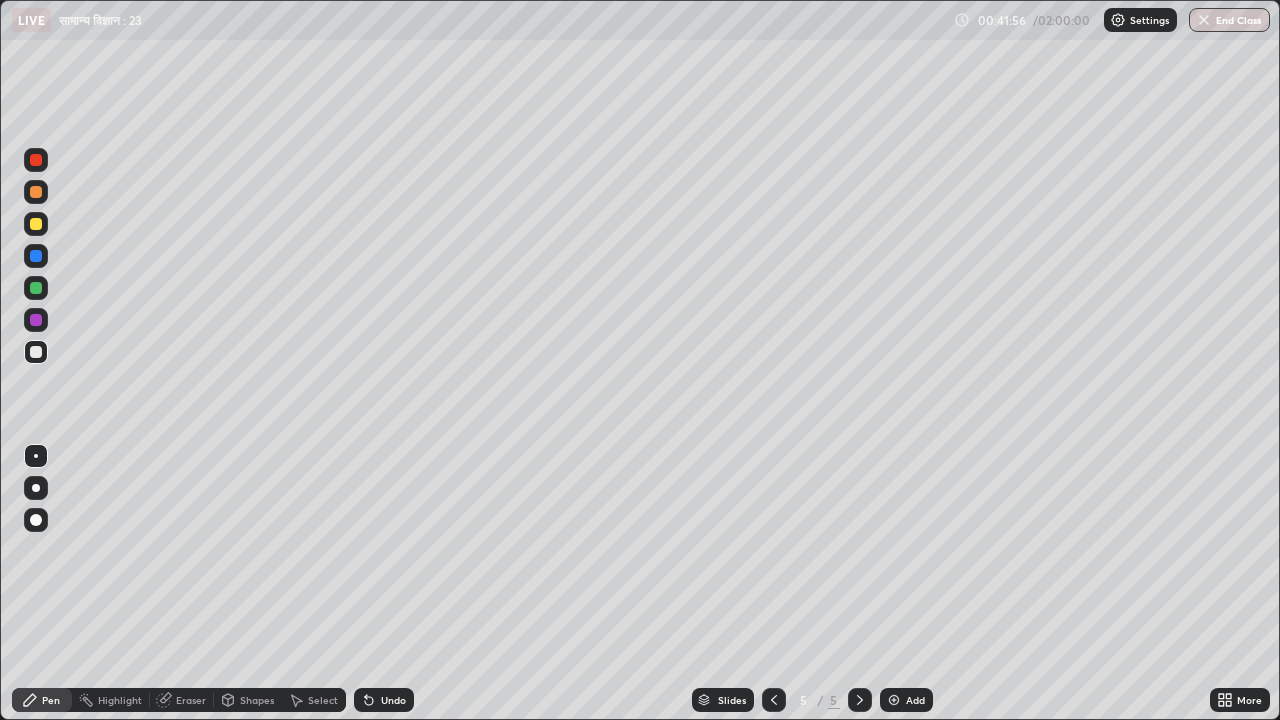 click on "Shapes" at bounding box center [248, 700] 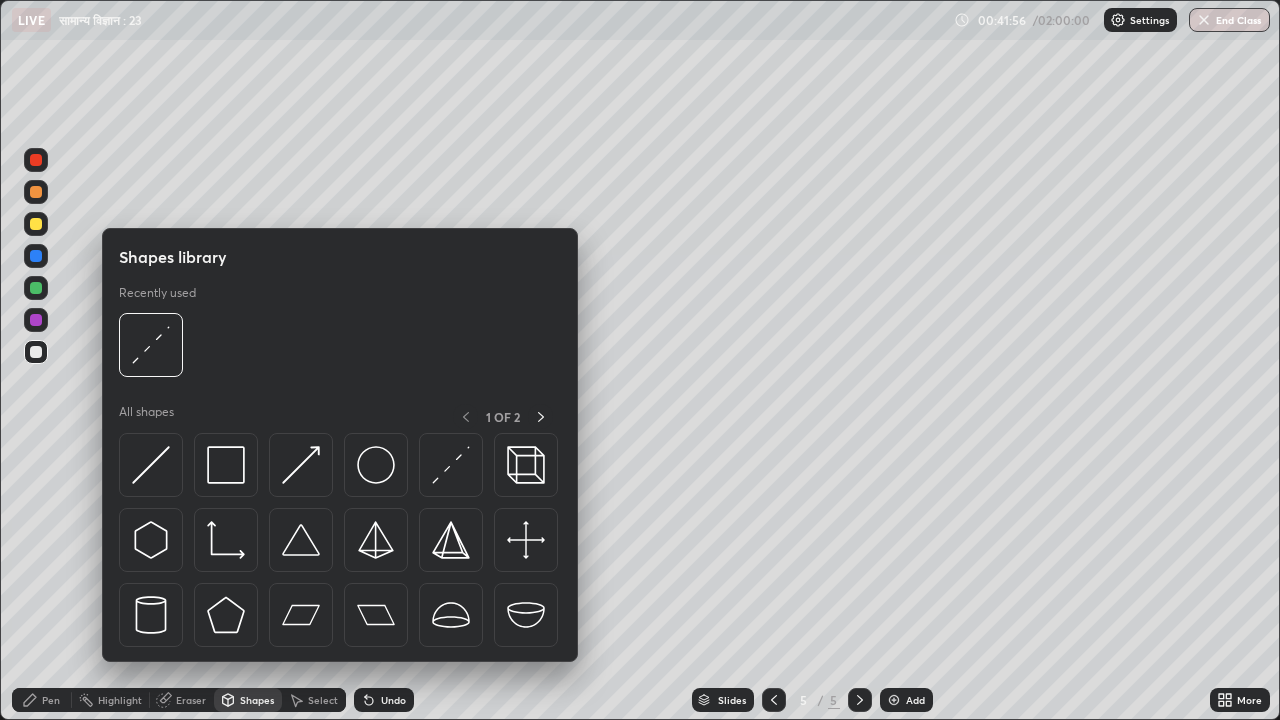click on "Eraser" at bounding box center [191, 700] 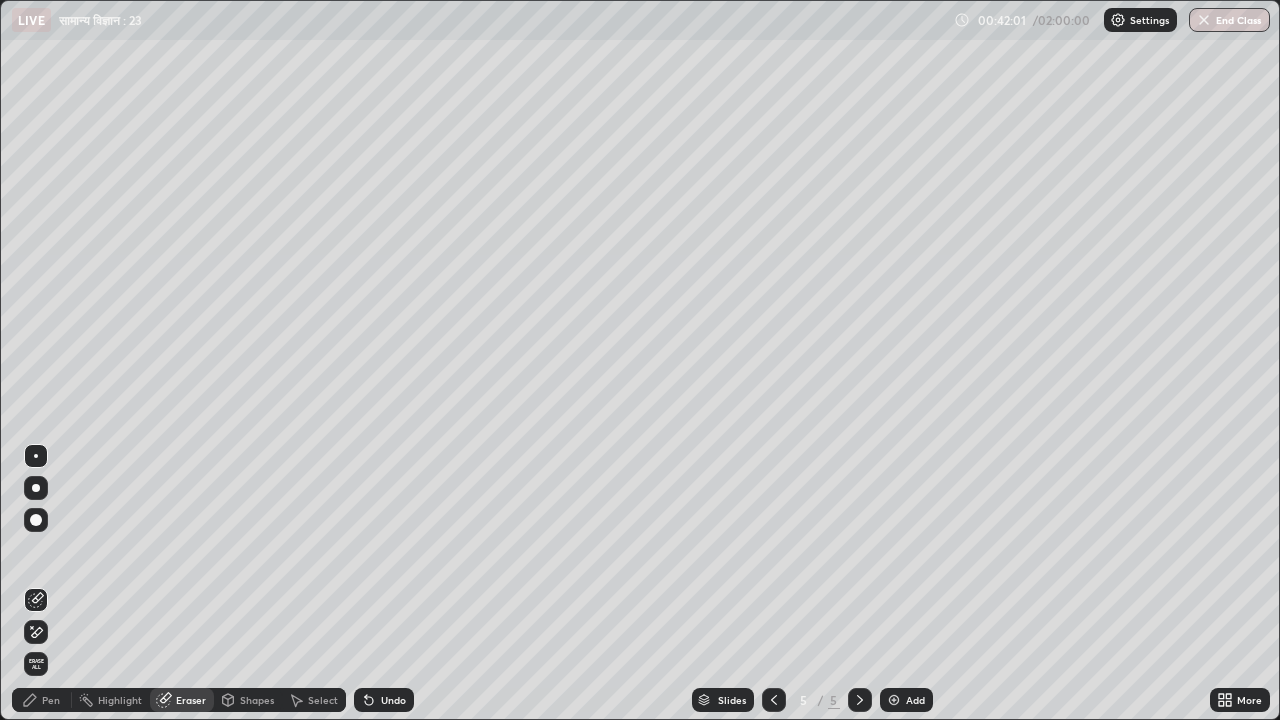 click on "Pen" at bounding box center (51, 700) 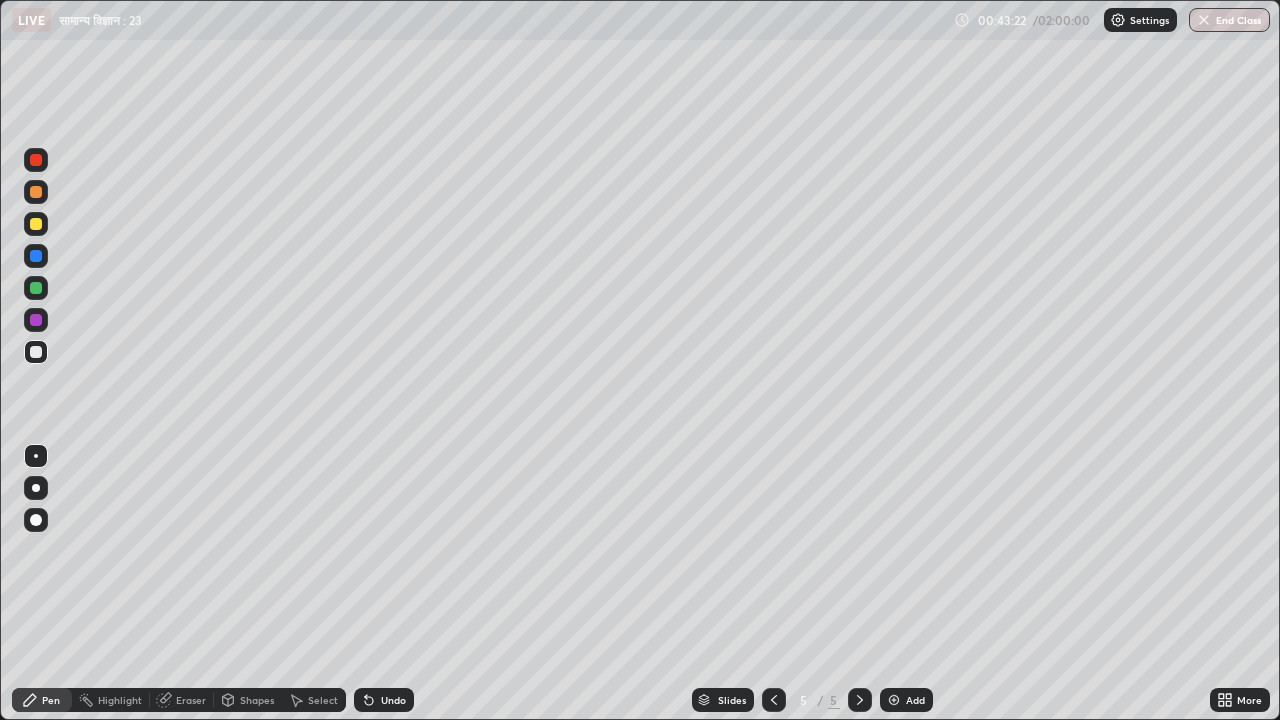 click on "Eraser" at bounding box center (191, 700) 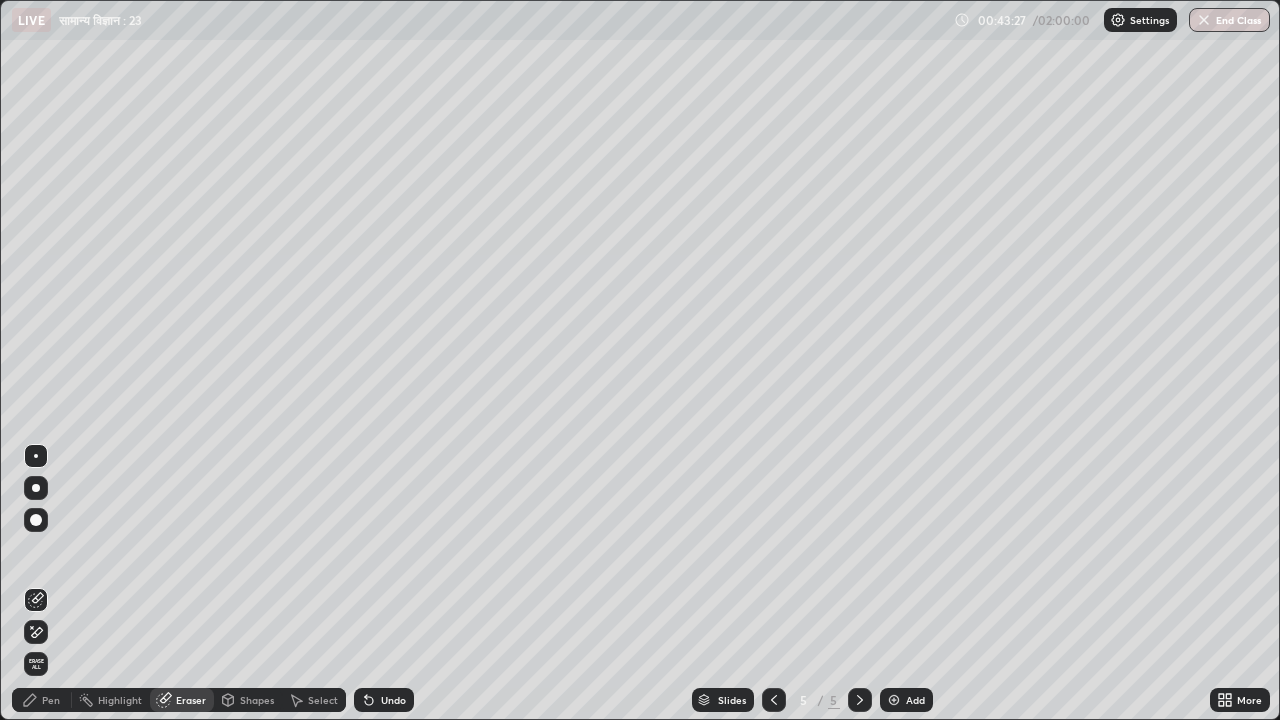 click on "Pen" at bounding box center [42, 700] 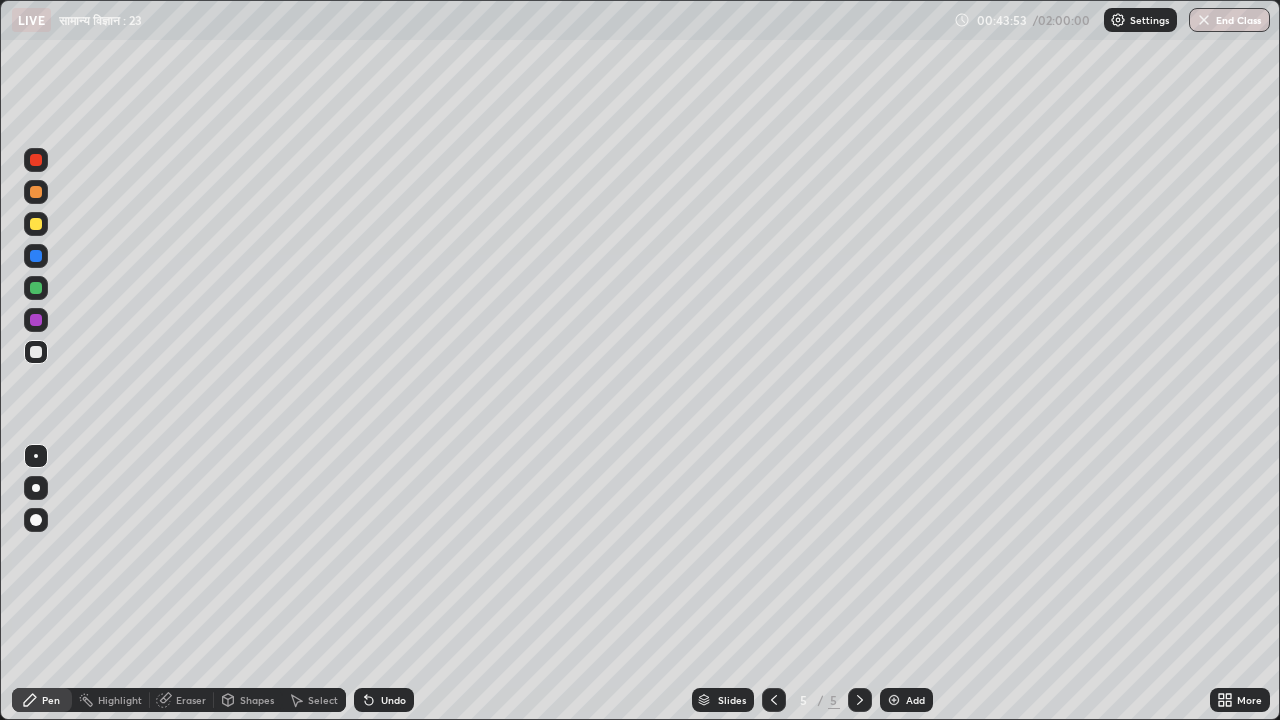 click on "Add" at bounding box center [915, 700] 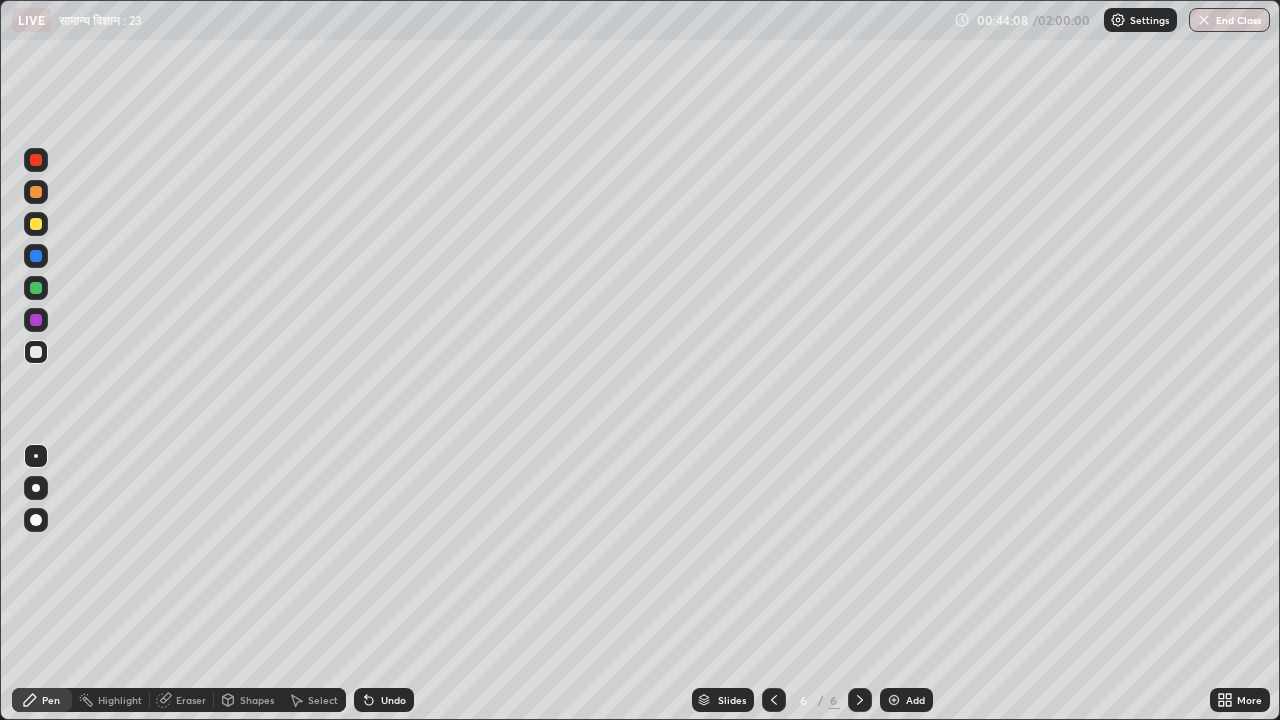 click on "Undo" at bounding box center (393, 700) 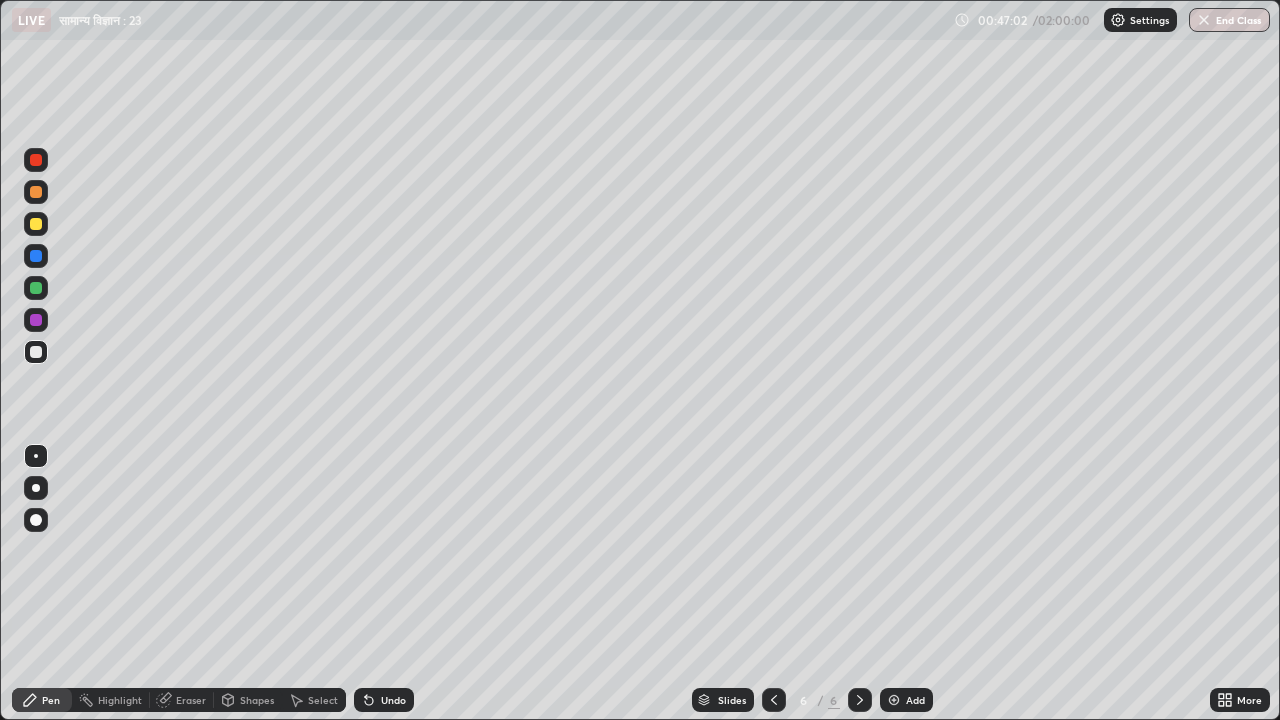 click on "Eraser" at bounding box center (191, 700) 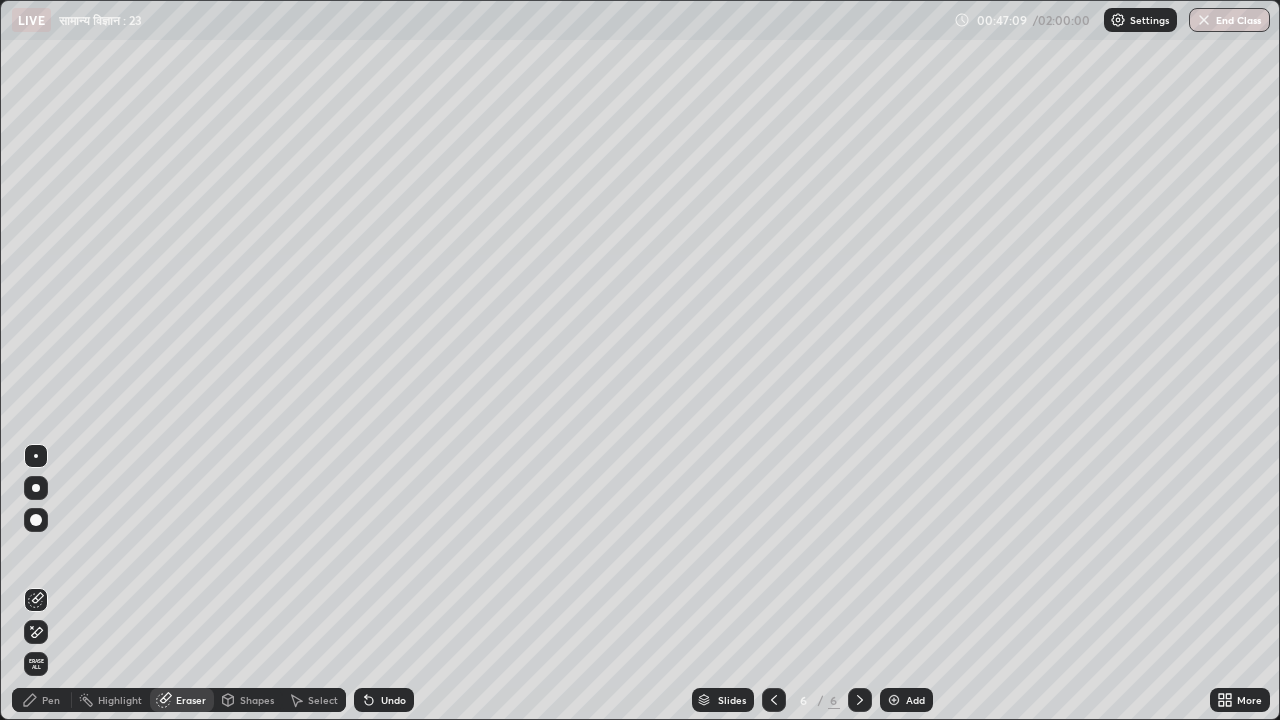 click on "Pen" at bounding box center (51, 700) 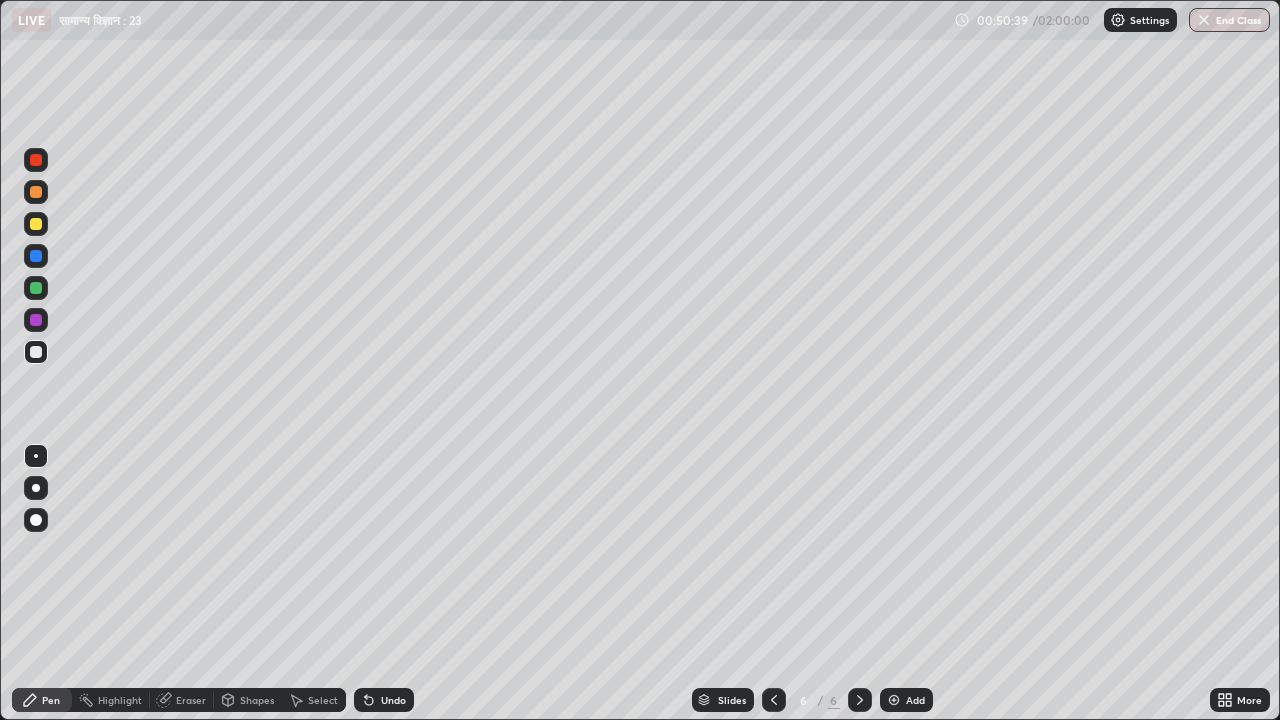 click on "Eraser" at bounding box center [182, 700] 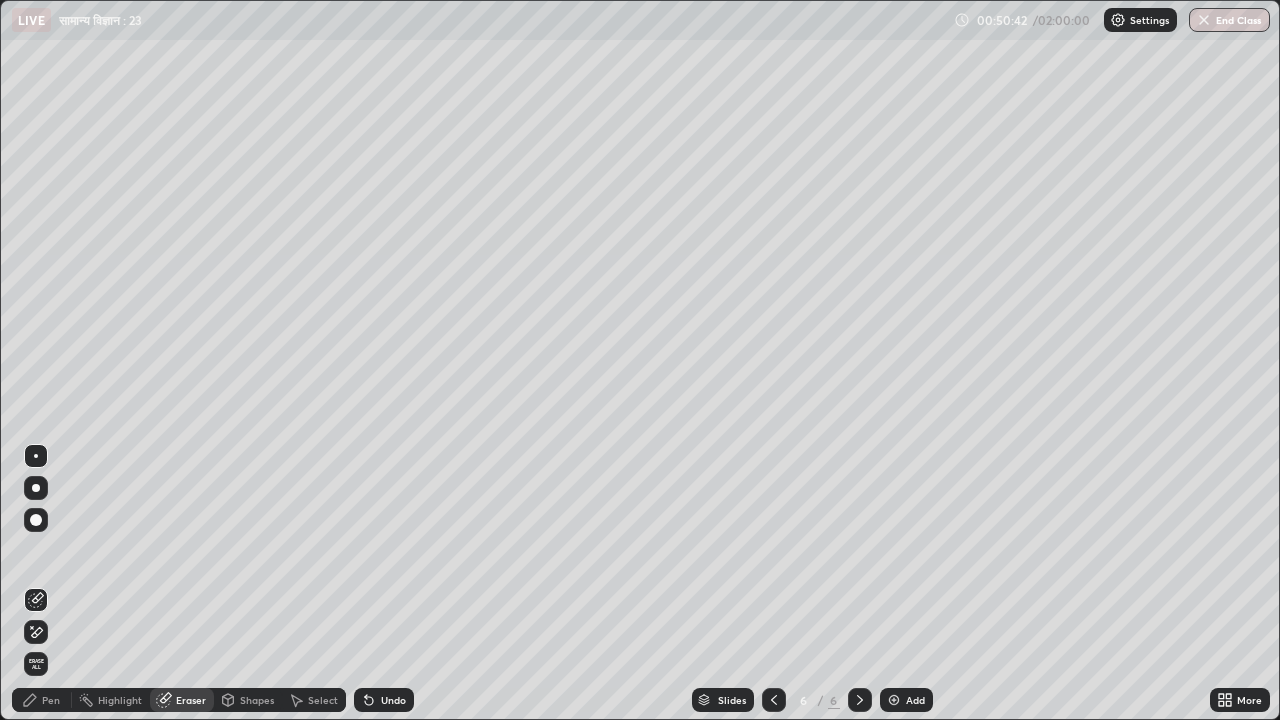 click on "Pen" at bounding box center (42, 700) 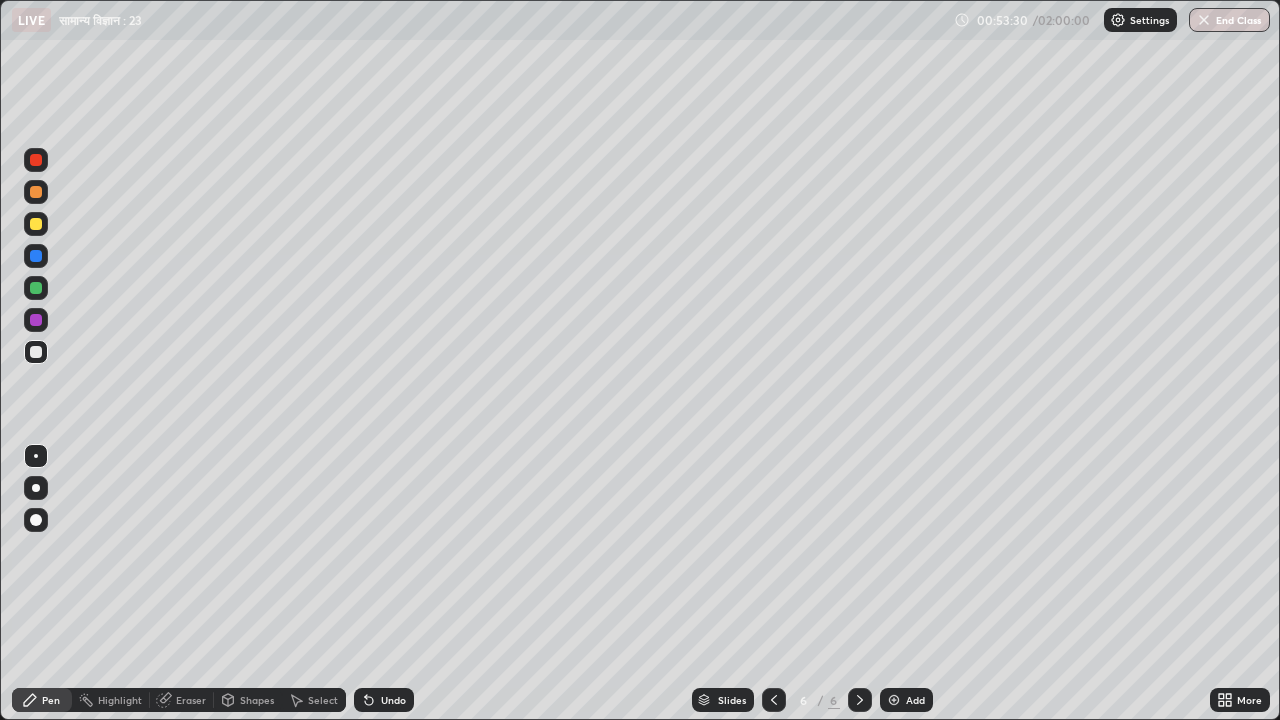 click 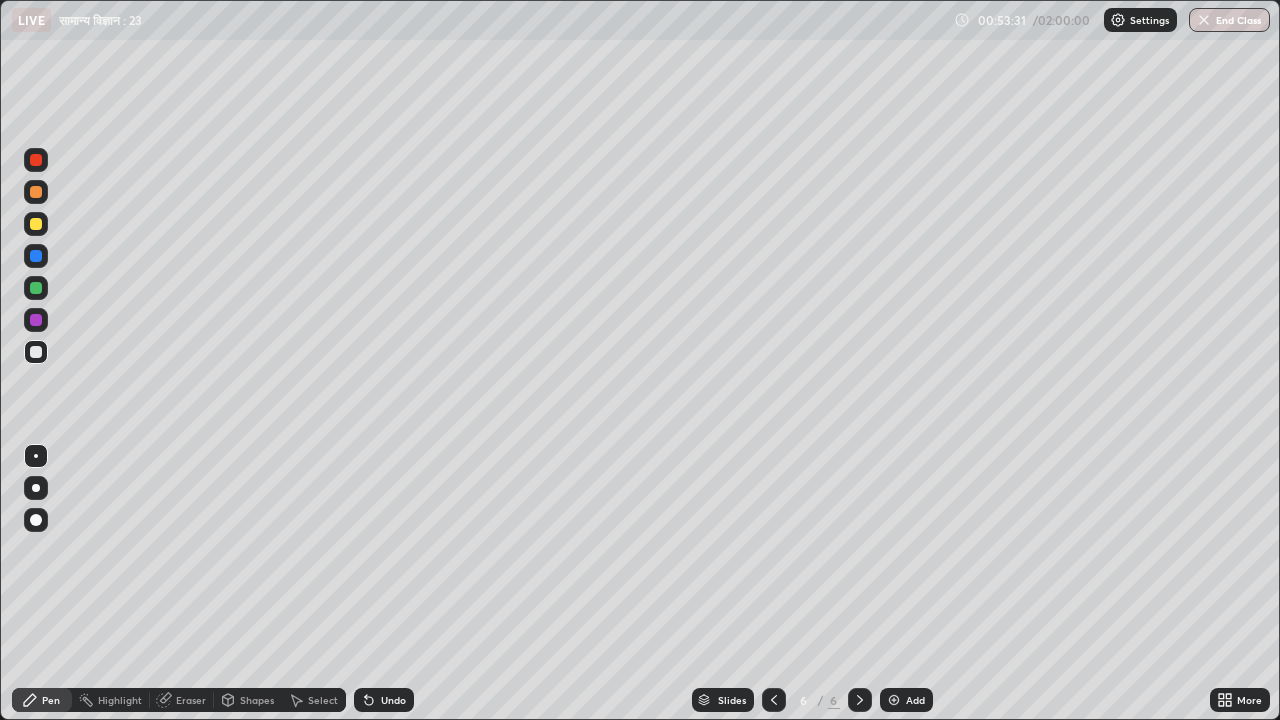click on "Add" at bounding box center [906, 700] 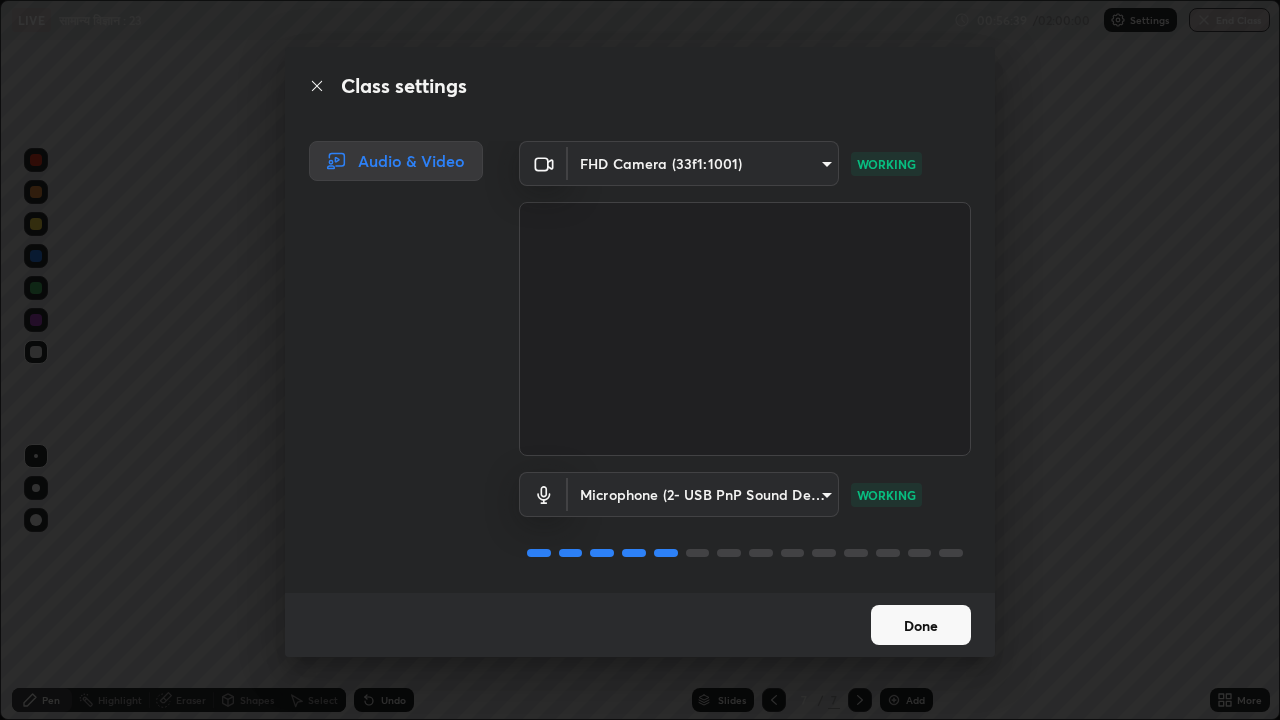 click on "Done" at bounding box center (921, 625) 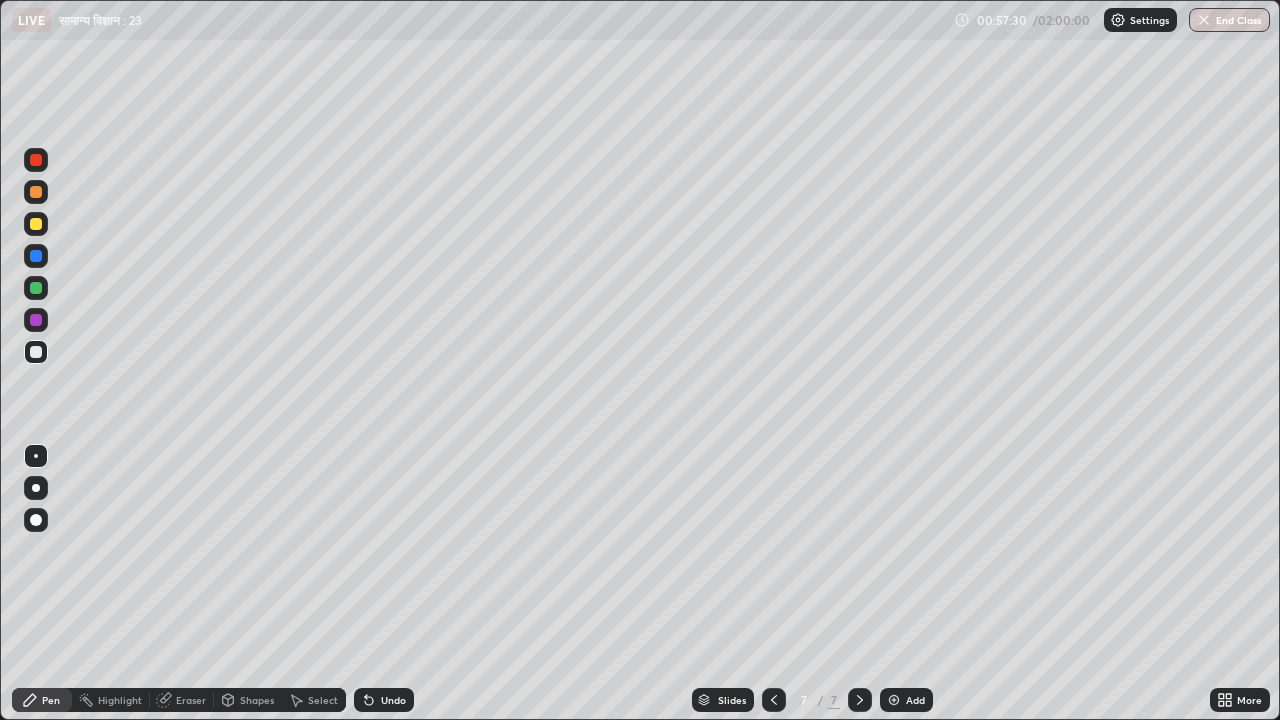 click on "Undo" at bounding box center (384, 700) 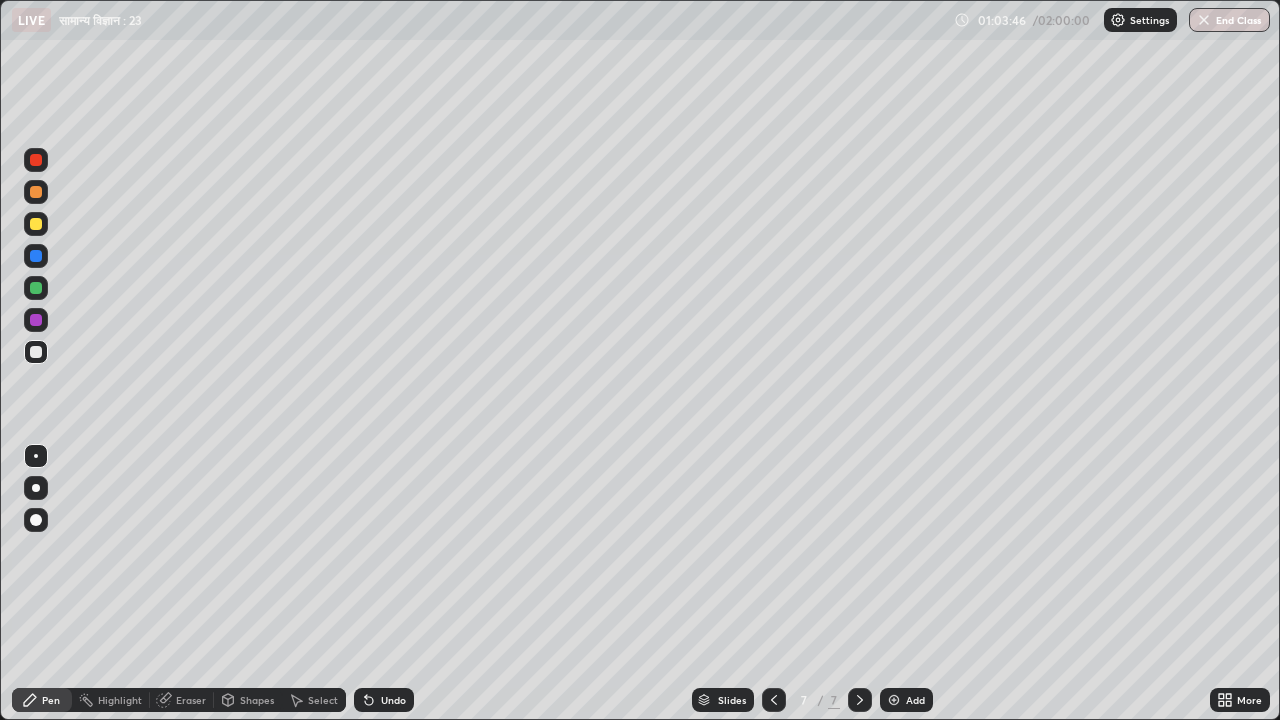 click on "Eraser" at bounding box center (191, 700) 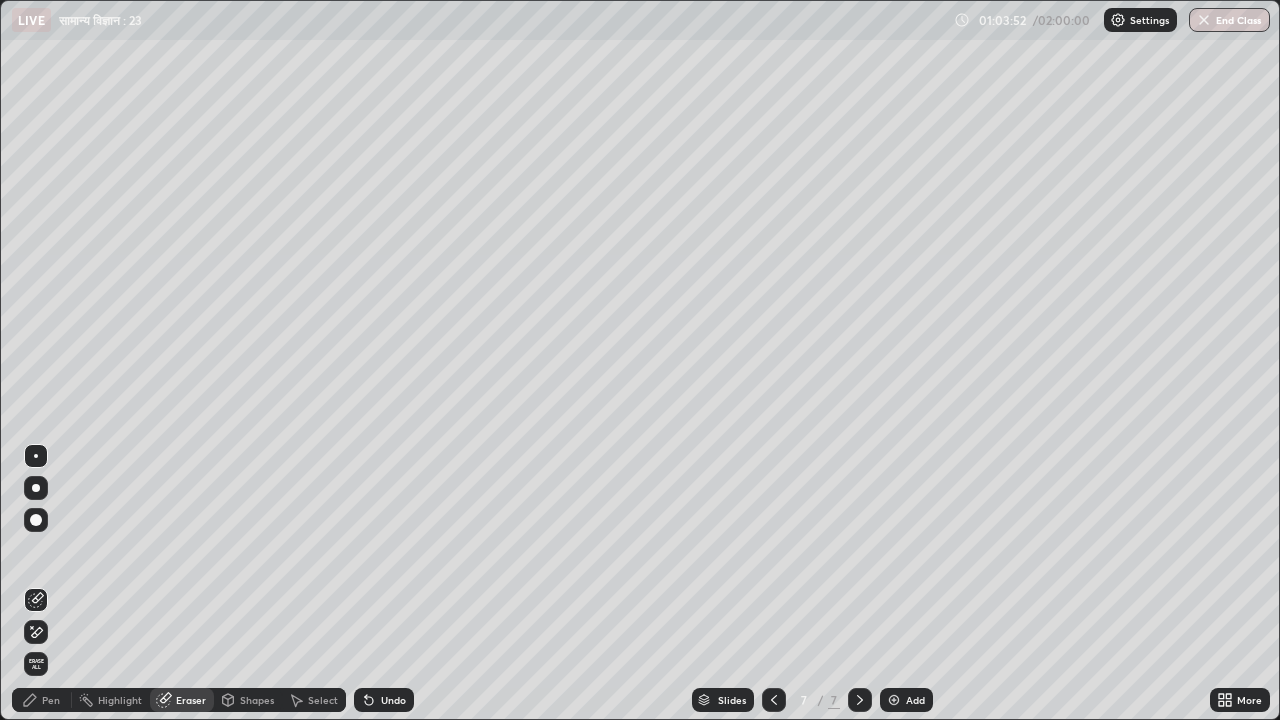click on "Pen" at bounding box center [51, 700] 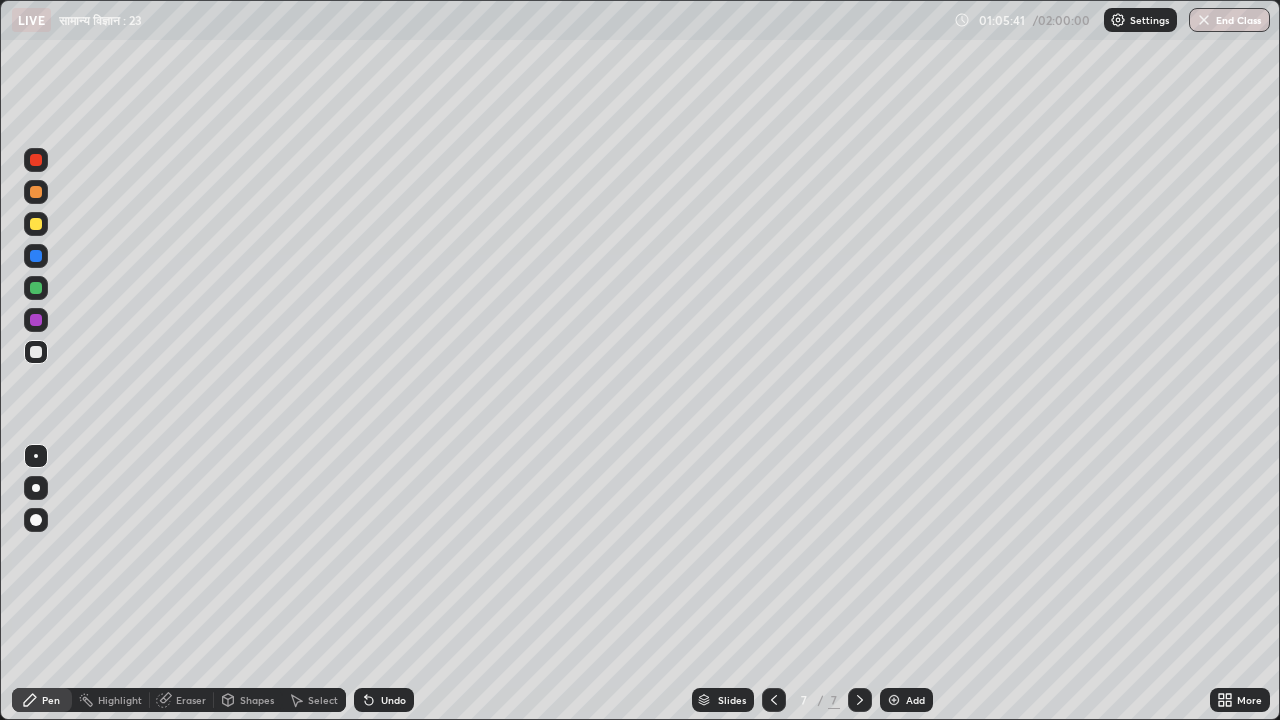 click on "Undo" at bounding box center [393, 700] 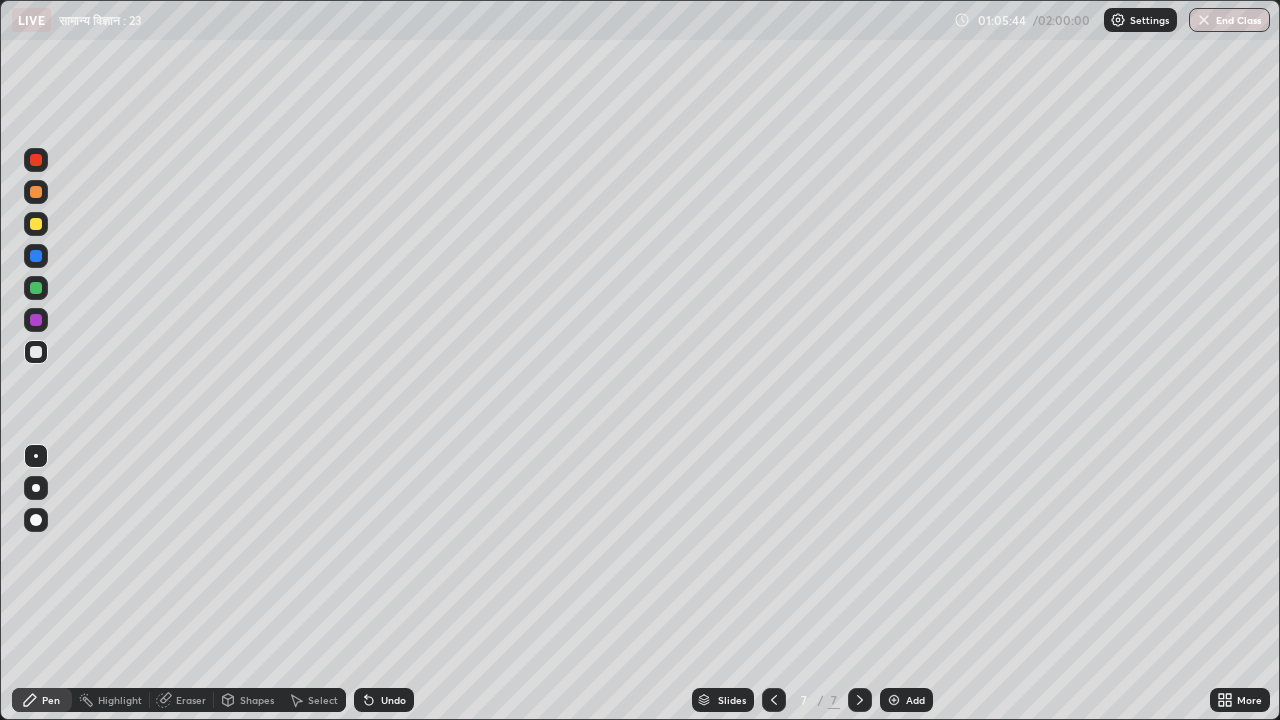 click on "Undo" at bounding box center [393, 700] 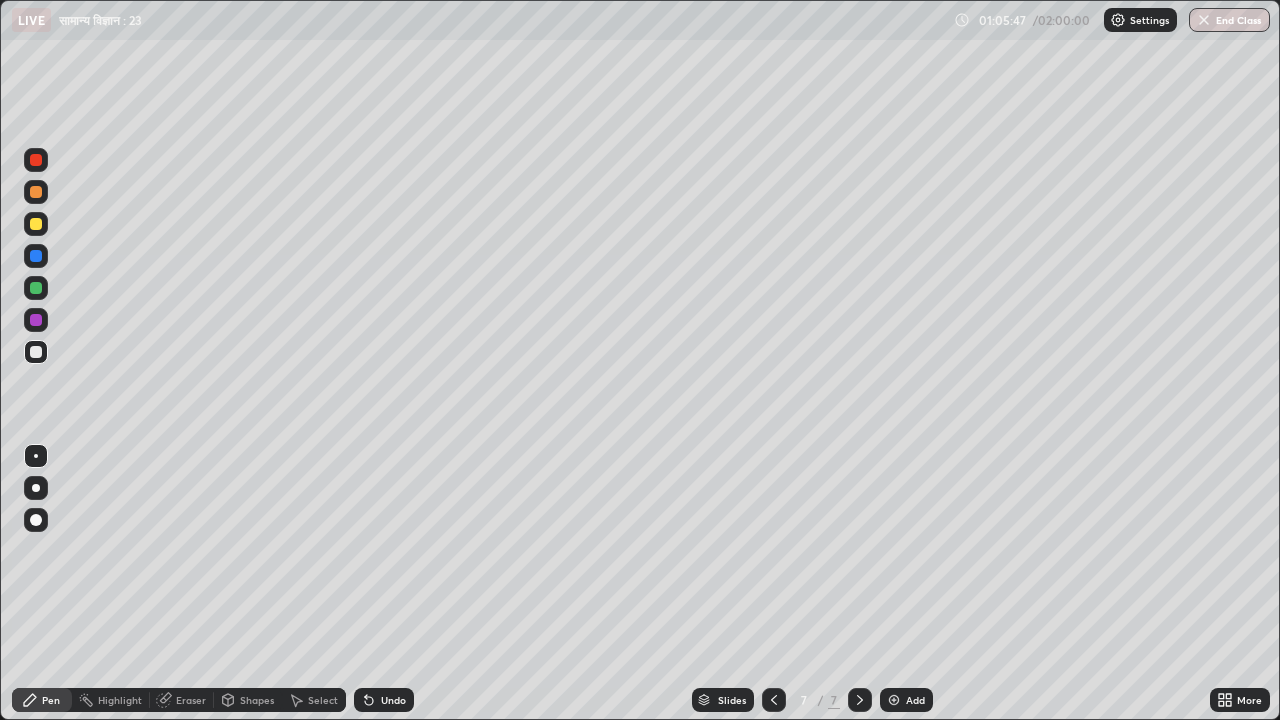 click on "Undo" at bounding box center [393, 700] 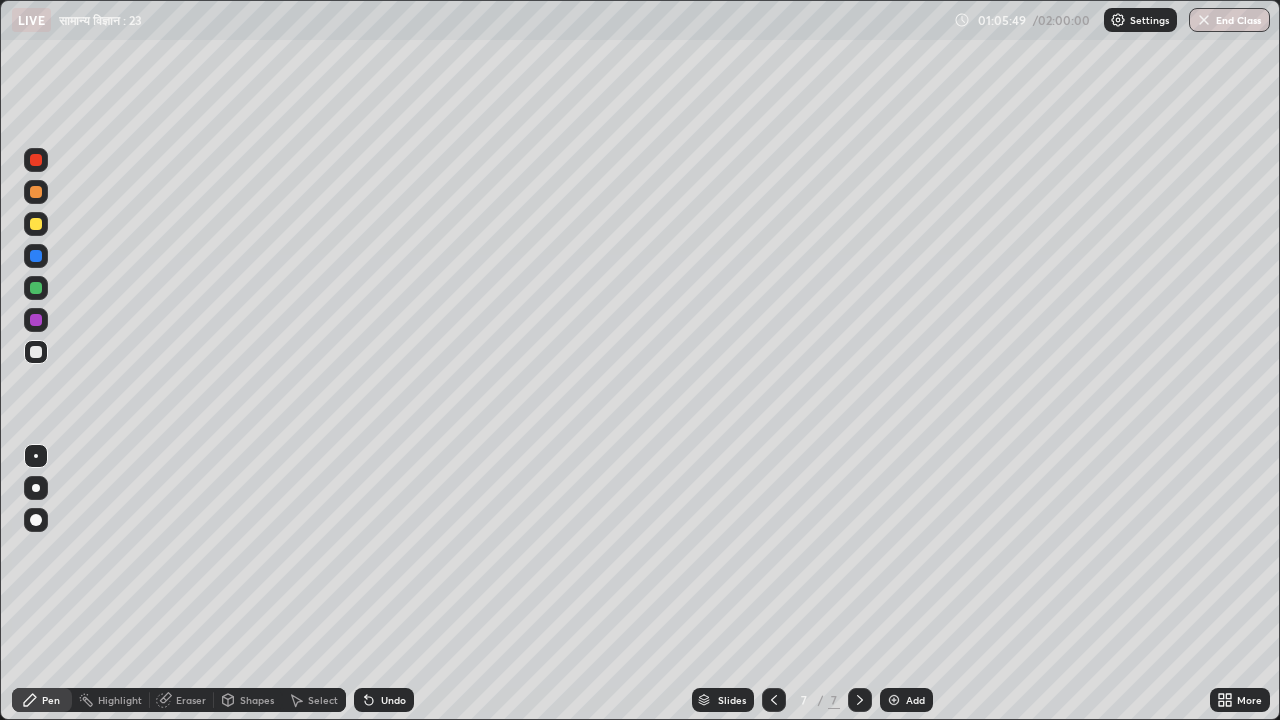 click on "Undo" at bounding box center (393, 700) 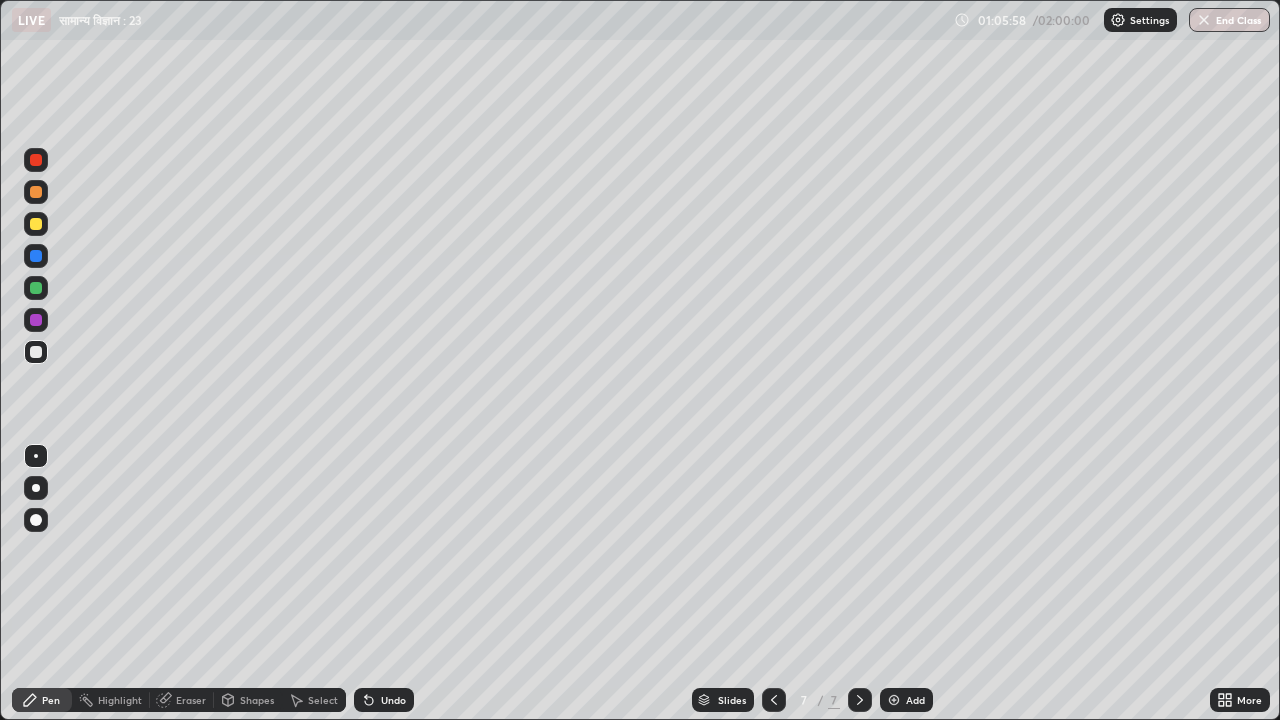 click at bounding box center [36, 160] 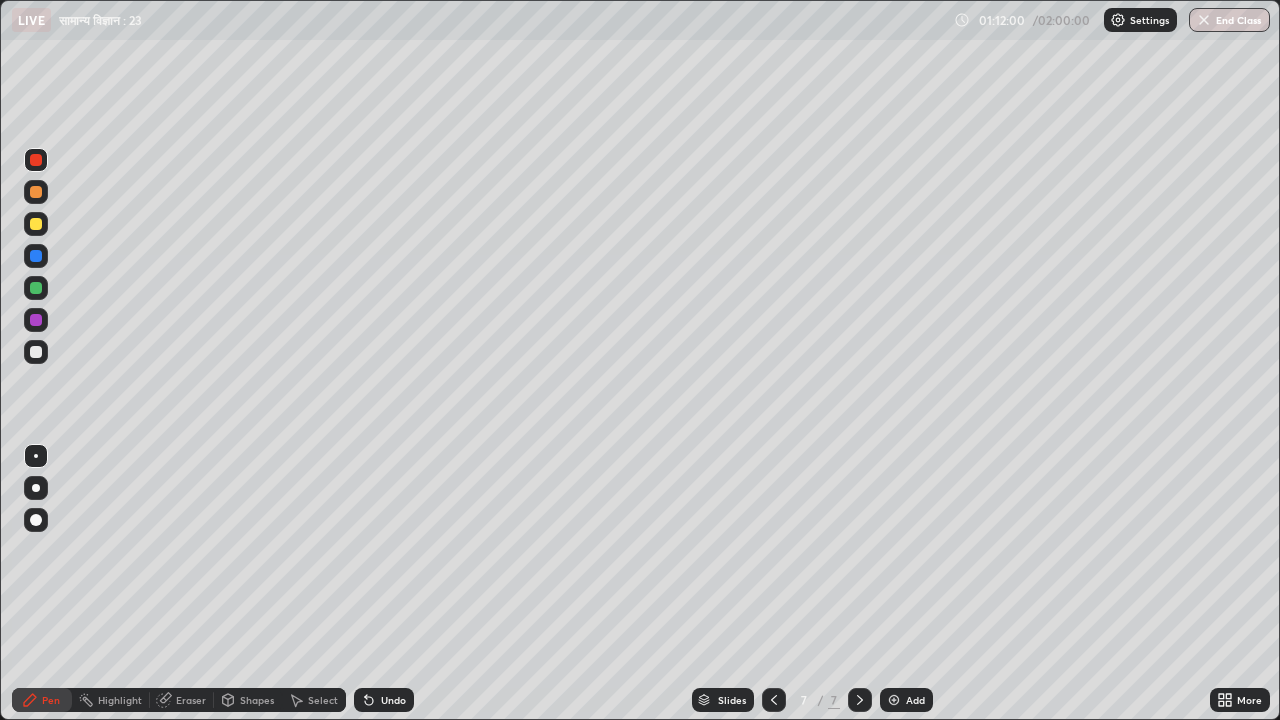 click at bounding box center [36, 352] 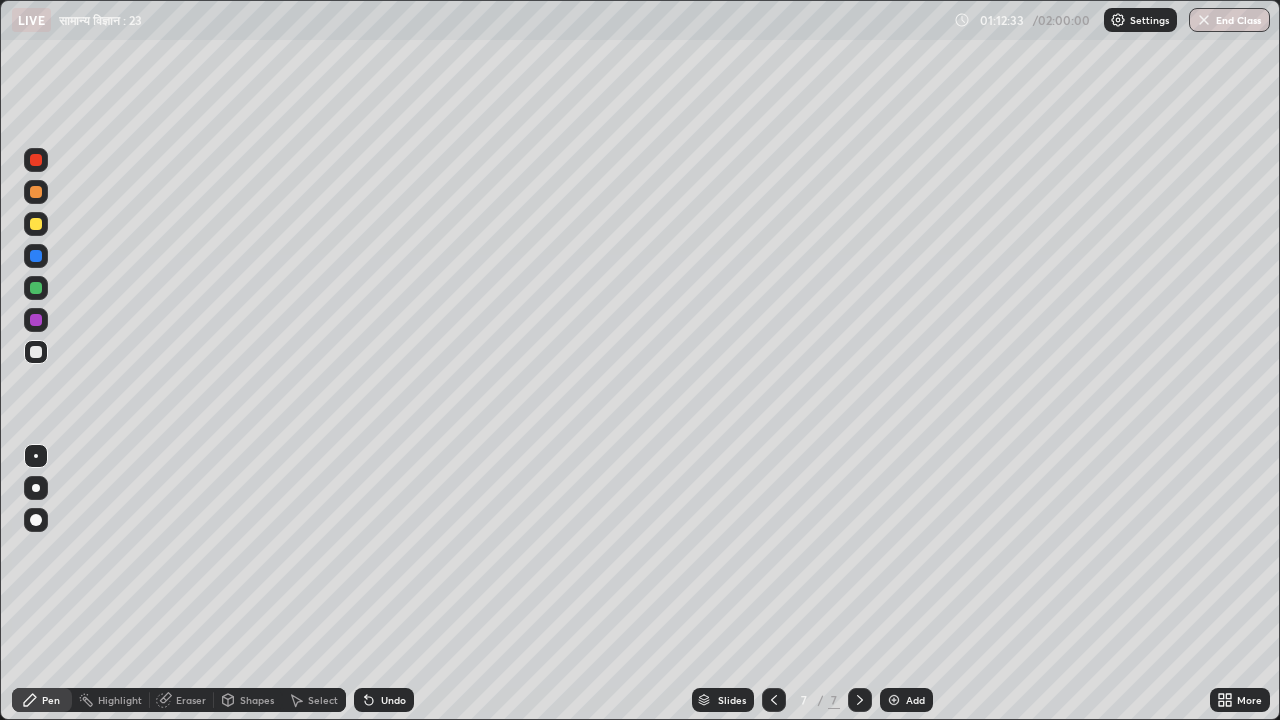click on "Undo" at bounding box center (393, 700) 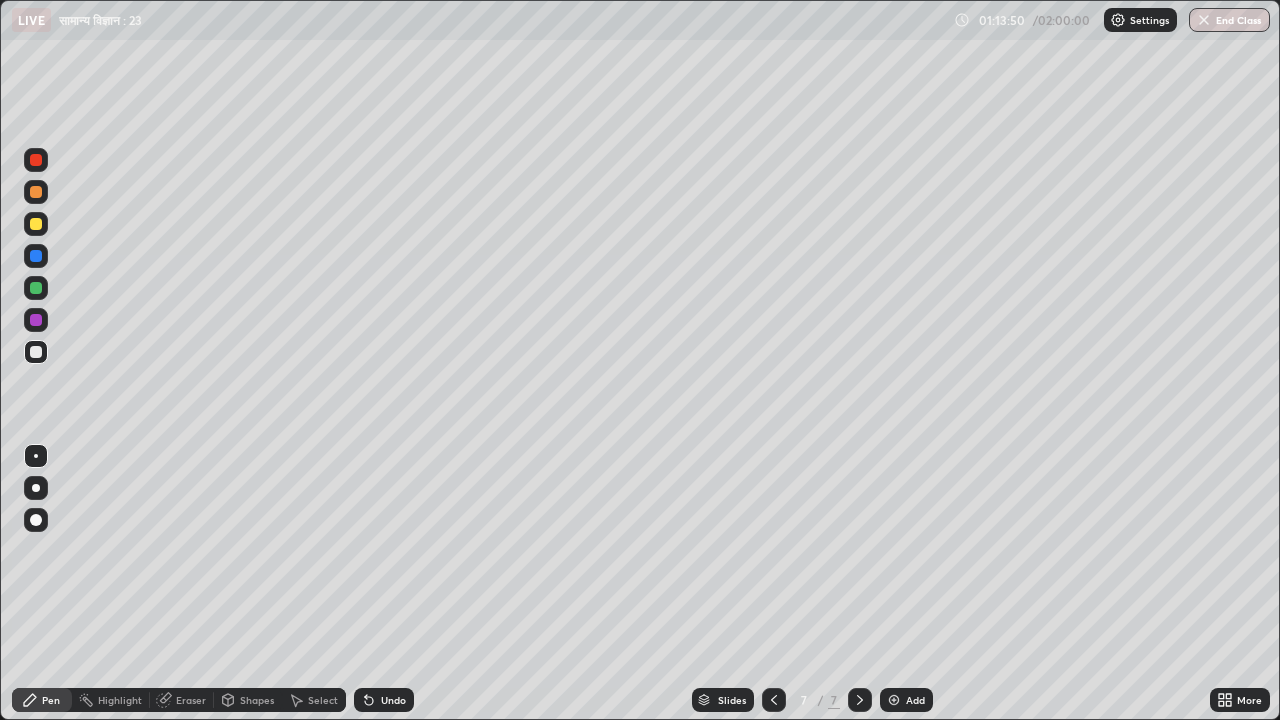 click 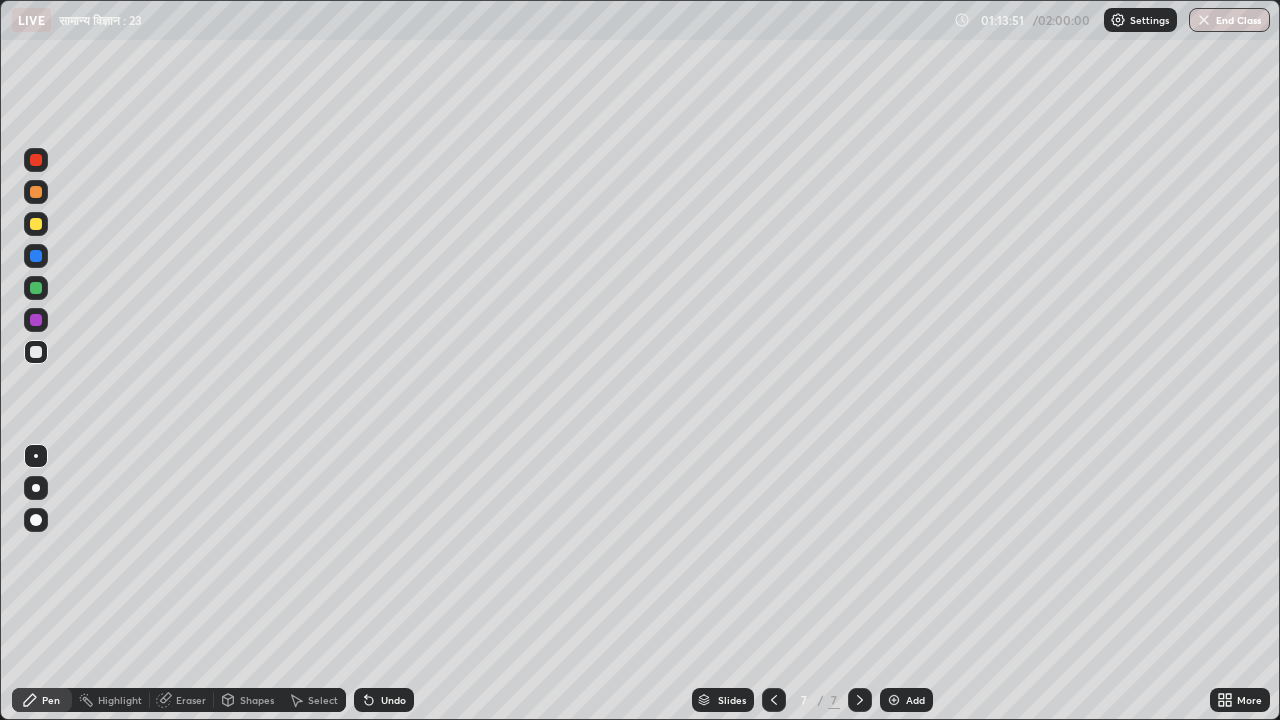 click on "Add" at bounding box center (915, 700) 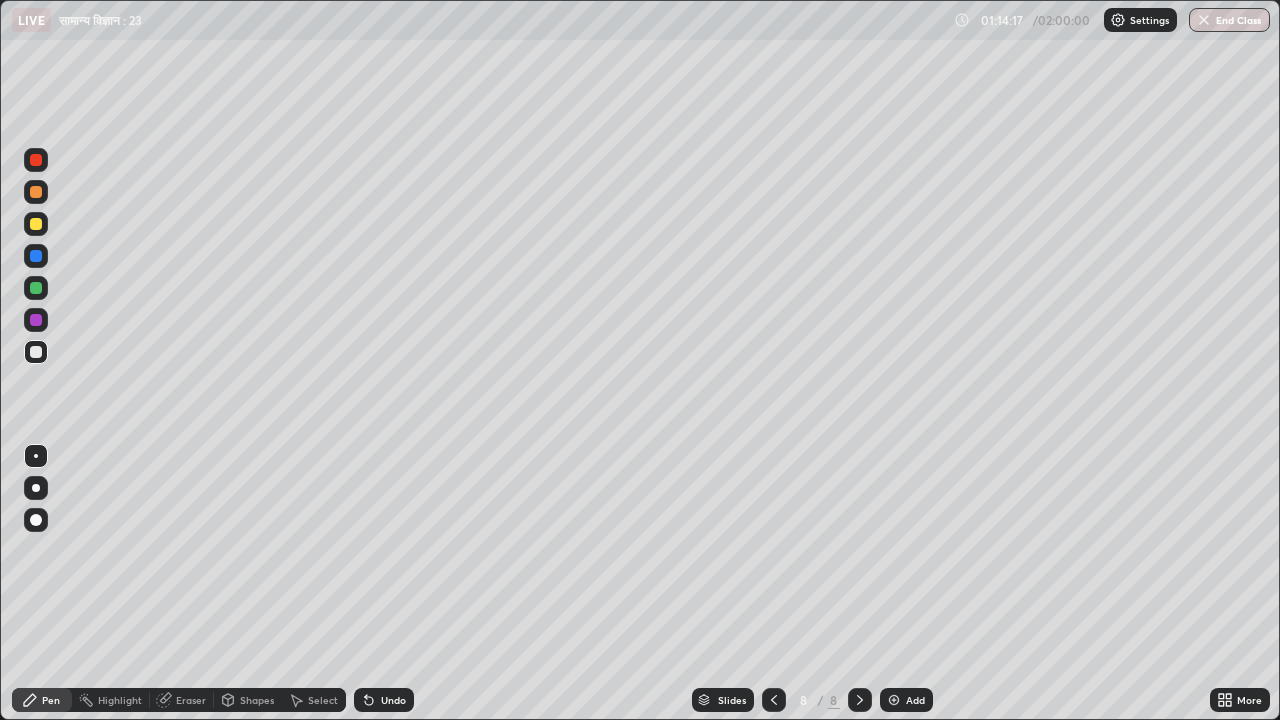 click at bounding box center [774, 700] 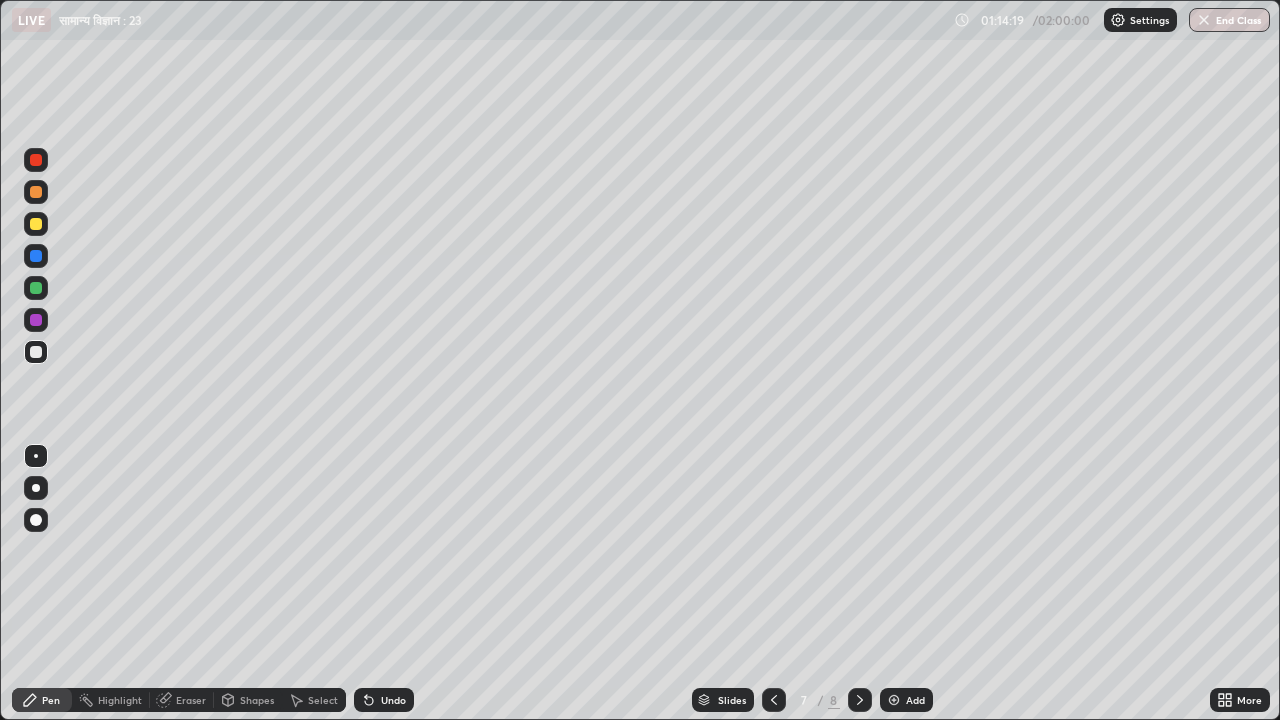 click 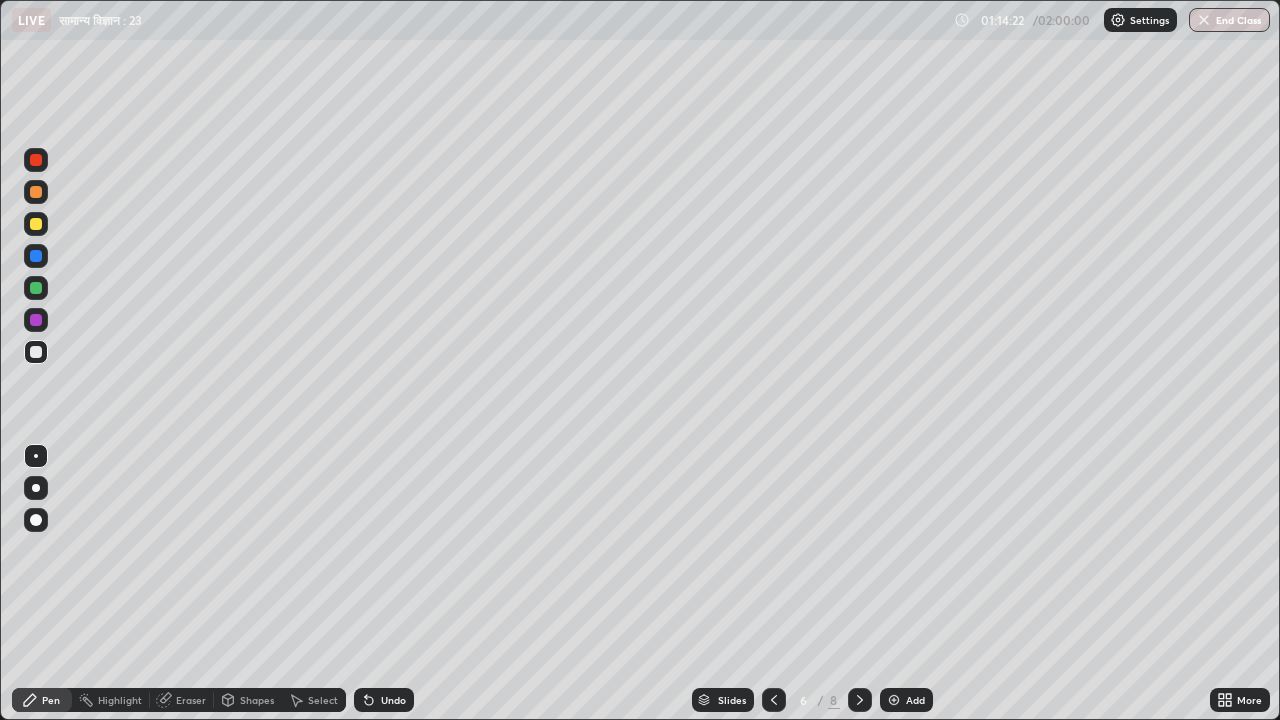 click 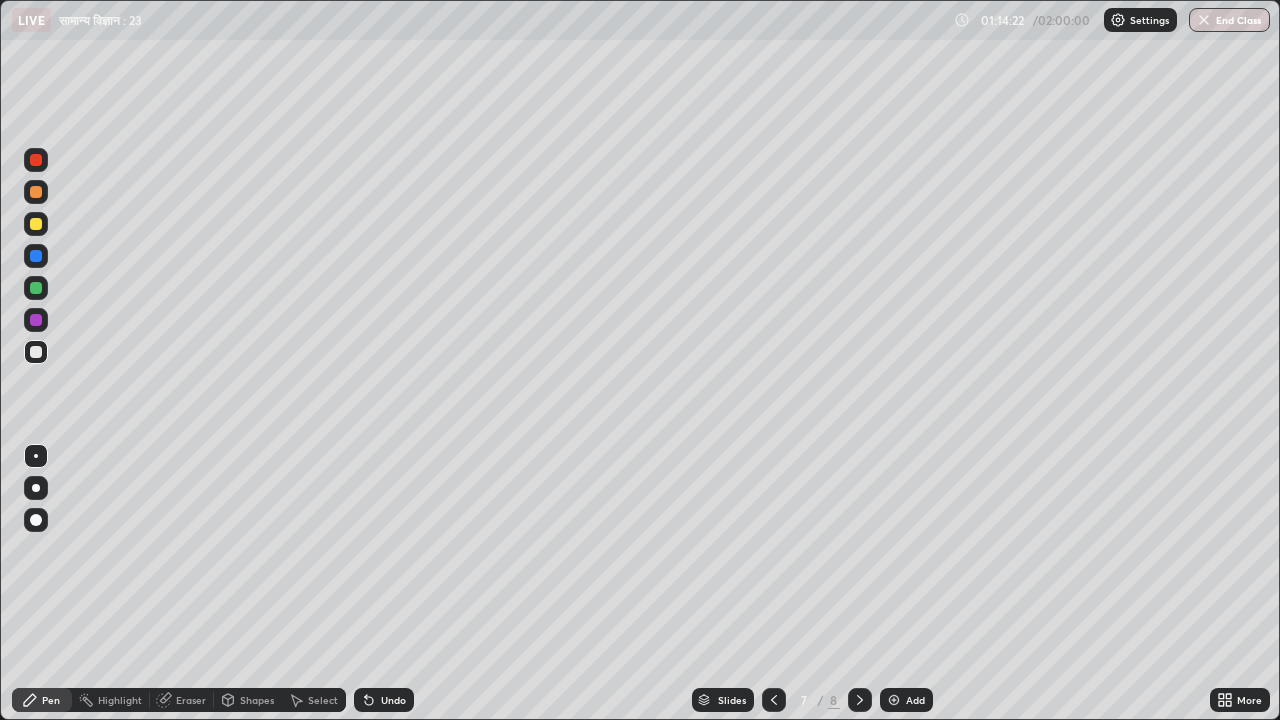 click 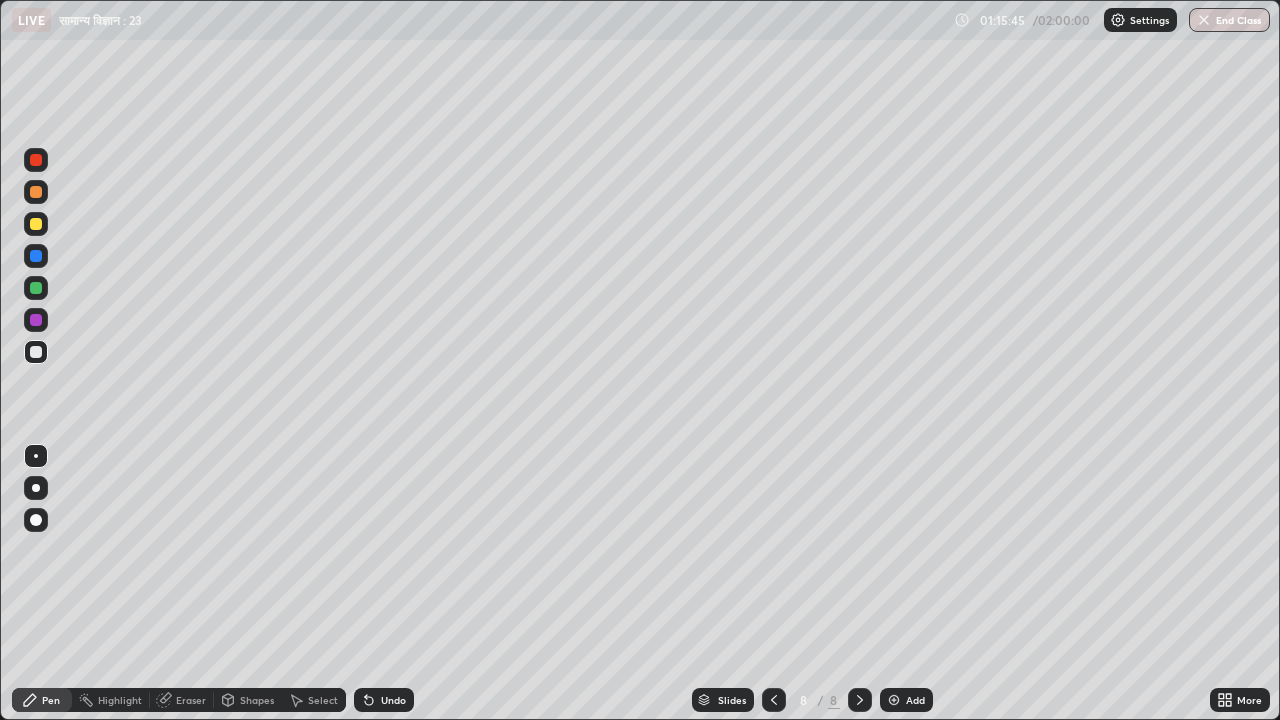 click on "Undo" at bounding box center (393, 700) 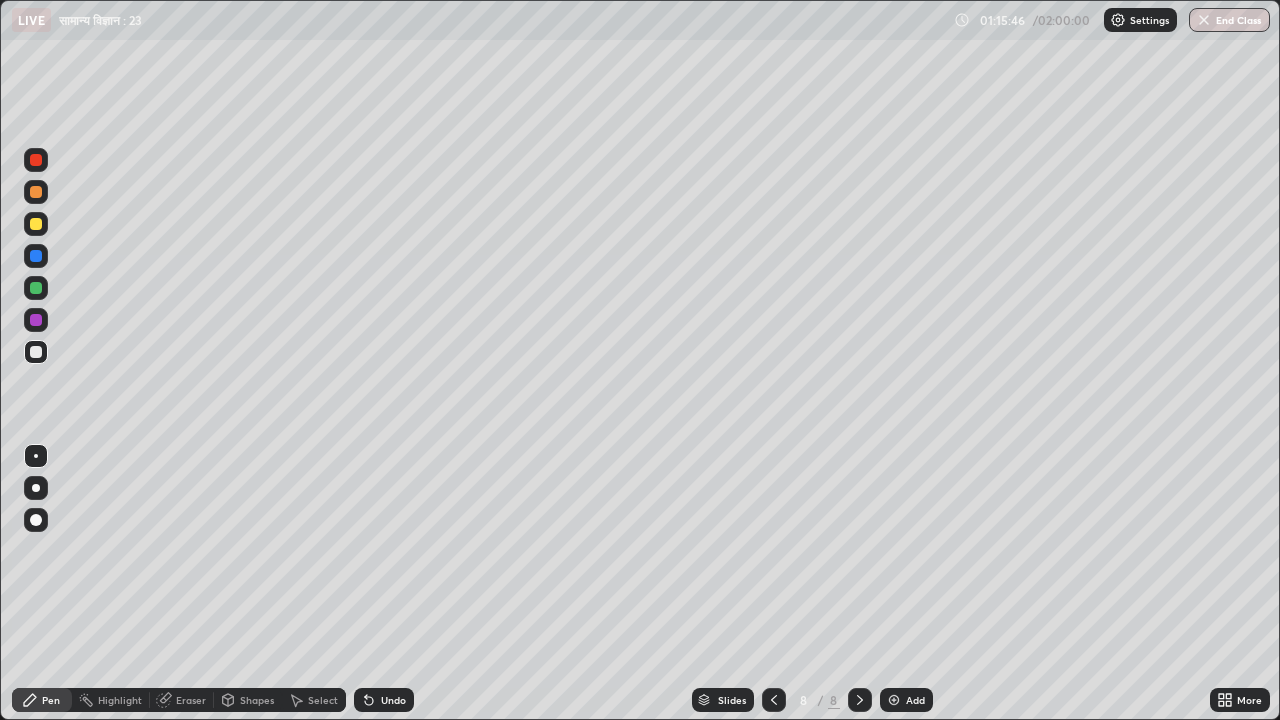 click on "Undo" at bounding box center (384, 700) 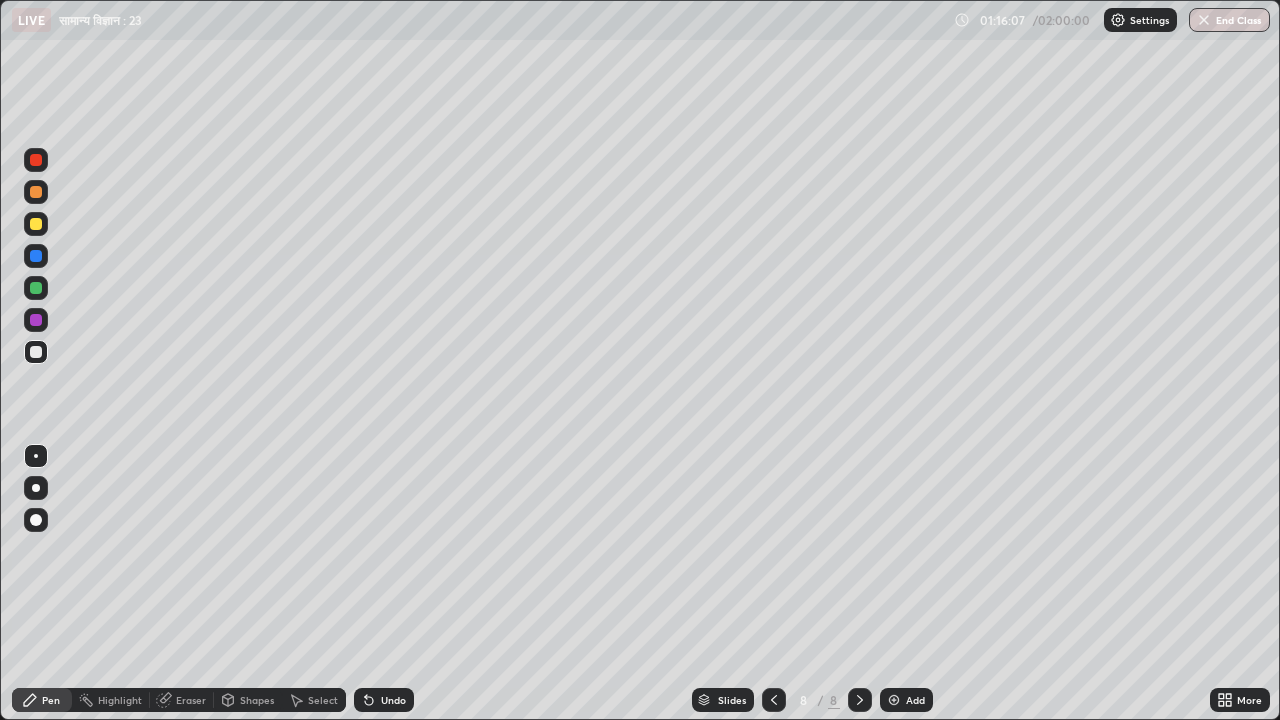 click on "Eraser" at bounding box center (191, 700) 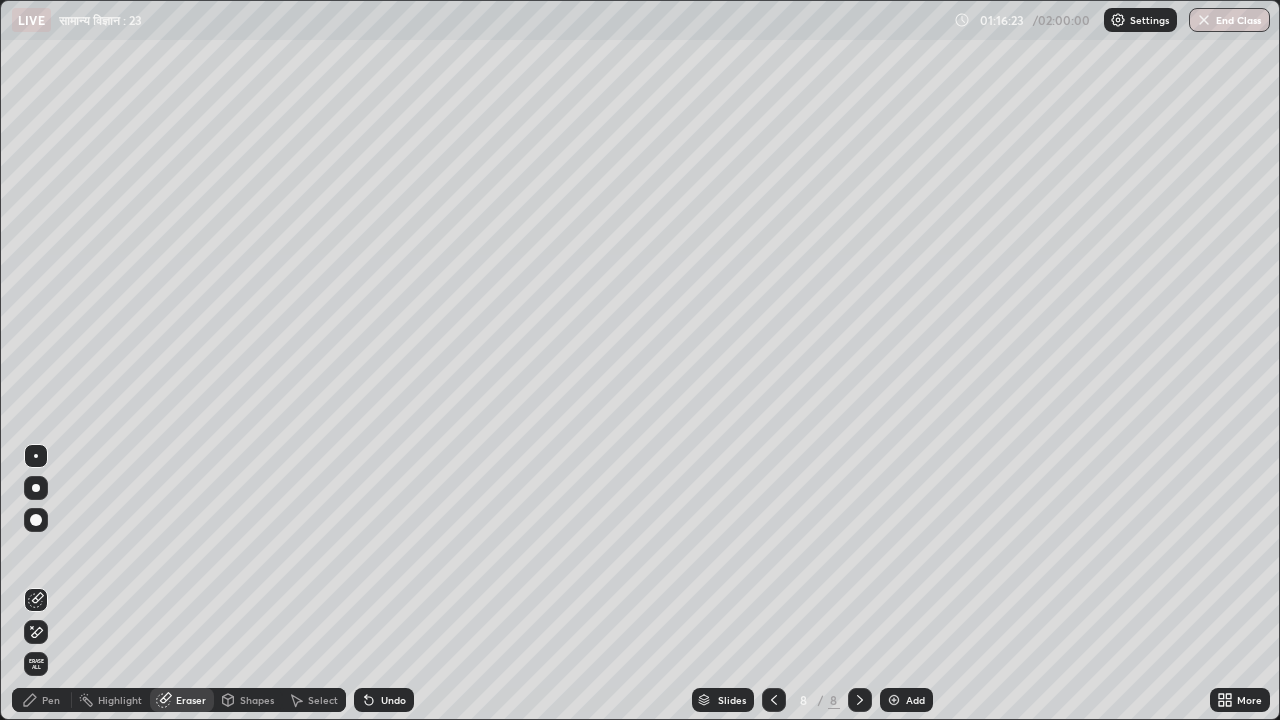 click on "Pen" at bounding box center (51, 700) 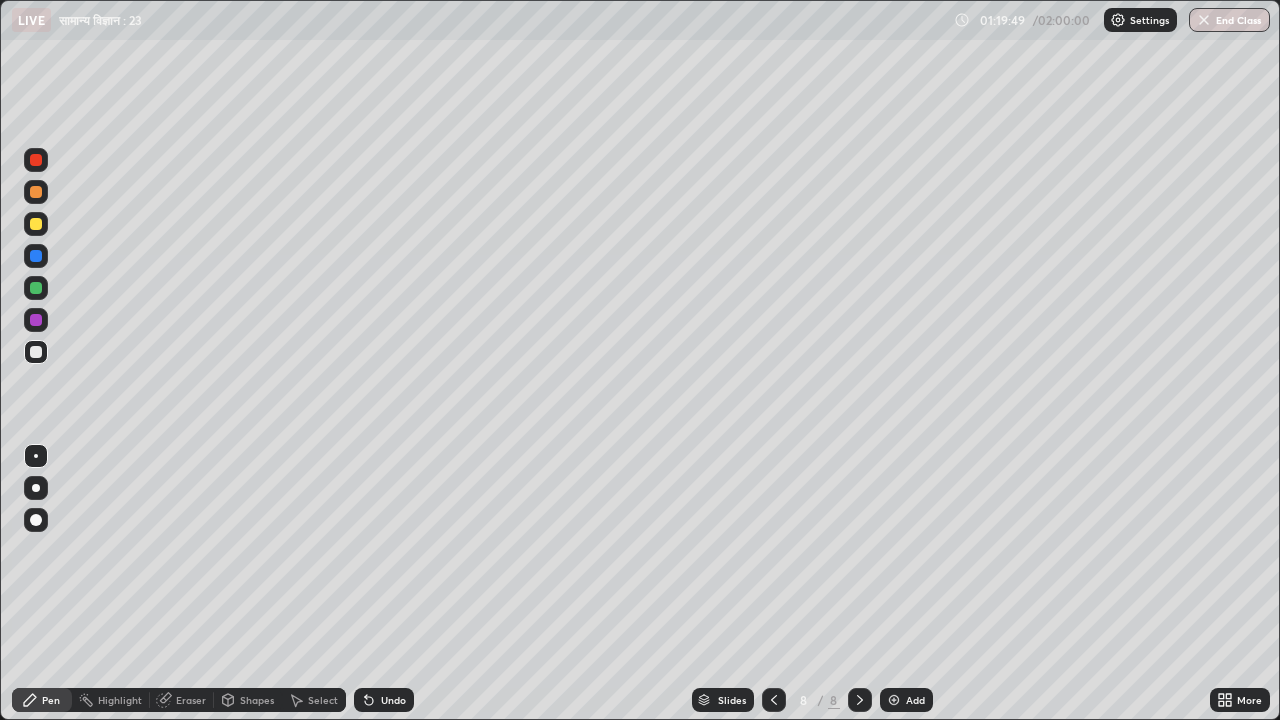 click on "Eraser" at bounding box center [191, 700] 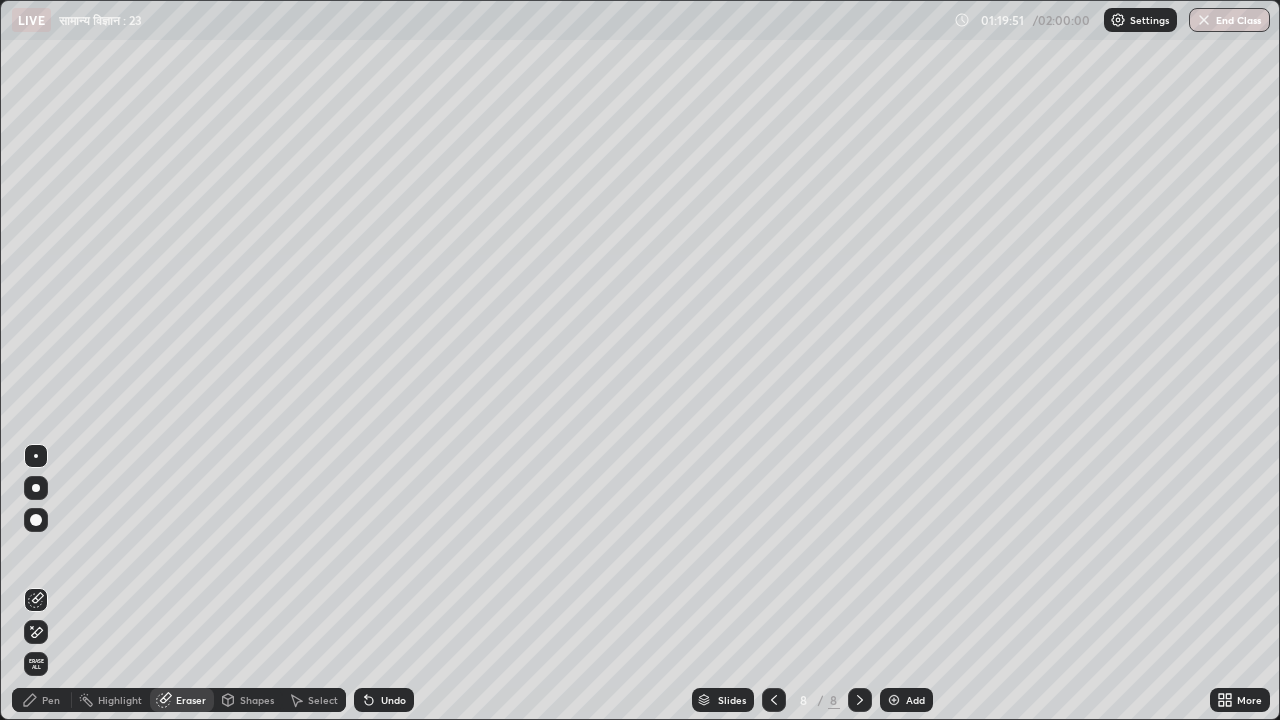 click on "Pen" at bounding box center [42, 700] 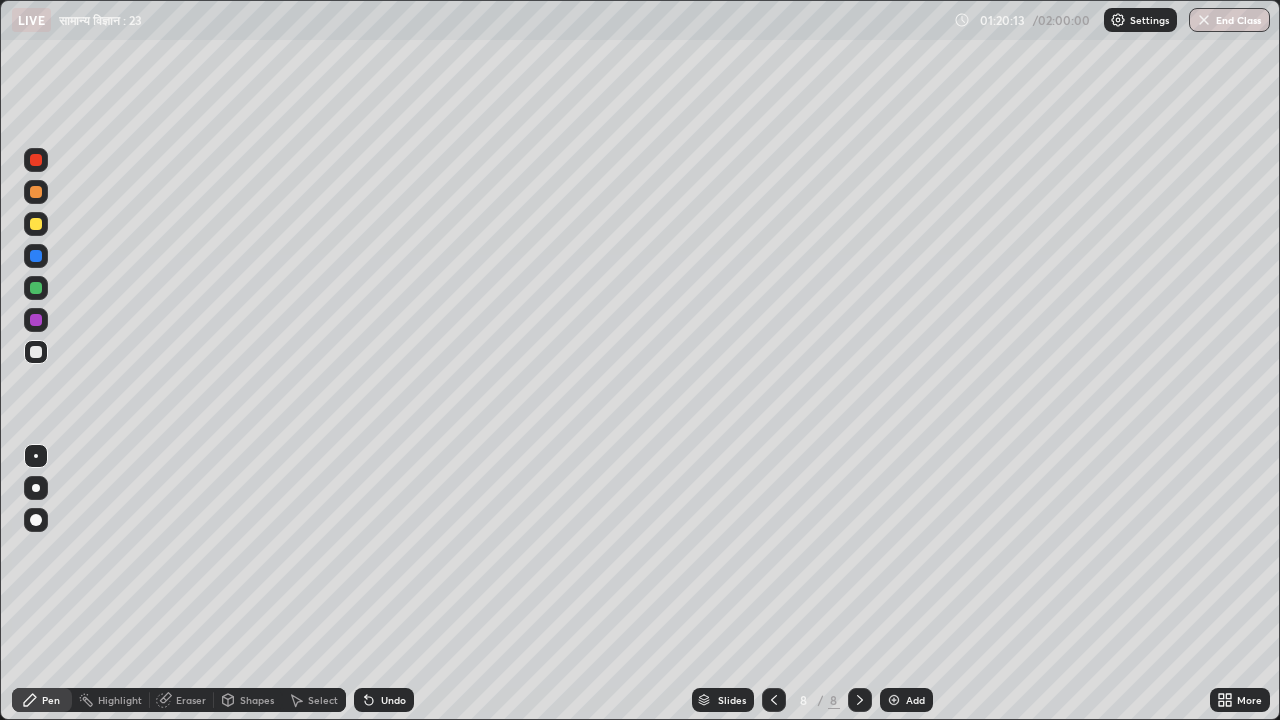 click at bounding box center [860, 700] 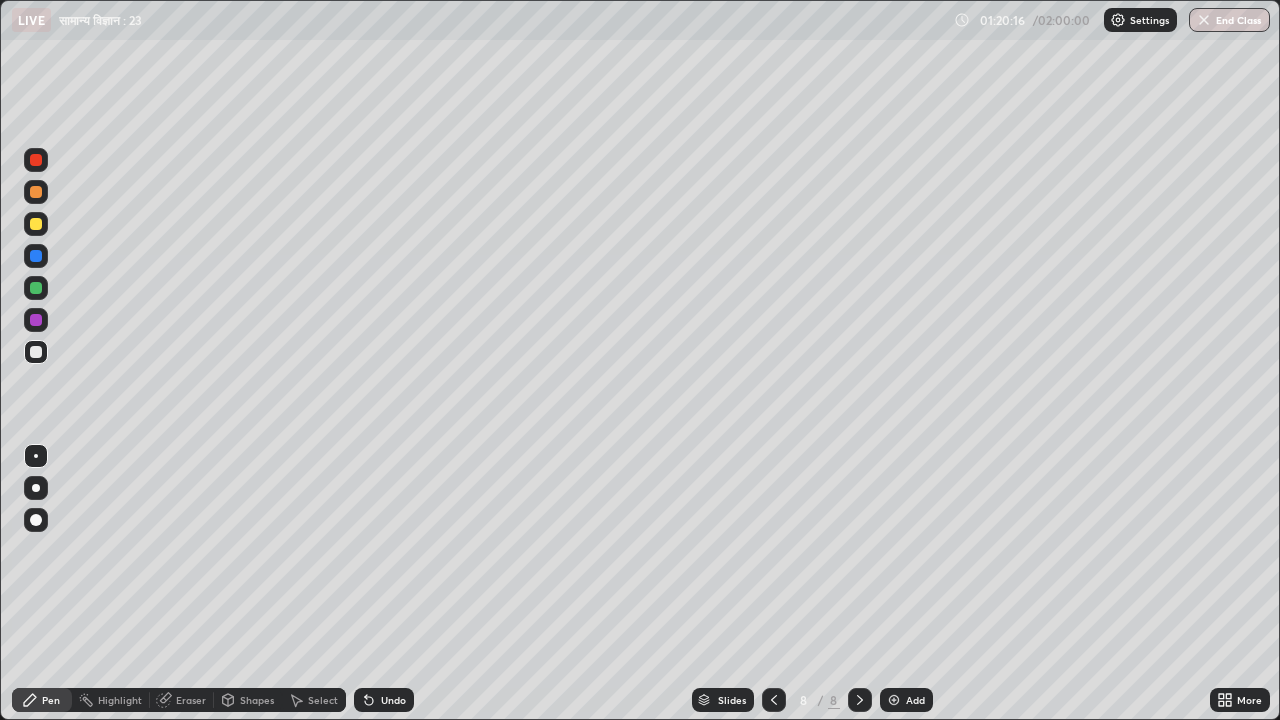 click on "Add" at bounding box center (915, 700) 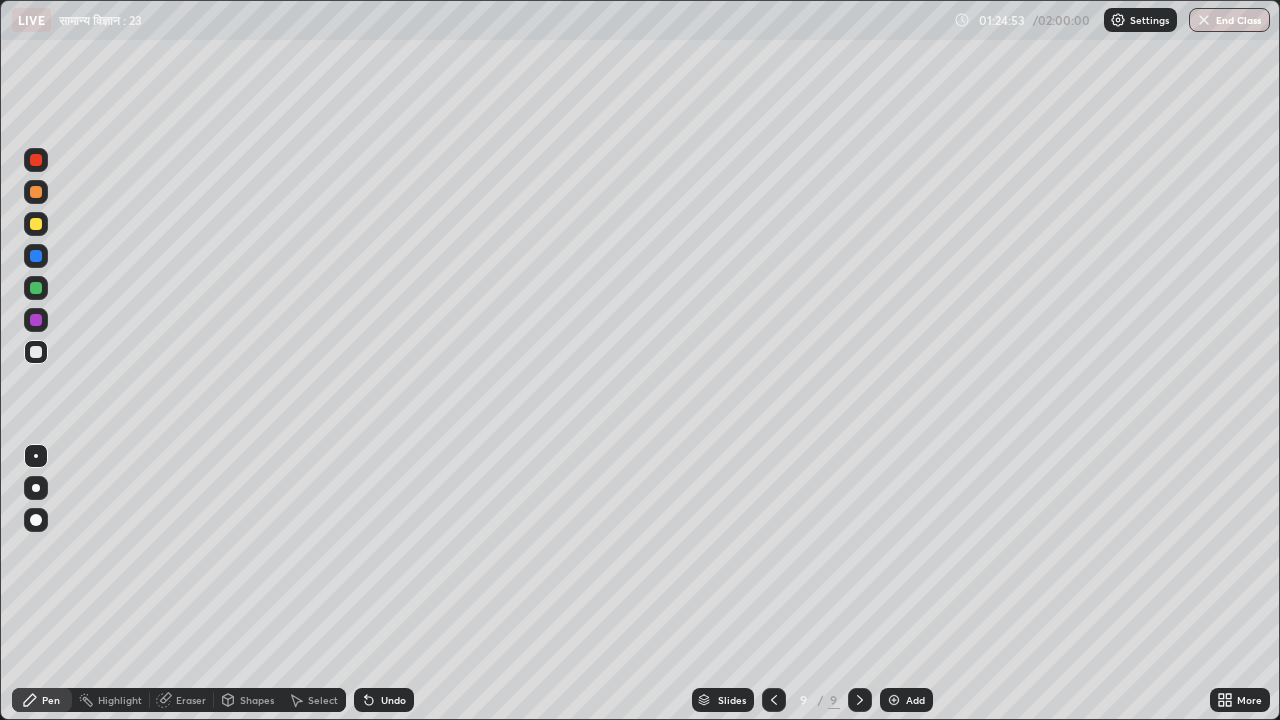 click on "Eraser" at bounding box center [191, 700] 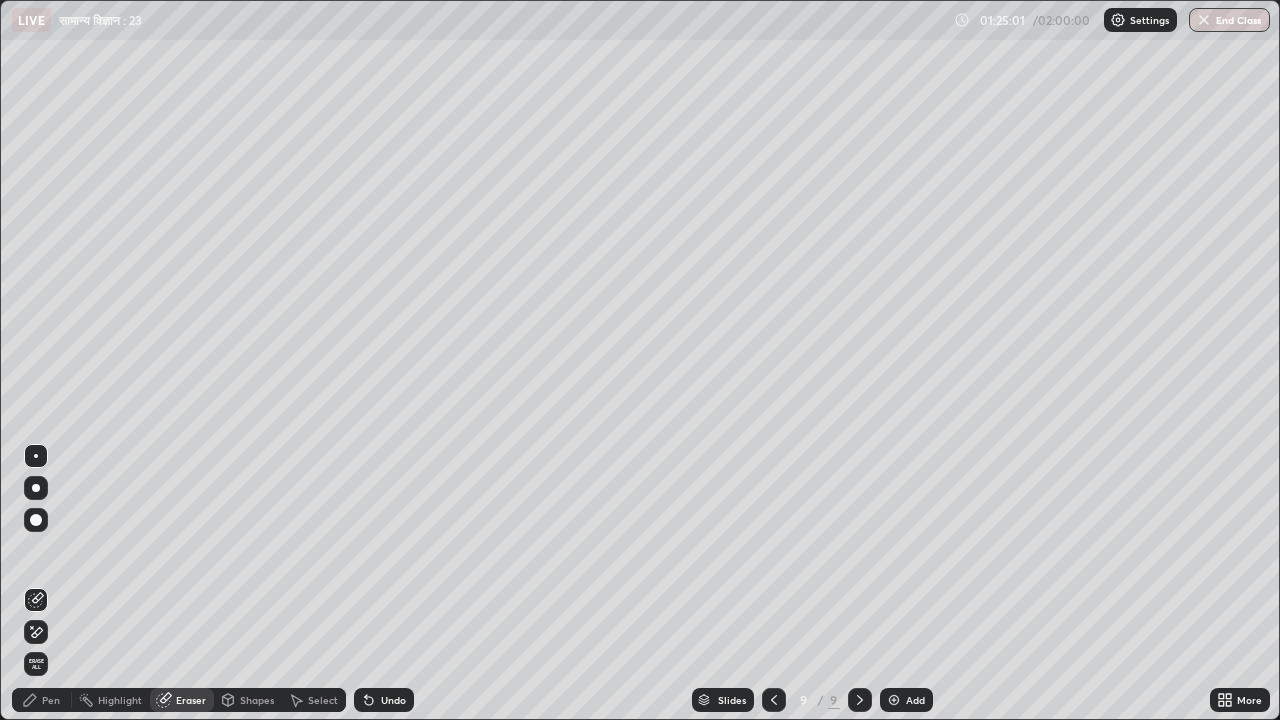 click on "Pen" at bounding box center [51, 700] 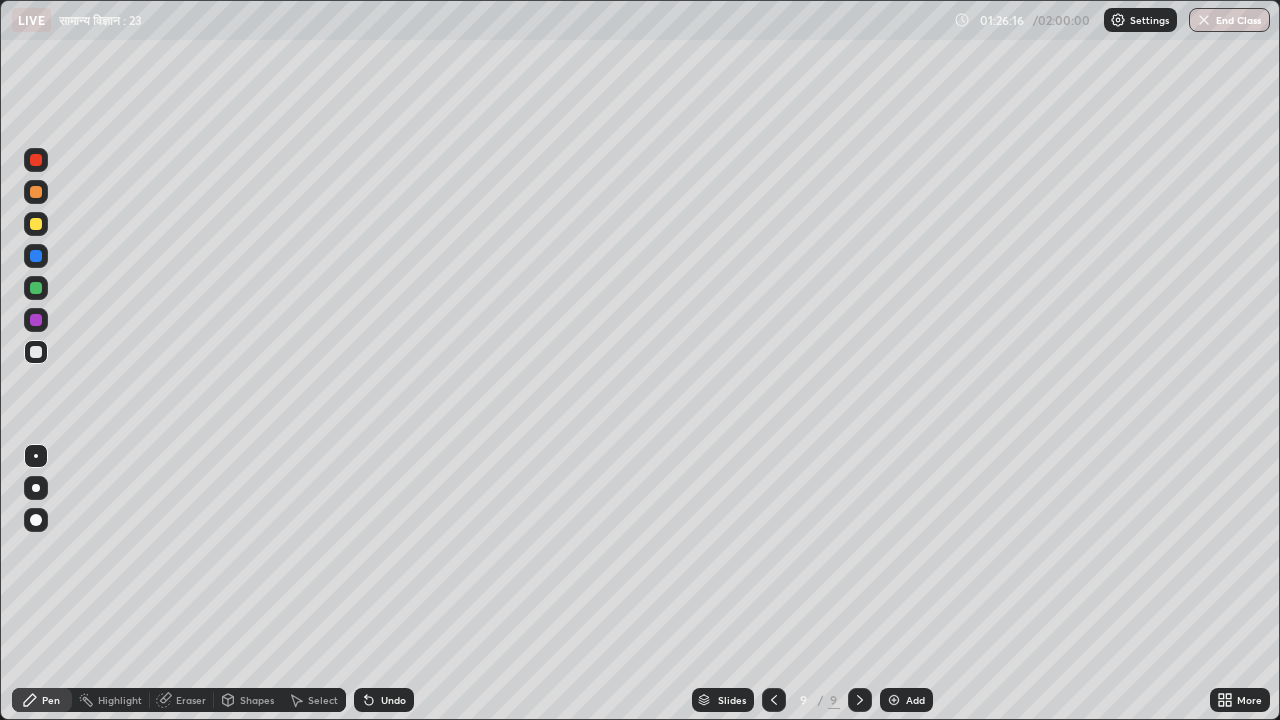 click on "Undo" at bounding box center [393, 700] 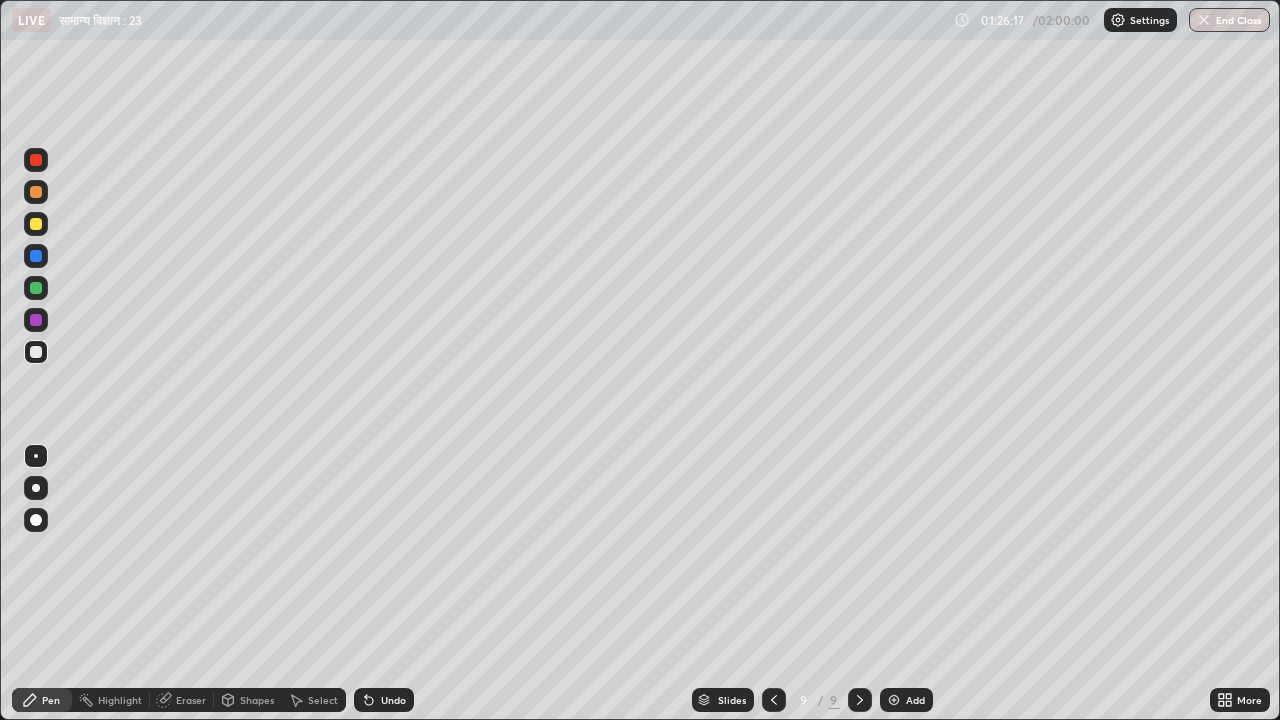 click on "Undo" at bounding box center [393, 700] 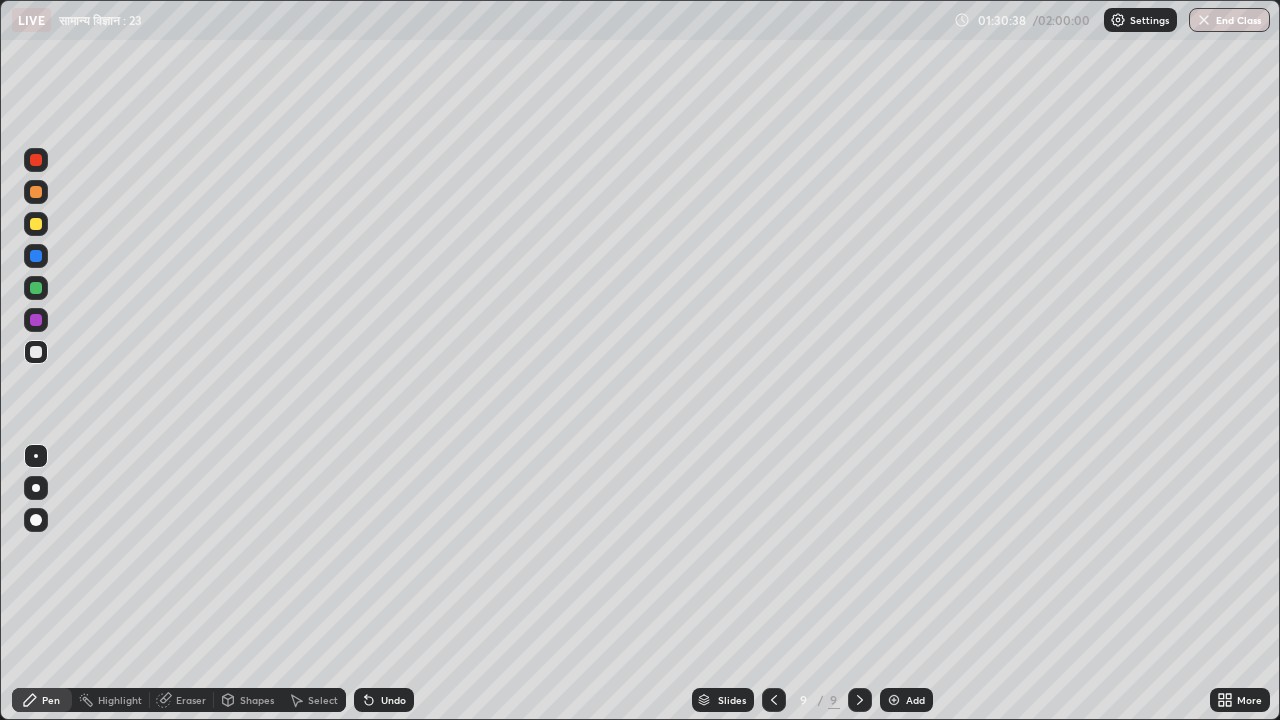 click on "Eraser" at bounding box center (191, 700) 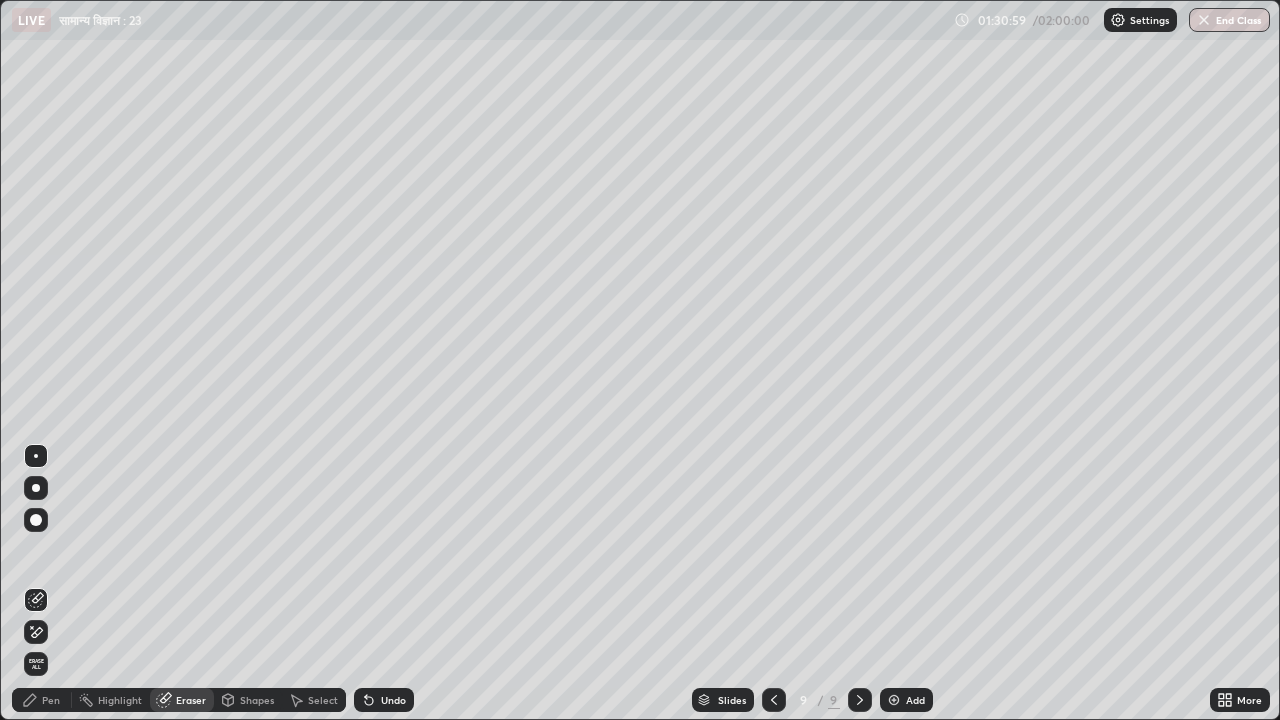 click on "Pen" at bounding box center [51, 700] 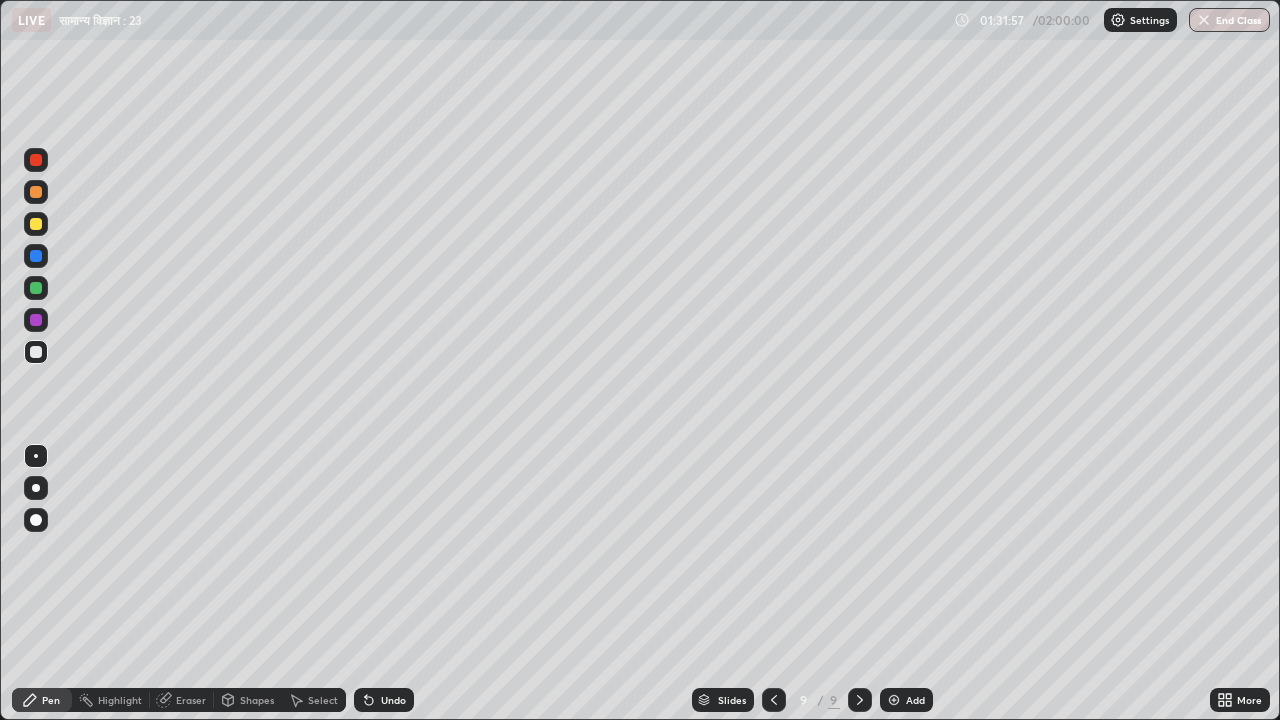 click on "Eraser" at bounding box center [191, 700] 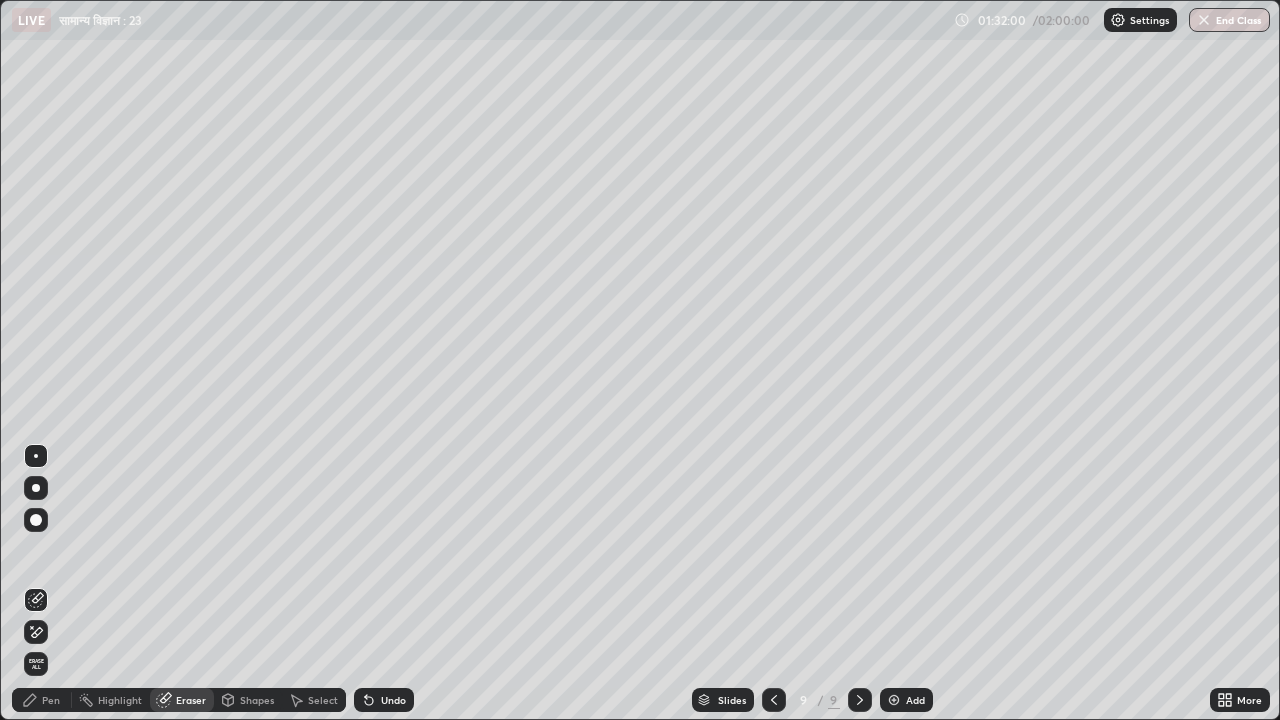 click on "Pen" at bounding box center (51, 700) 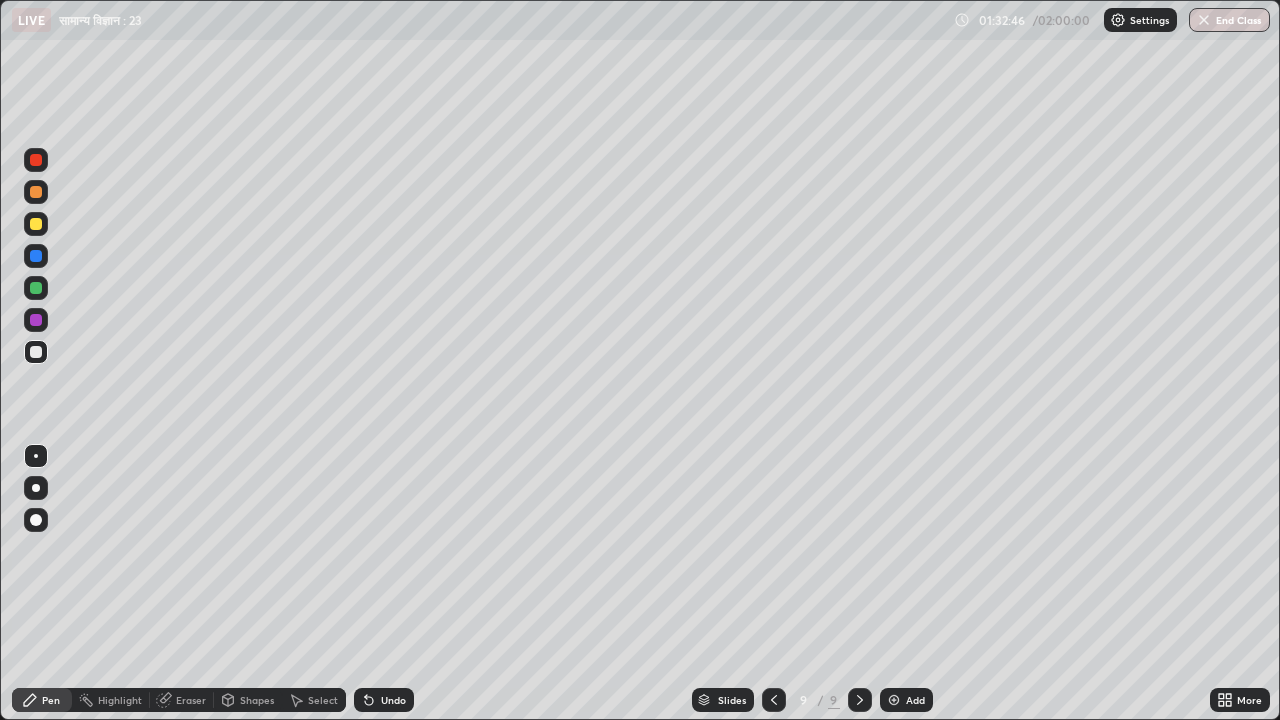 click on "Eraser" at bounding box center [191, 700] 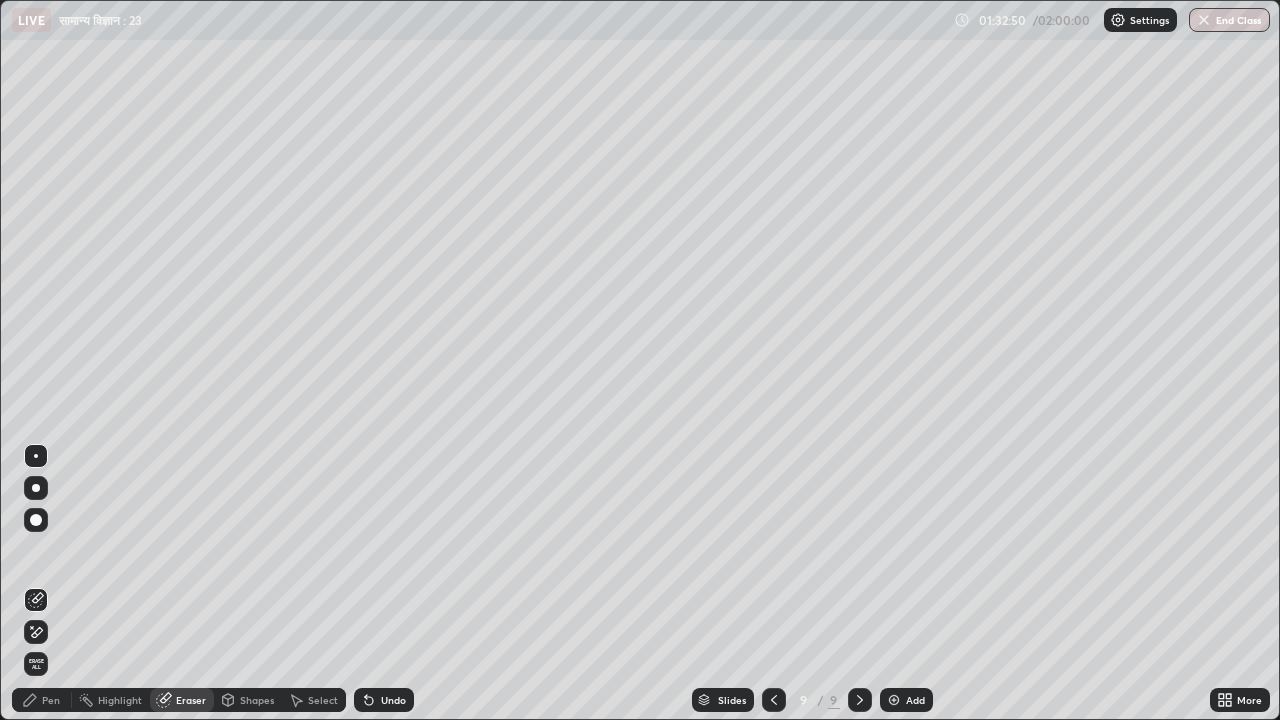 click on "Pen" at bounding box center (51, 700) 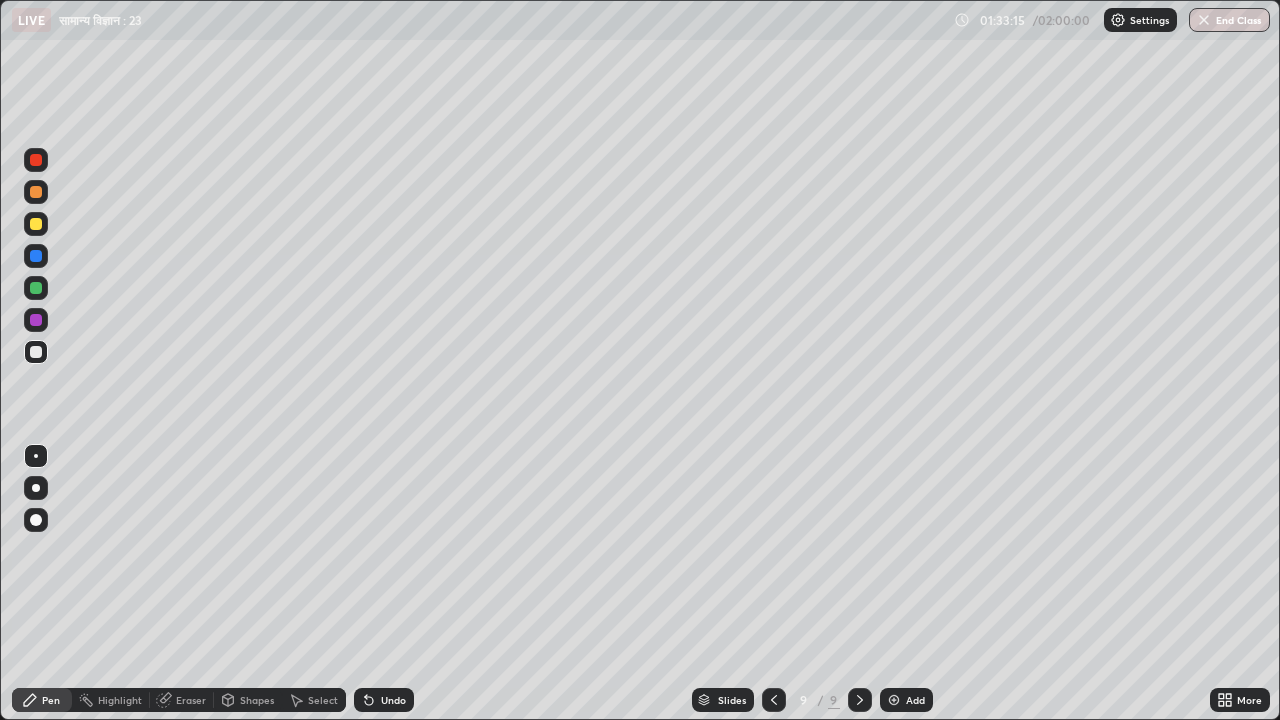 click on "Undo" at bounding box center (393, 700) 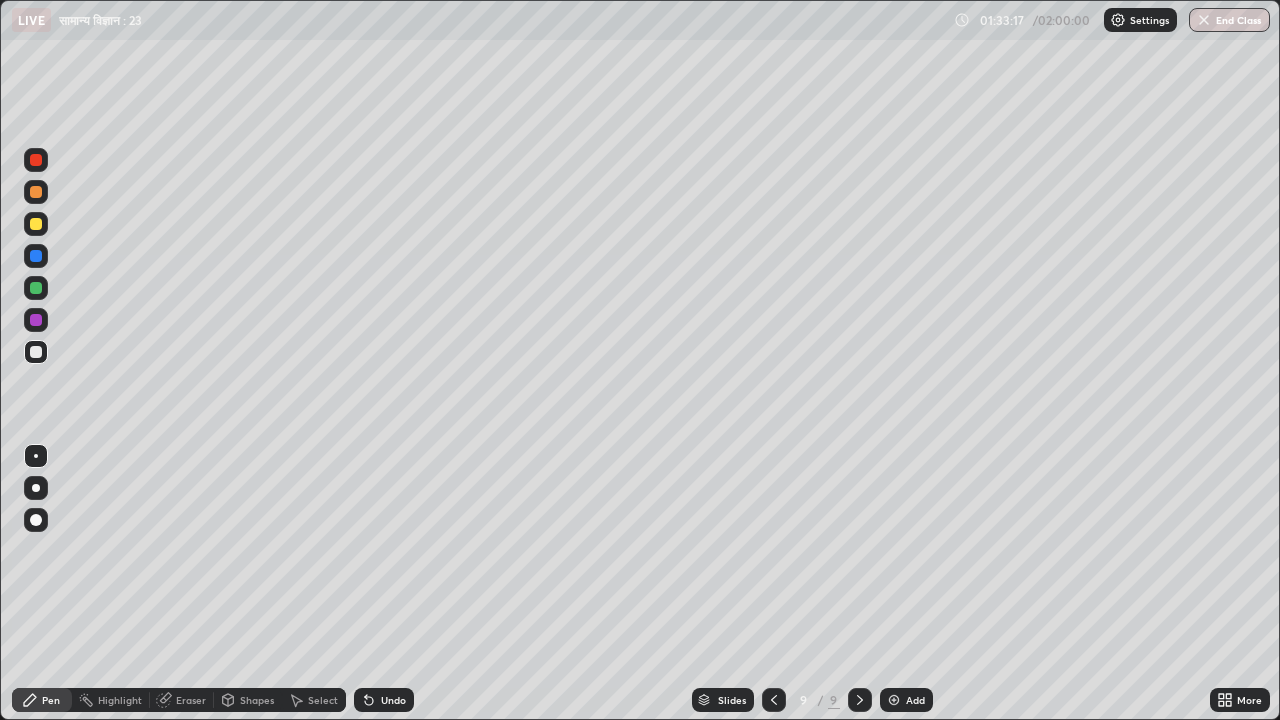 click on "Undo" at bounding box center [393, 700] 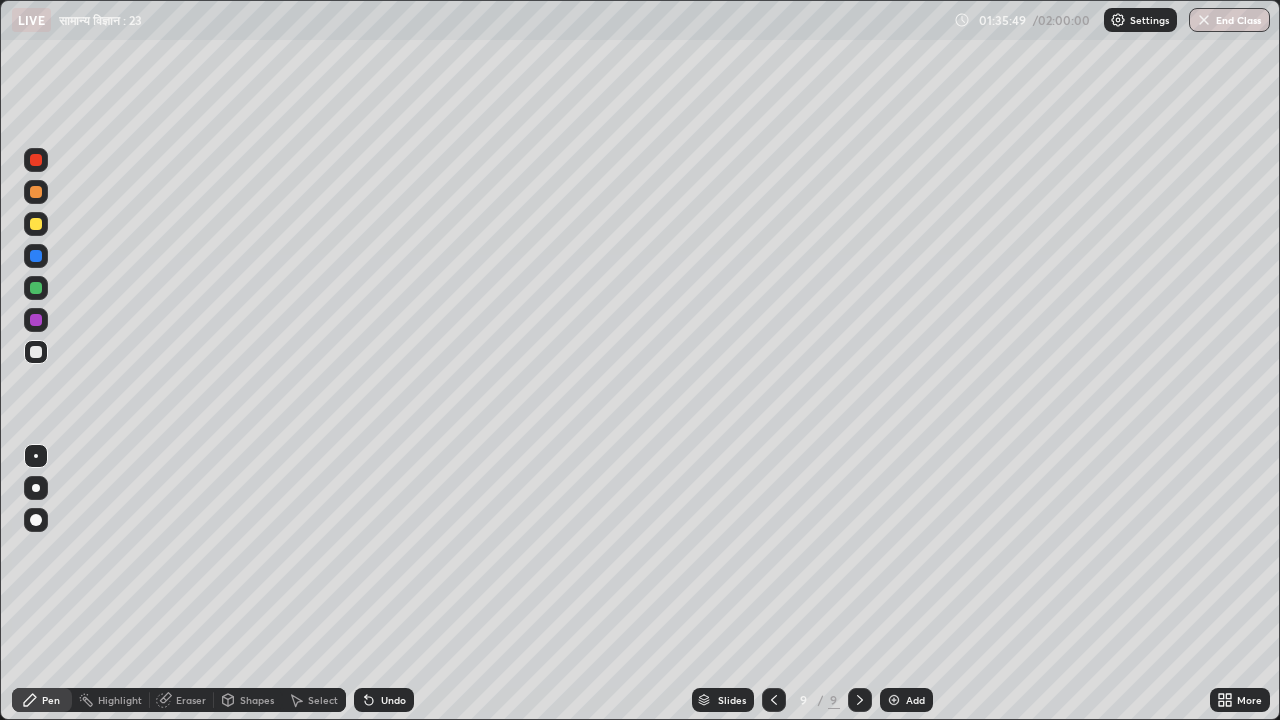 click on "Undo" at bounding box center (393, 700) 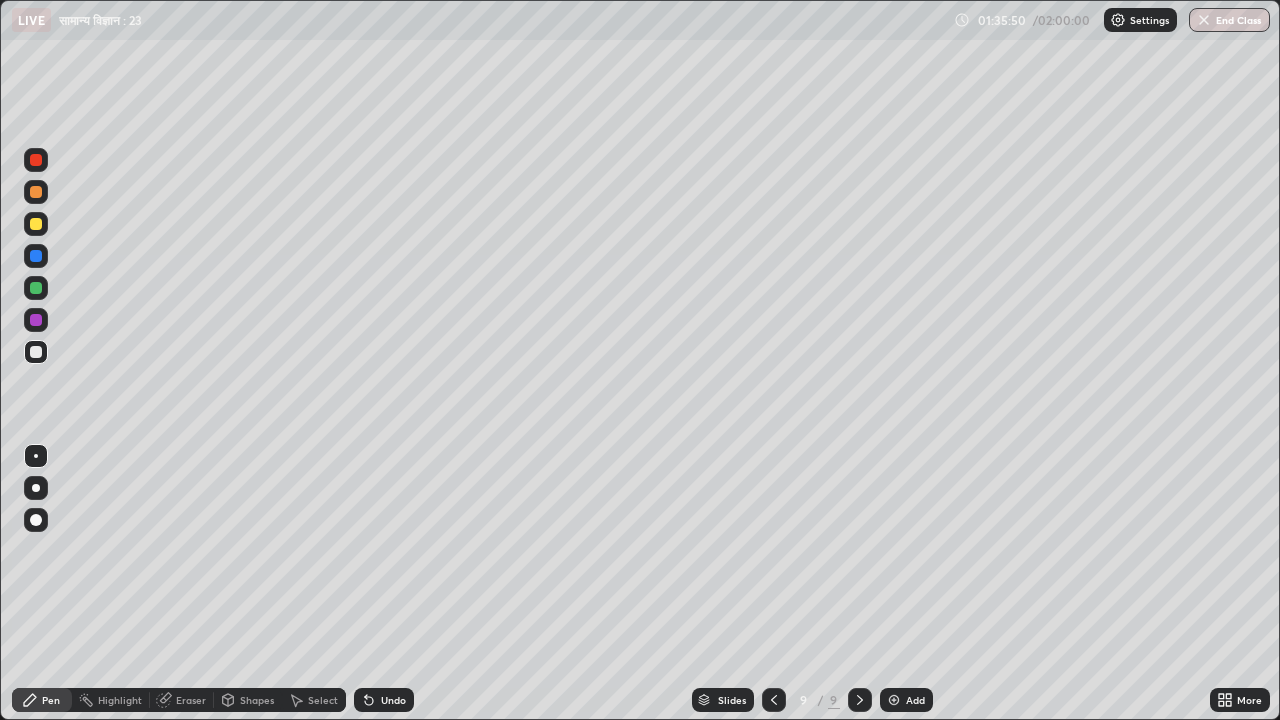 click on "Undo" at bounding box center [393, 700] 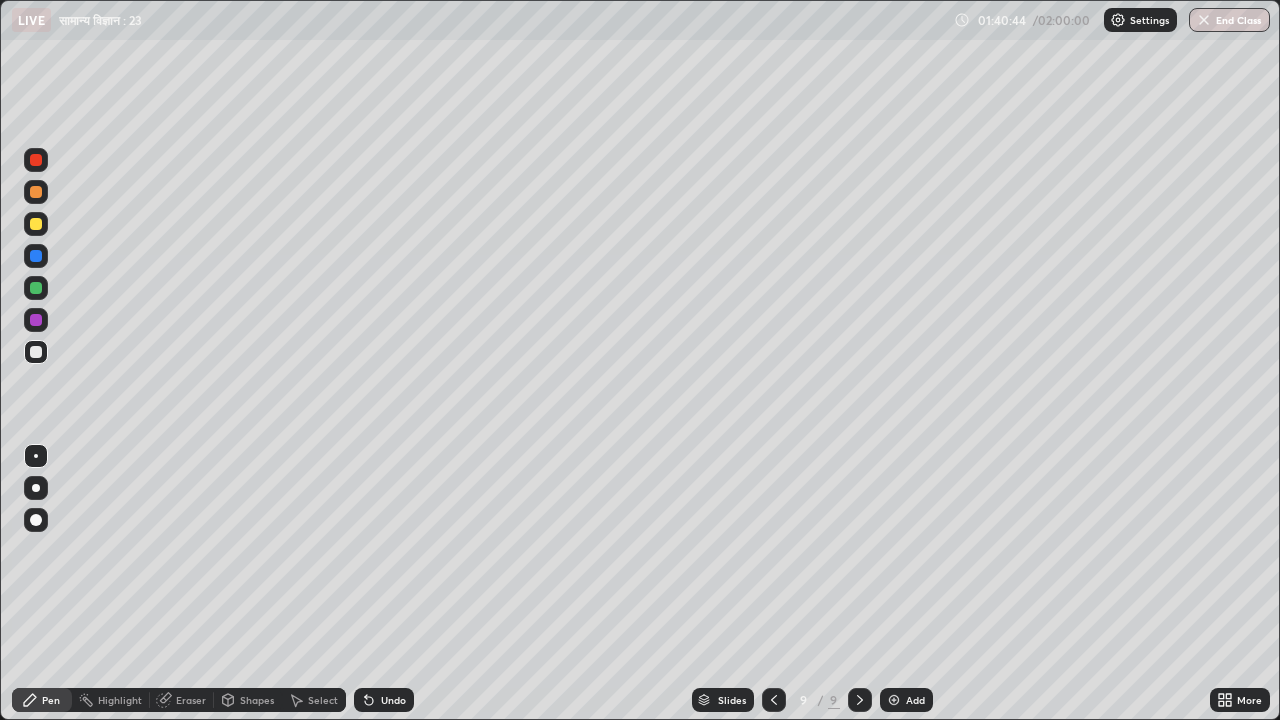 click on "Add" at bounding box center (906, 700) 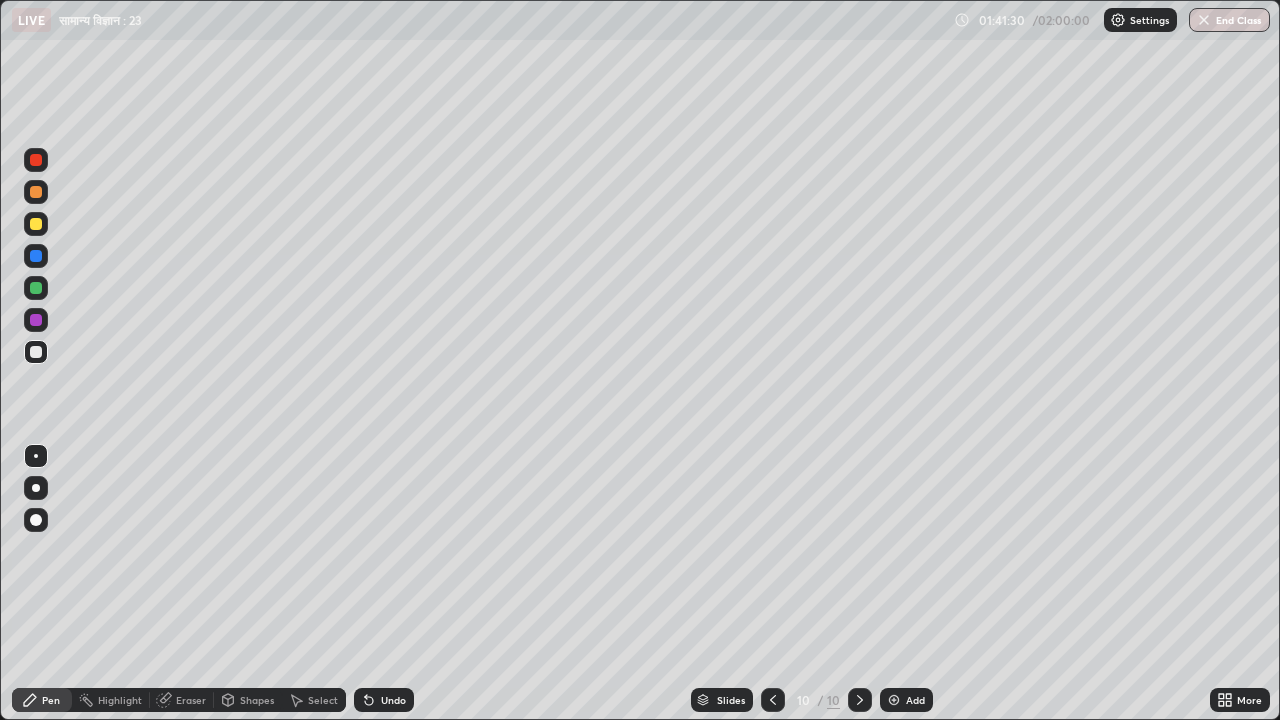 click on "Undo" at bounding box center [393, 700] 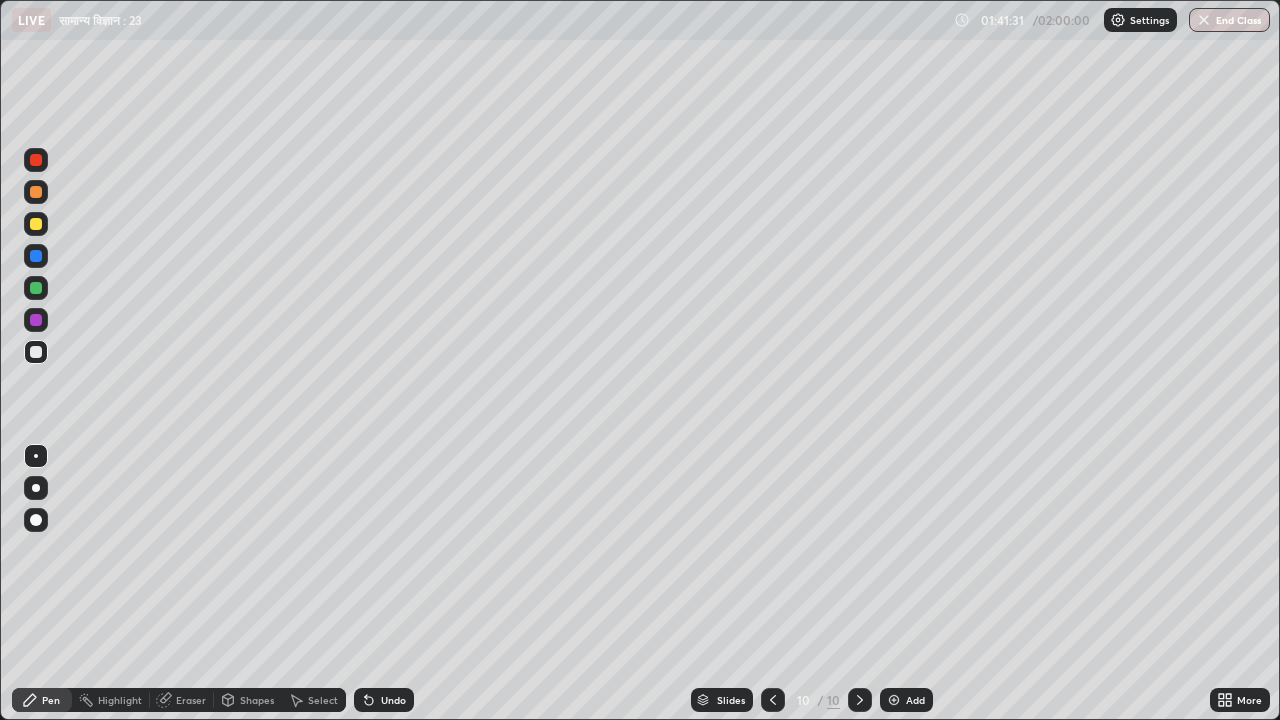 click on "Undo" at bounding box center [393, 700] 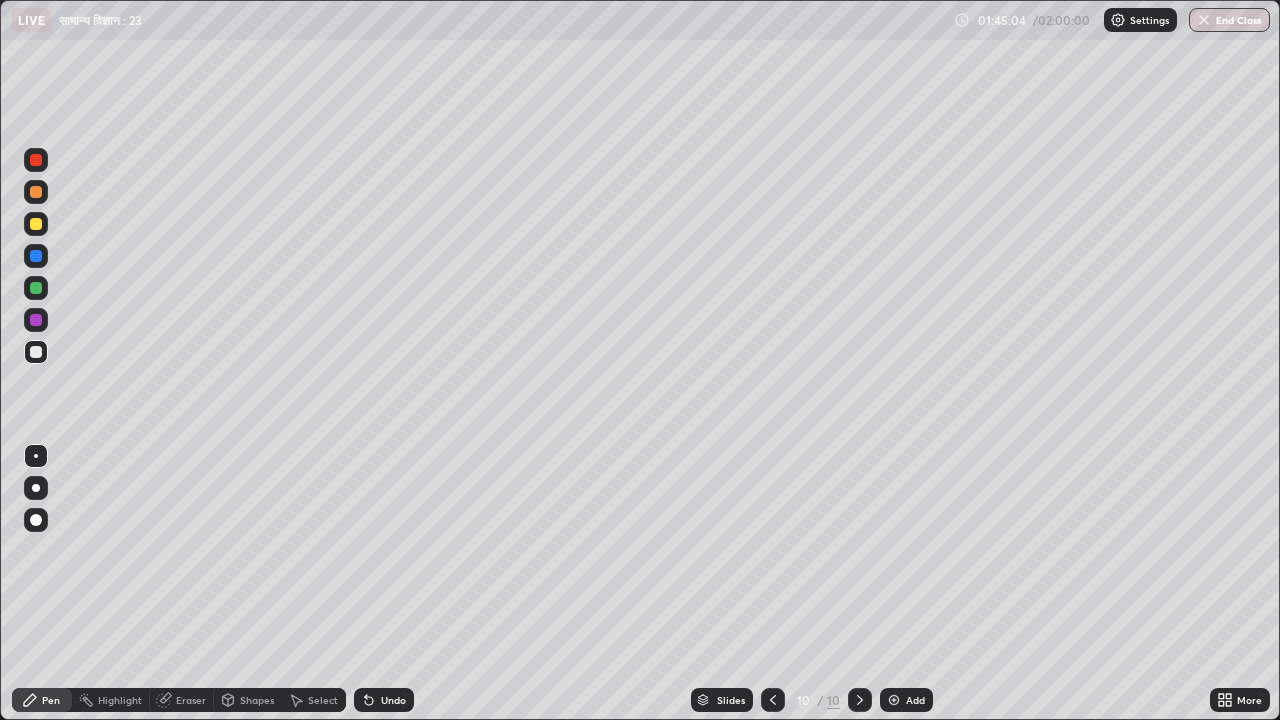 click on "Eraser" at bounding box center (191, 700) 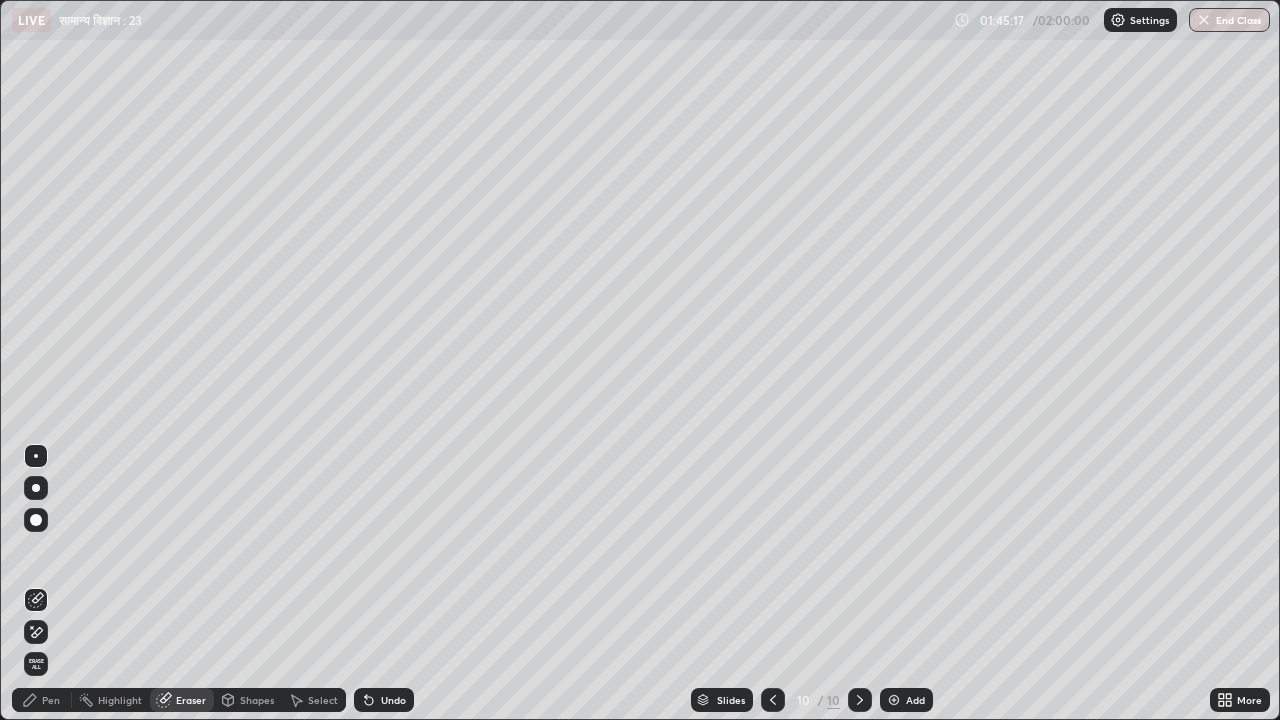 click on "Pen" at bounding box center (51, 700) 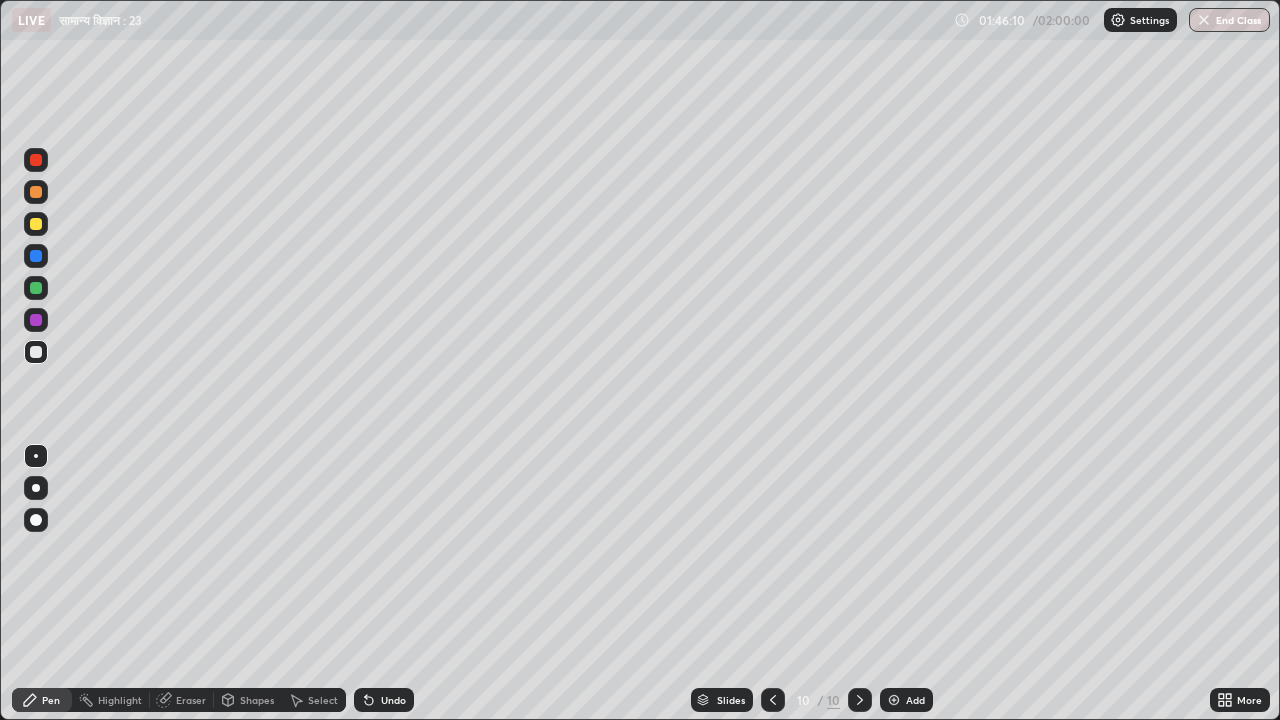 click on "Undo" at bounding box center (393, 700) 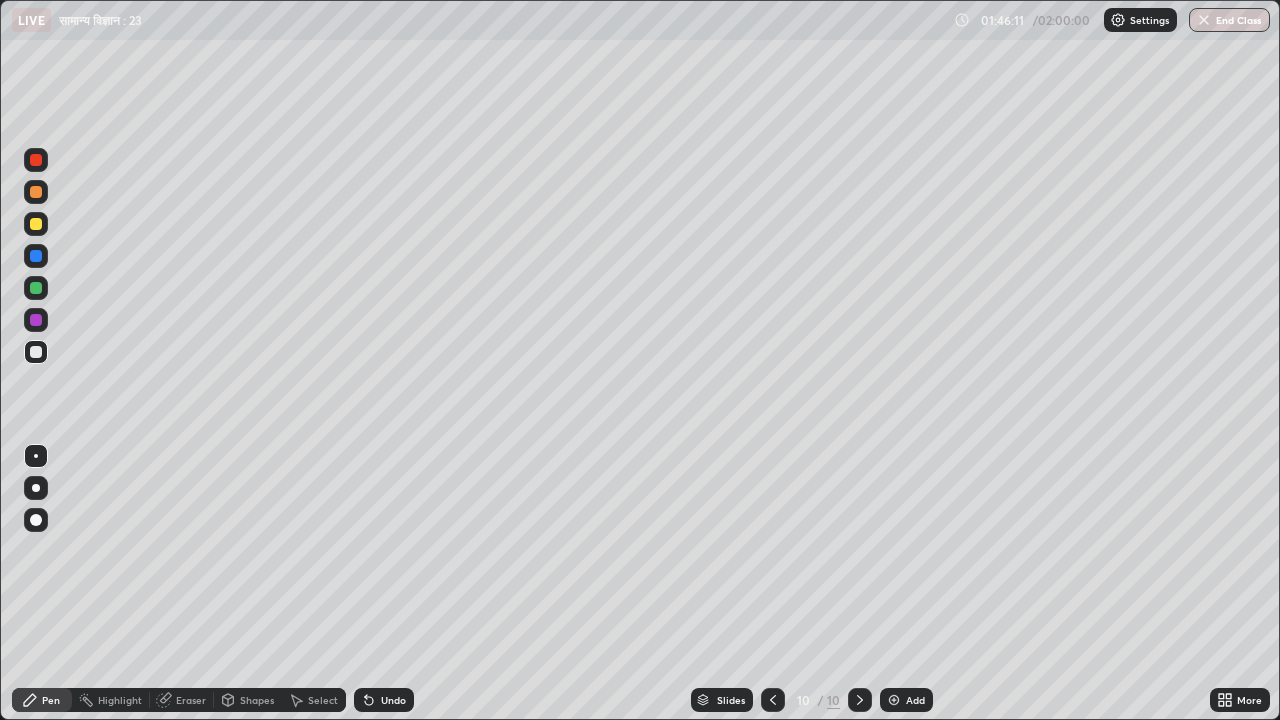 click on "Undo" at bounding box center (393, 700) 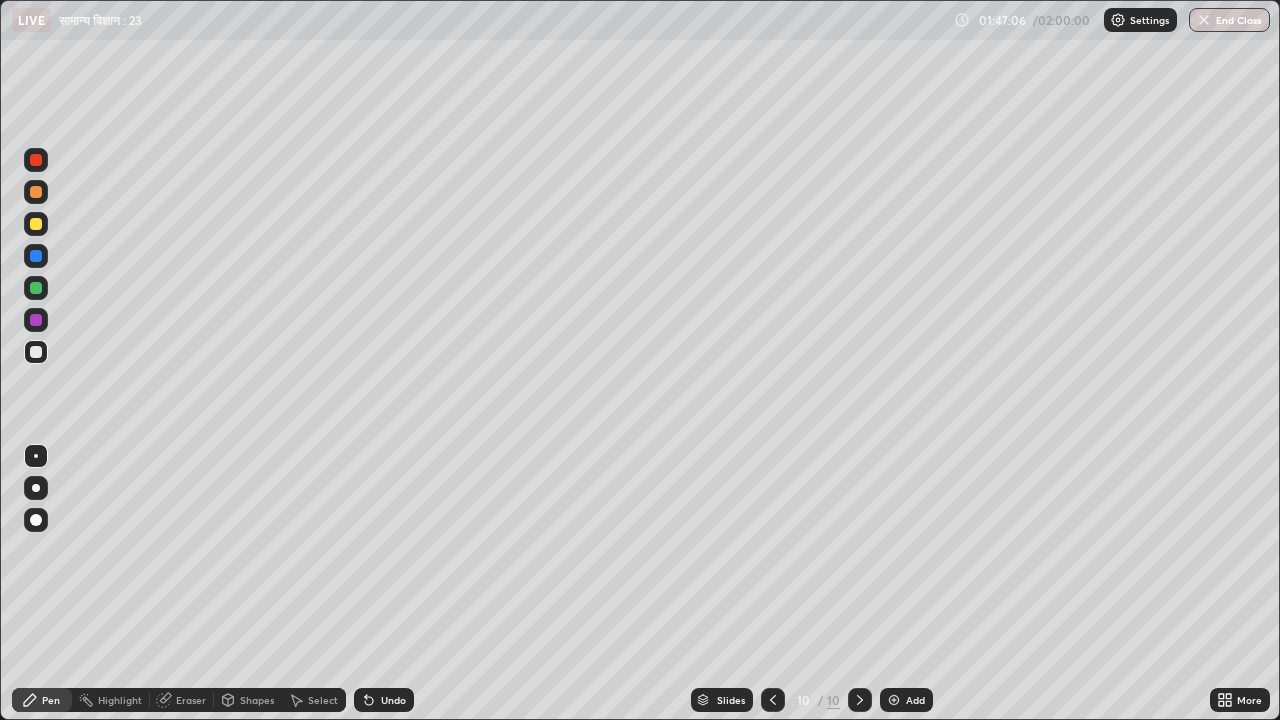 click on "Undo" at bounding box center [393, 700] 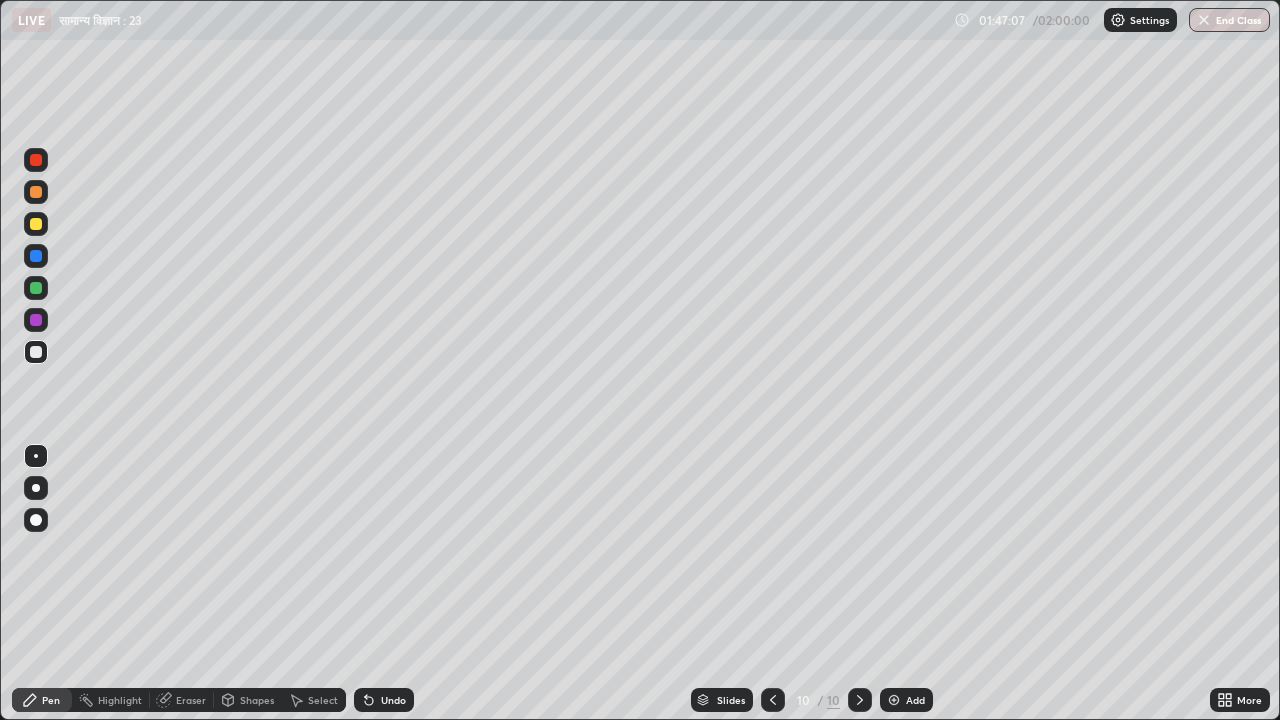 click on "Undo" at bounding box center (393, 700) 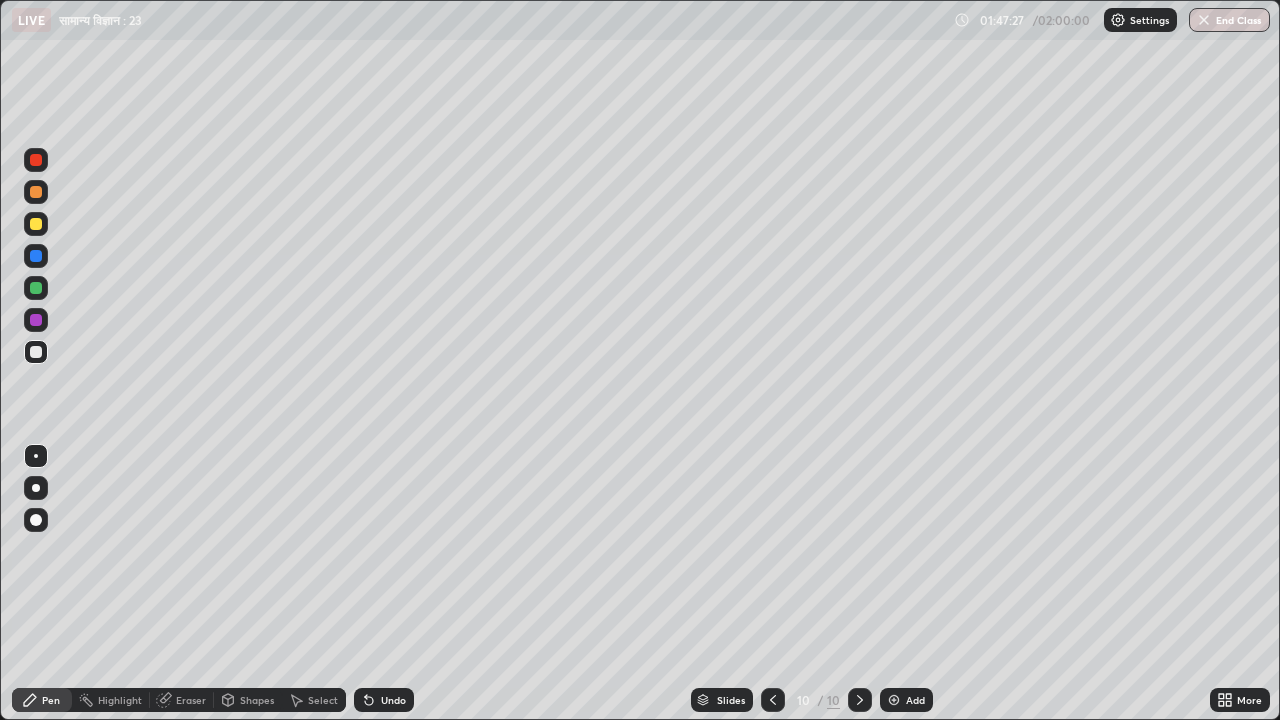 click on "Eraser" at bounding box center (191, 700) 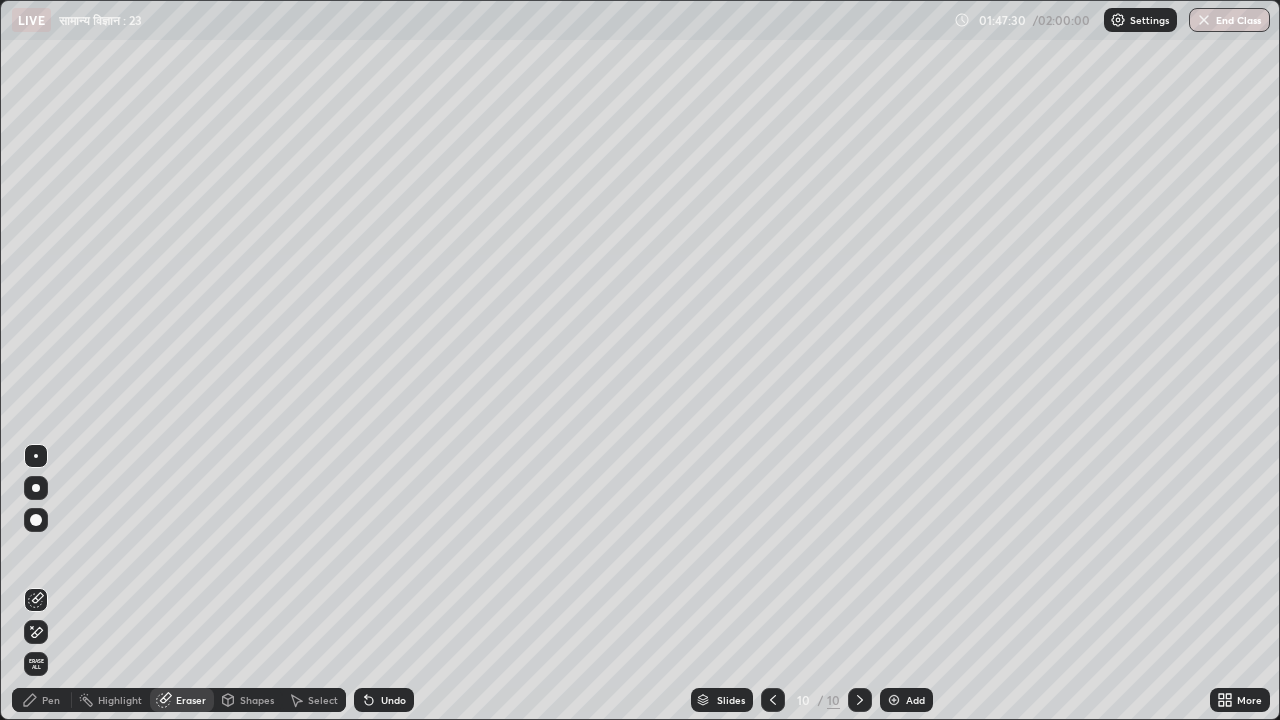 click on "Pen" at bounding box center (51, 700) 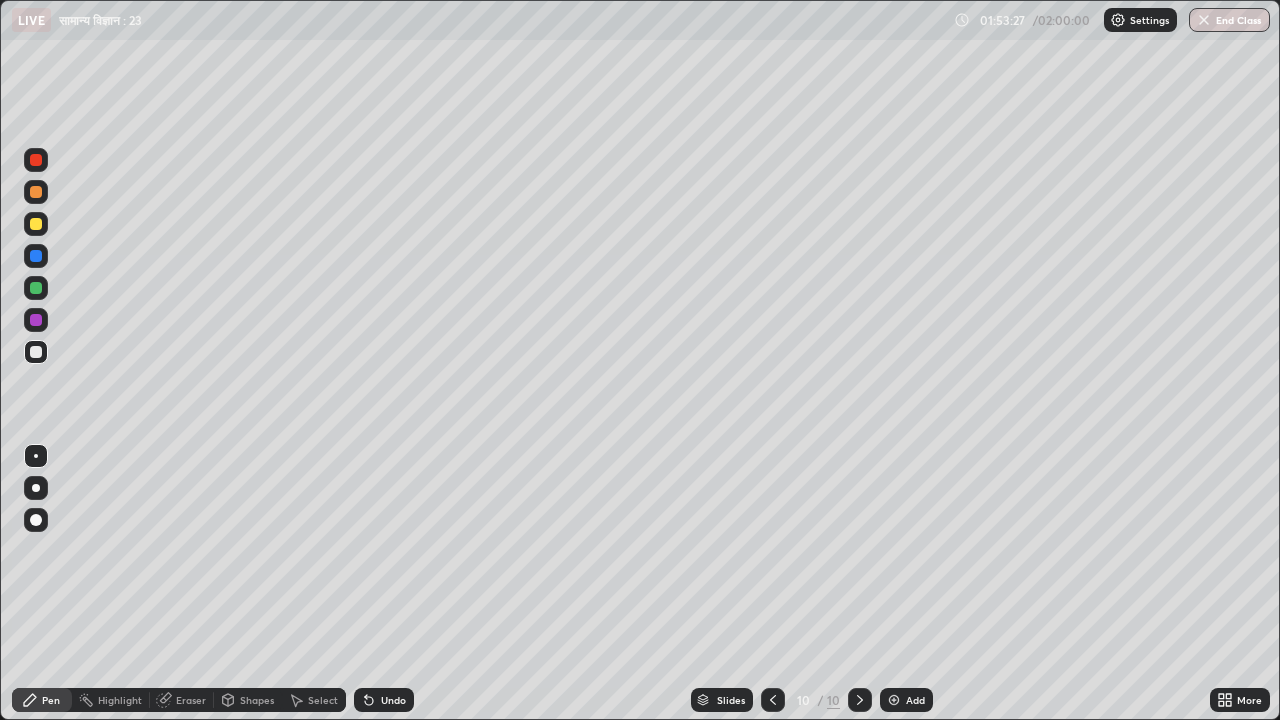 click 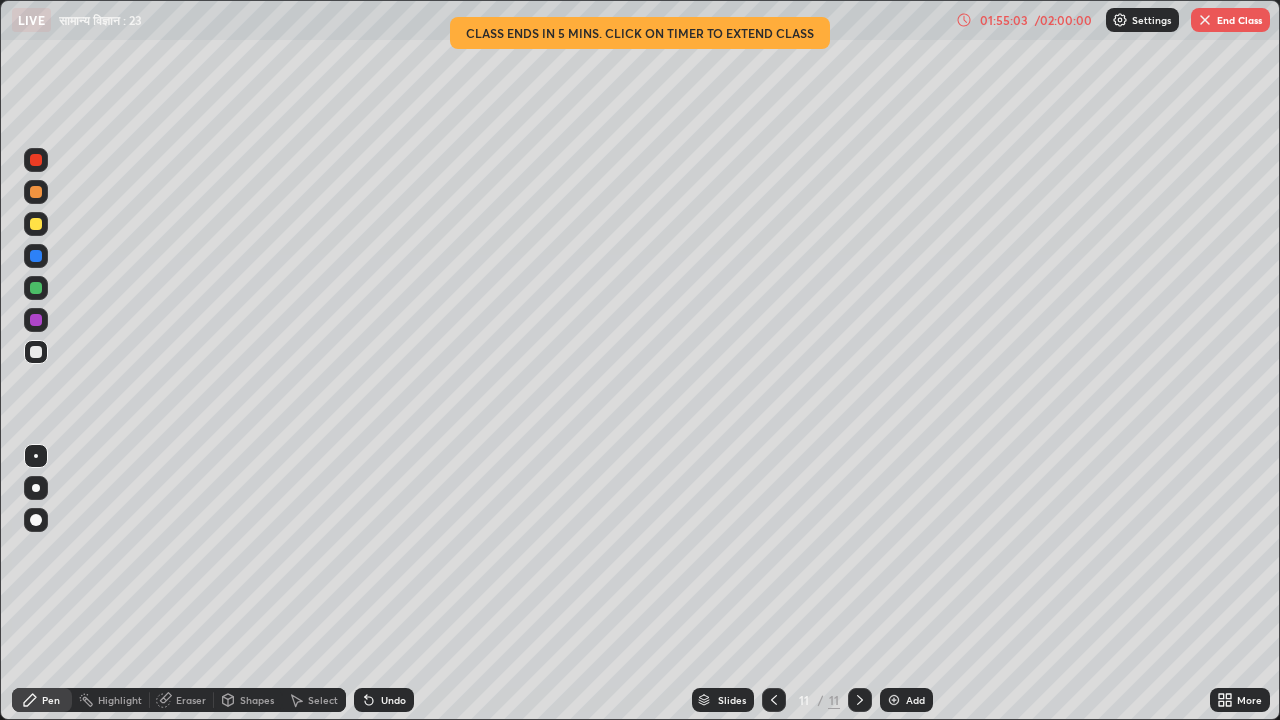click on "01:55:03" at bounding box center (1004, 20) 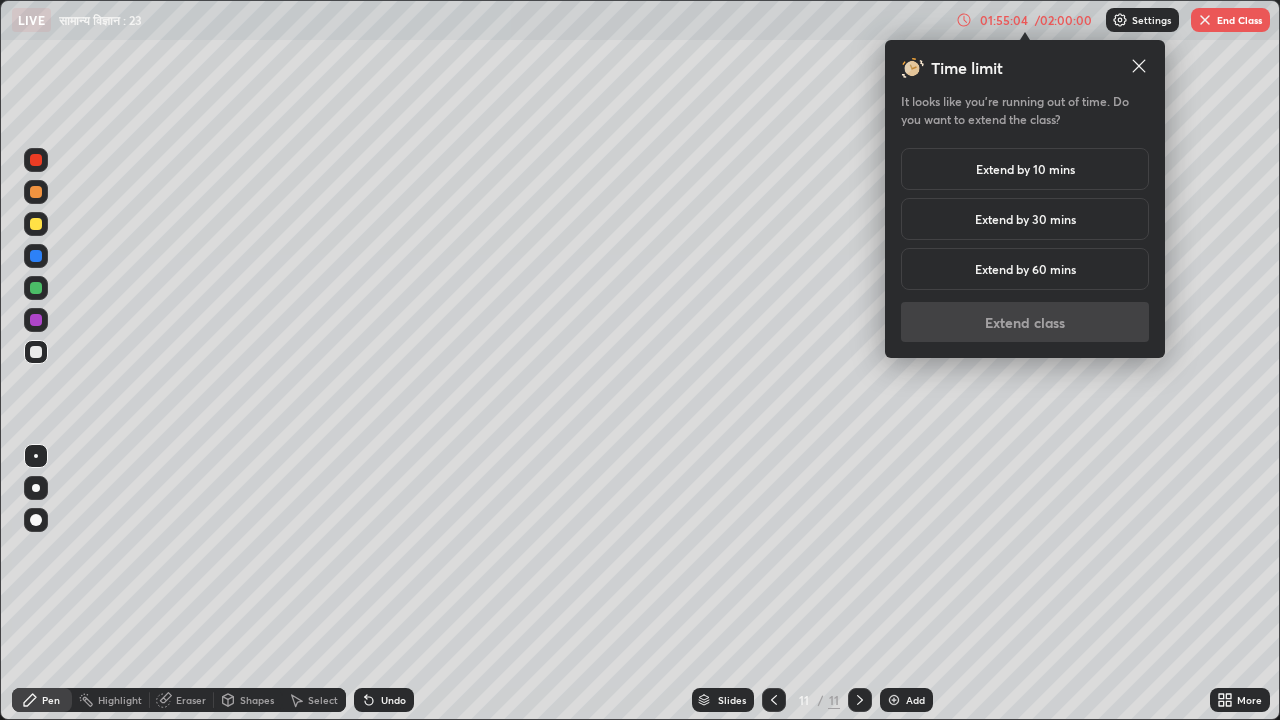 click on "Extend by 10 mins" at bounding box center (1025, 169) 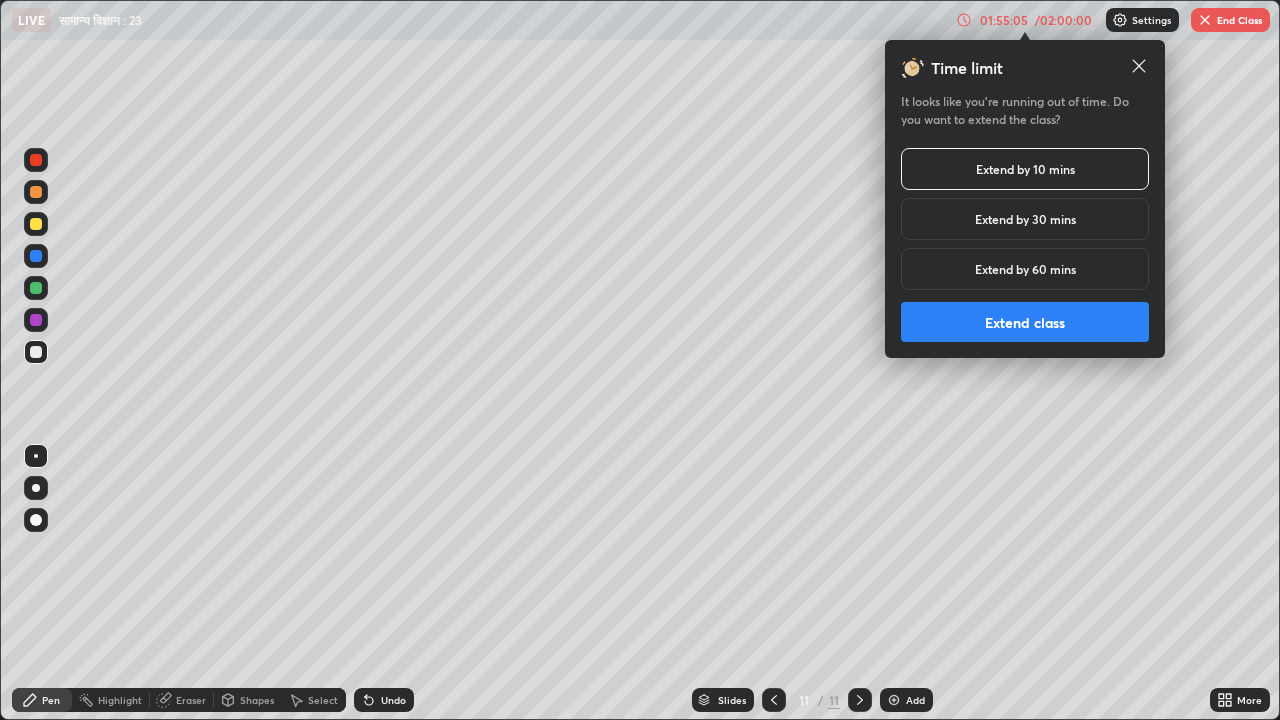 click on "Extend class" at bounding box center (1025, 322) 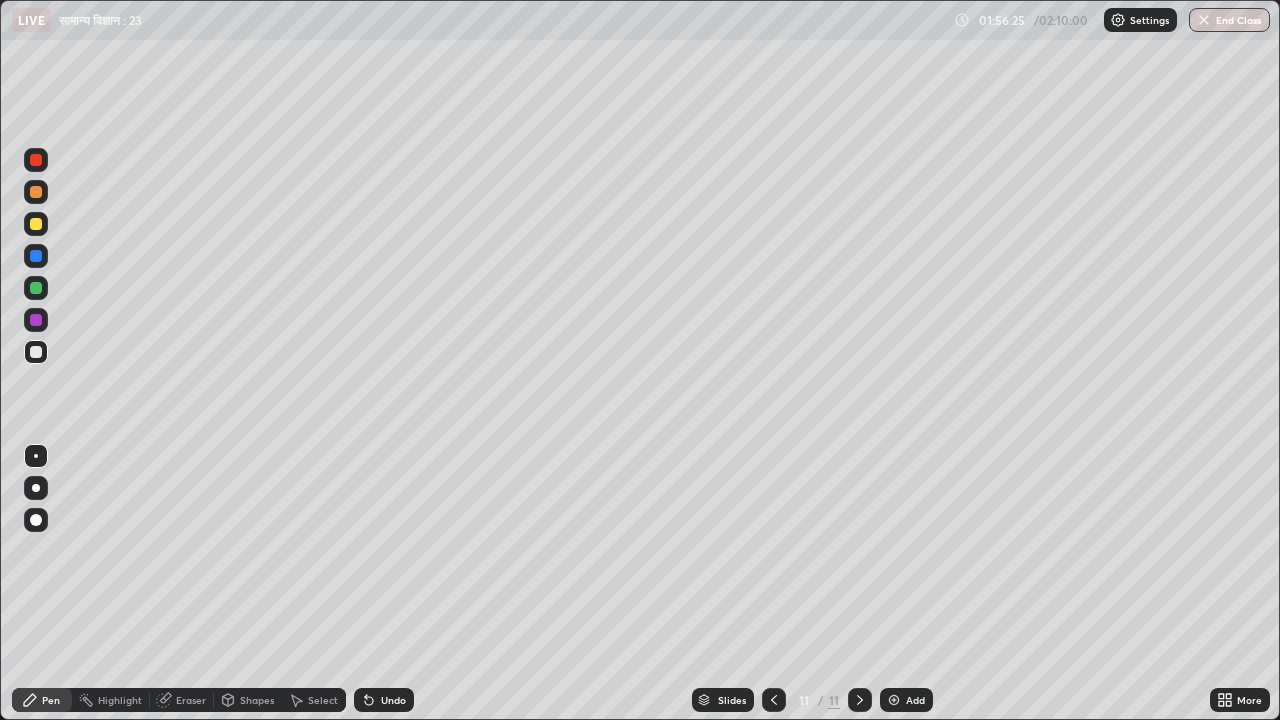 click at bounding box center [36, 160] 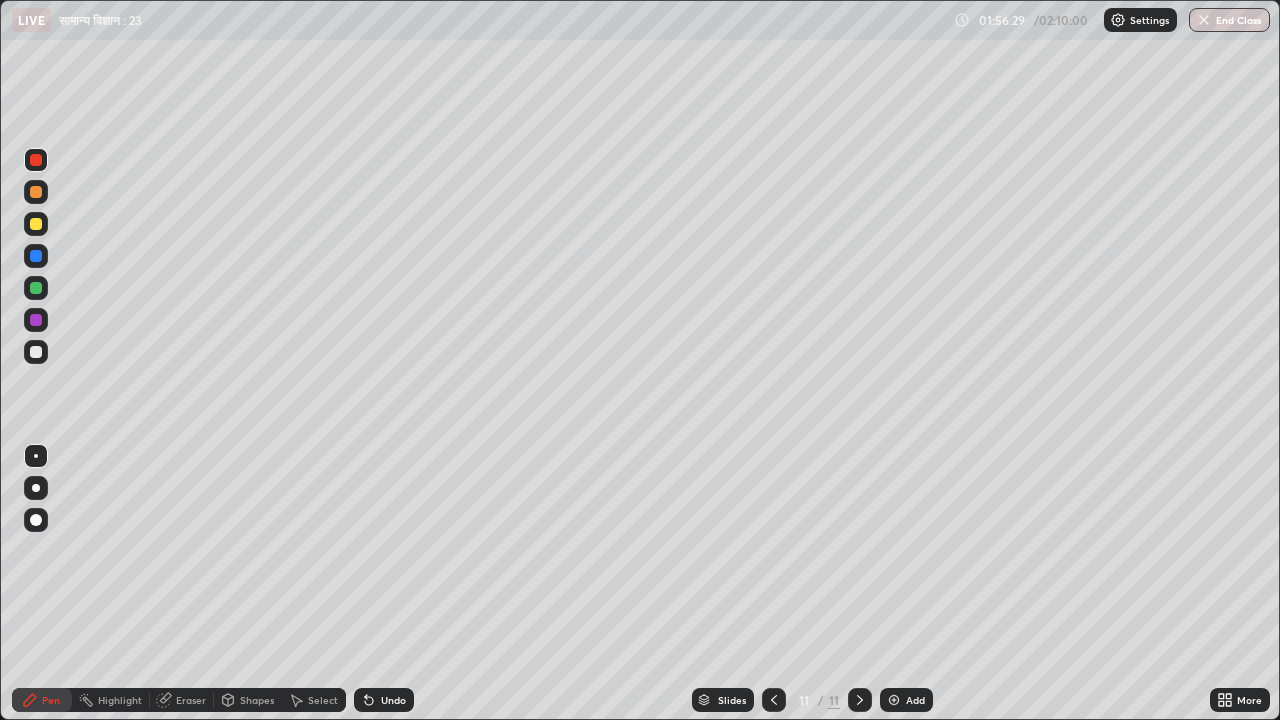 click at bounding box center [36, 352] 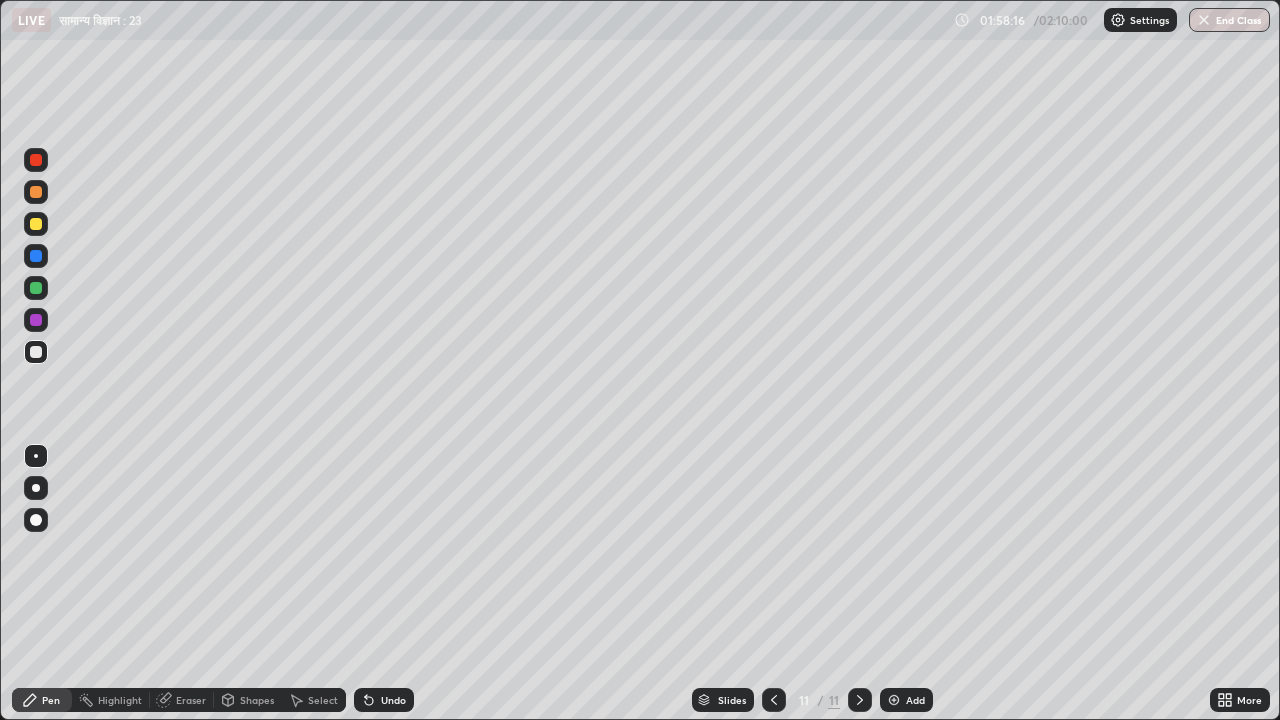 click on "Eraser" at bounding box center (182, 700) 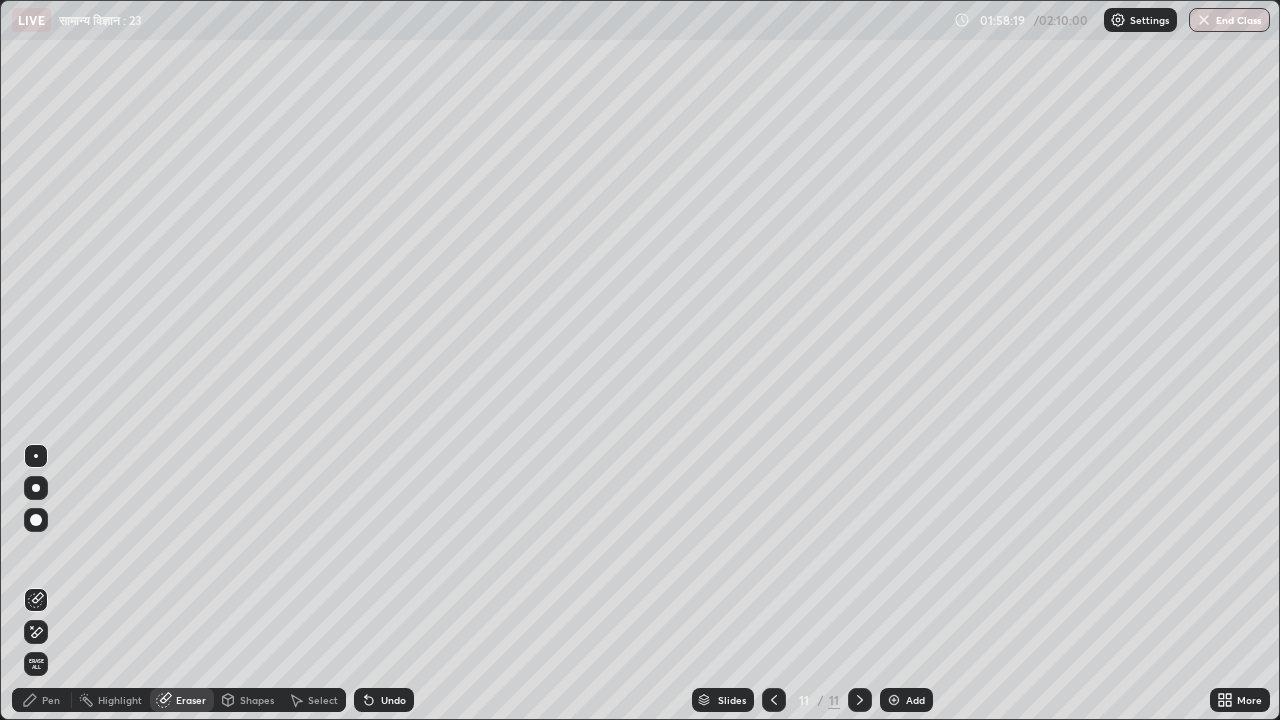 click on "Pen" at bounding box center [51, 700] 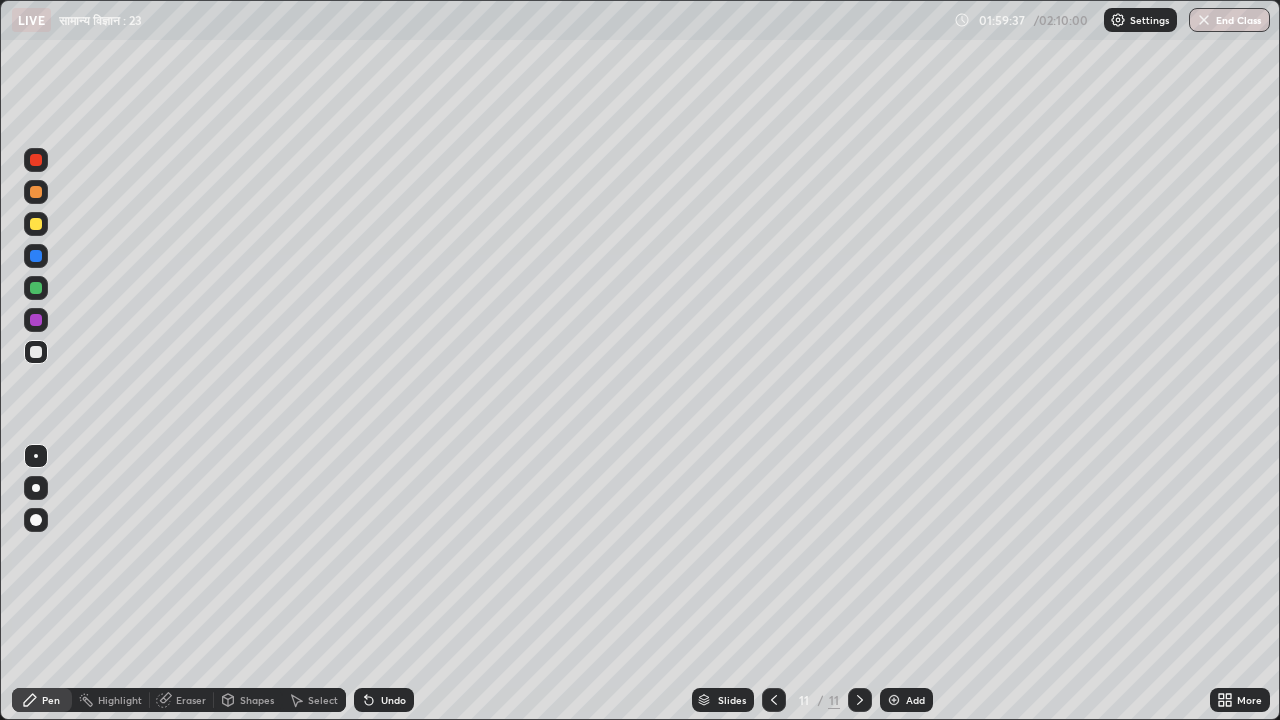click on "Undo" at bounding box center [393, 700] 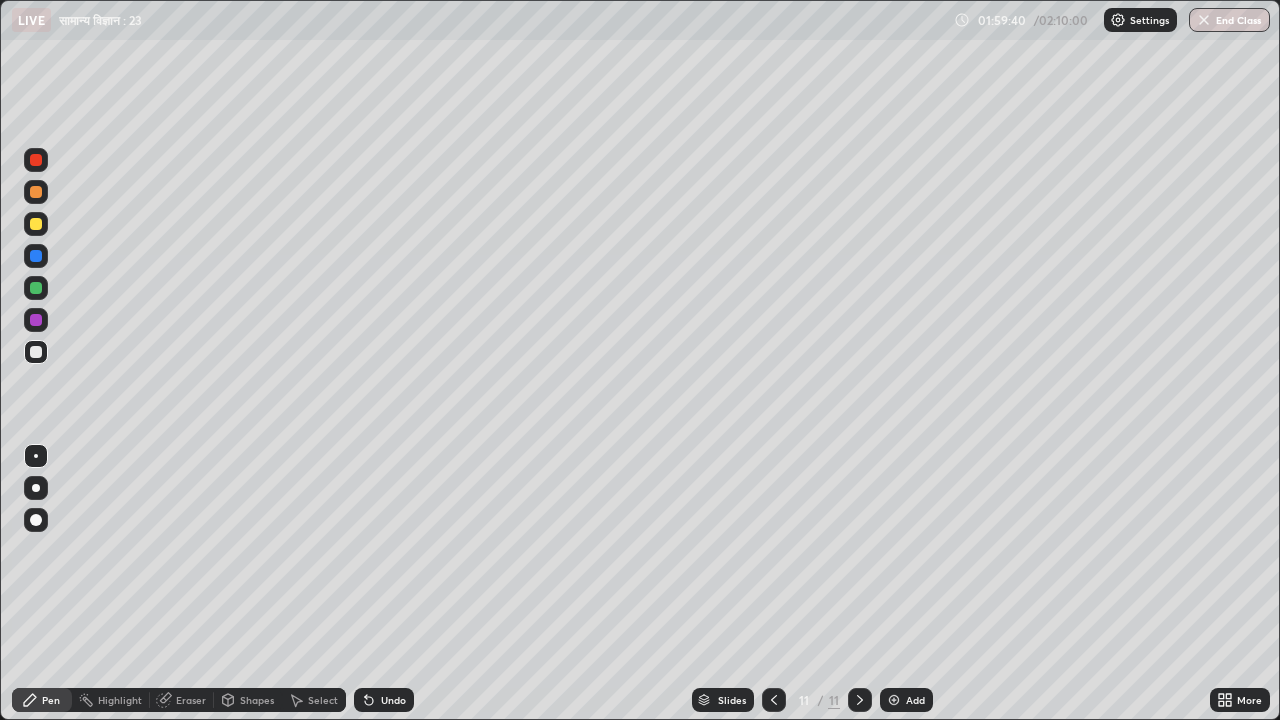 click on "Undo" at bounding box center [393, 700] 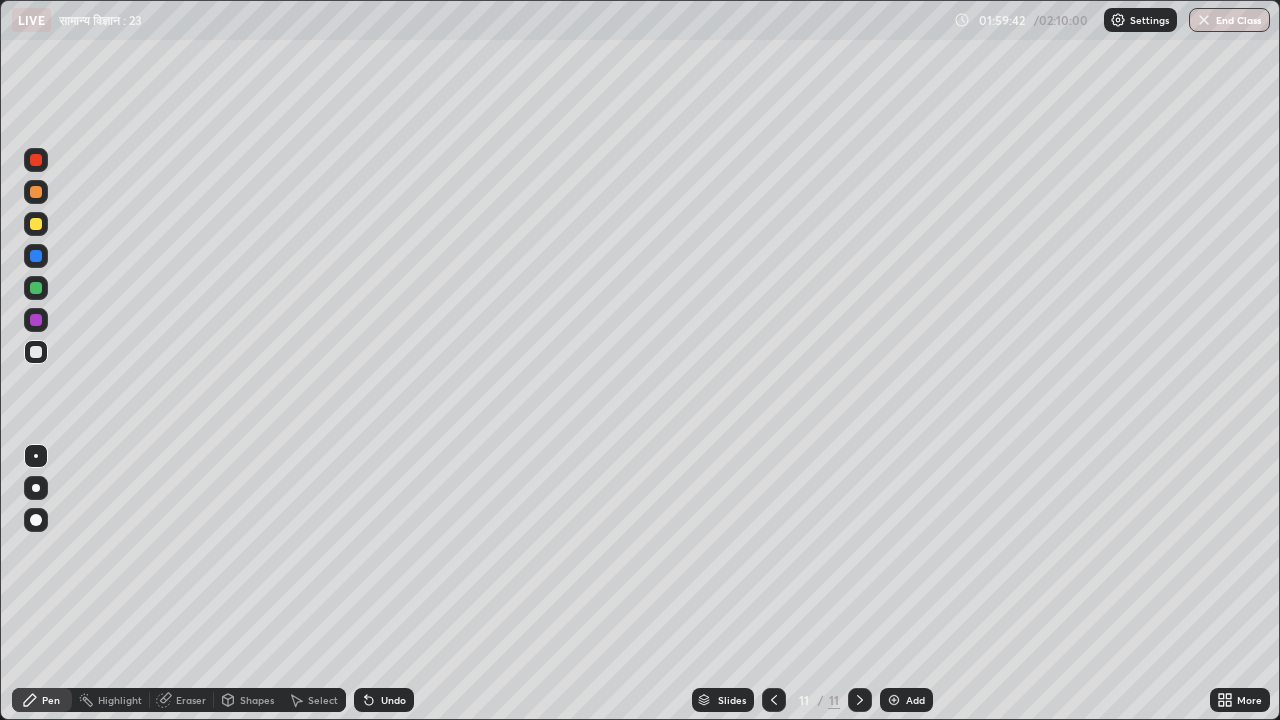 click on "Undo" at bounding box center (393, 700) 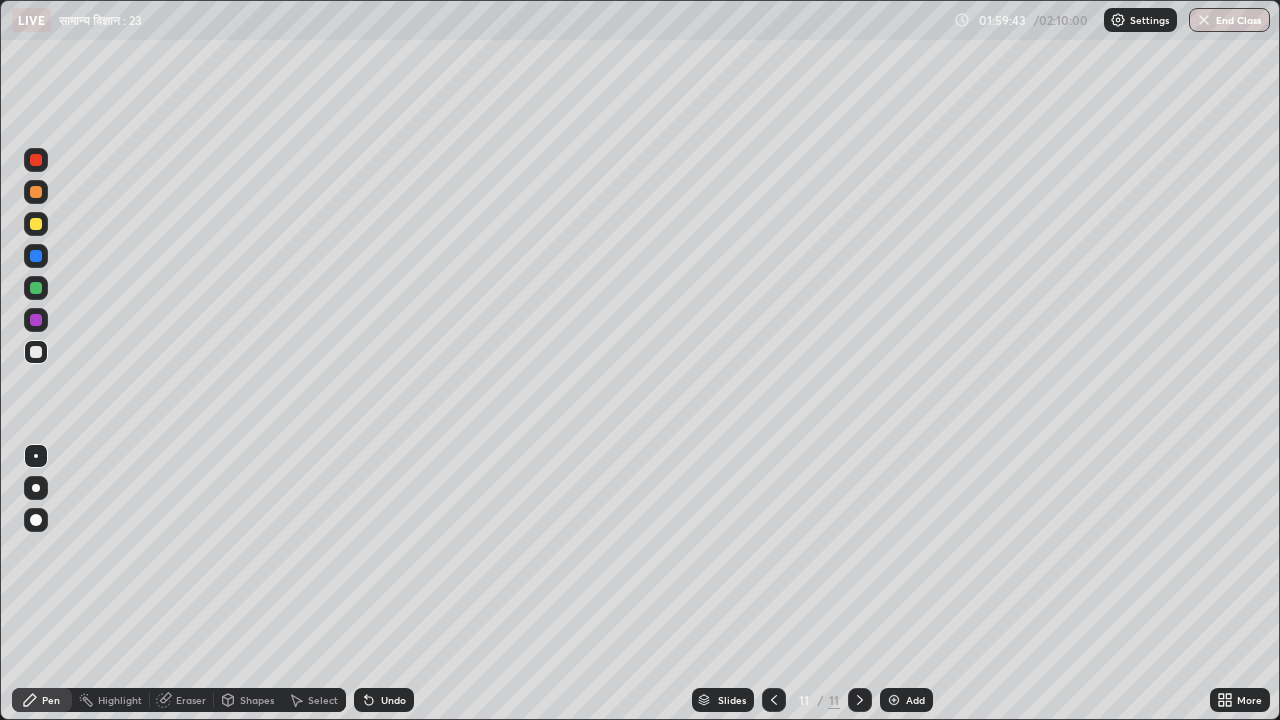 click on "Undo" at bounding box center (393, 700) 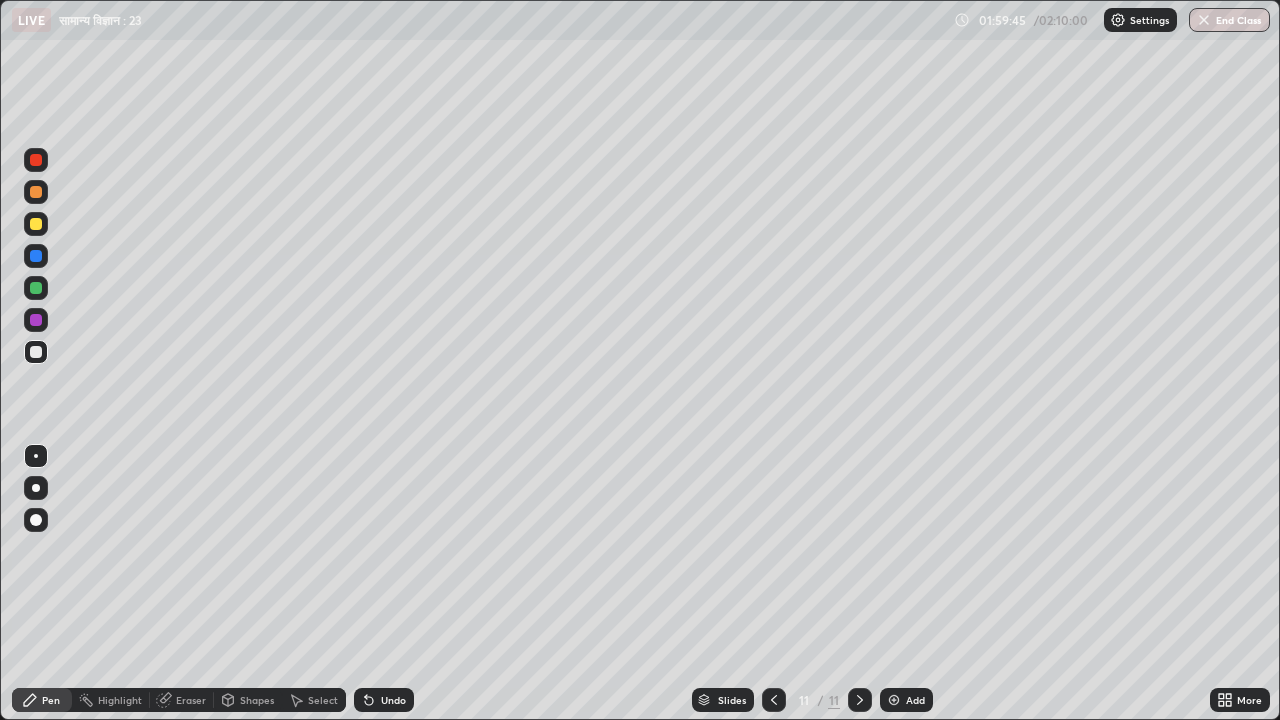 click on "Select" at bounding box center (323, 700) 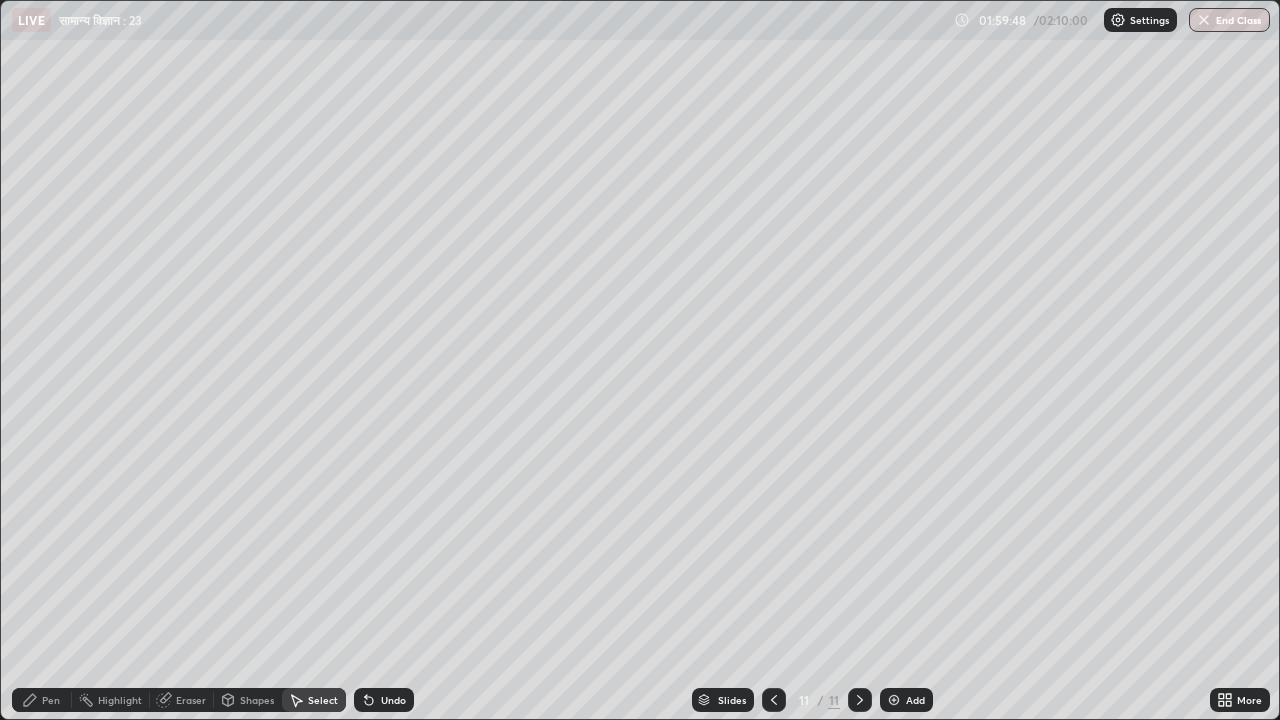 click on "Shapes" at bounding box center (257, 700) 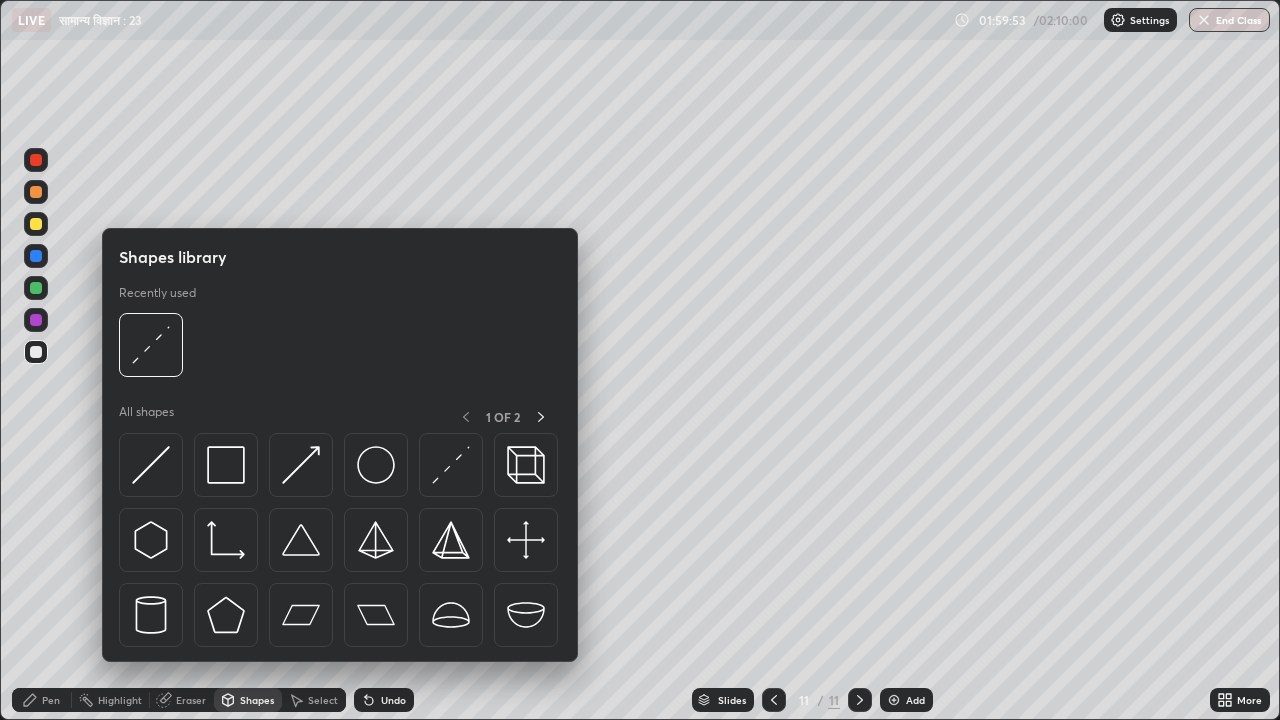 click on "Undo" at bounding box center (393, 700) 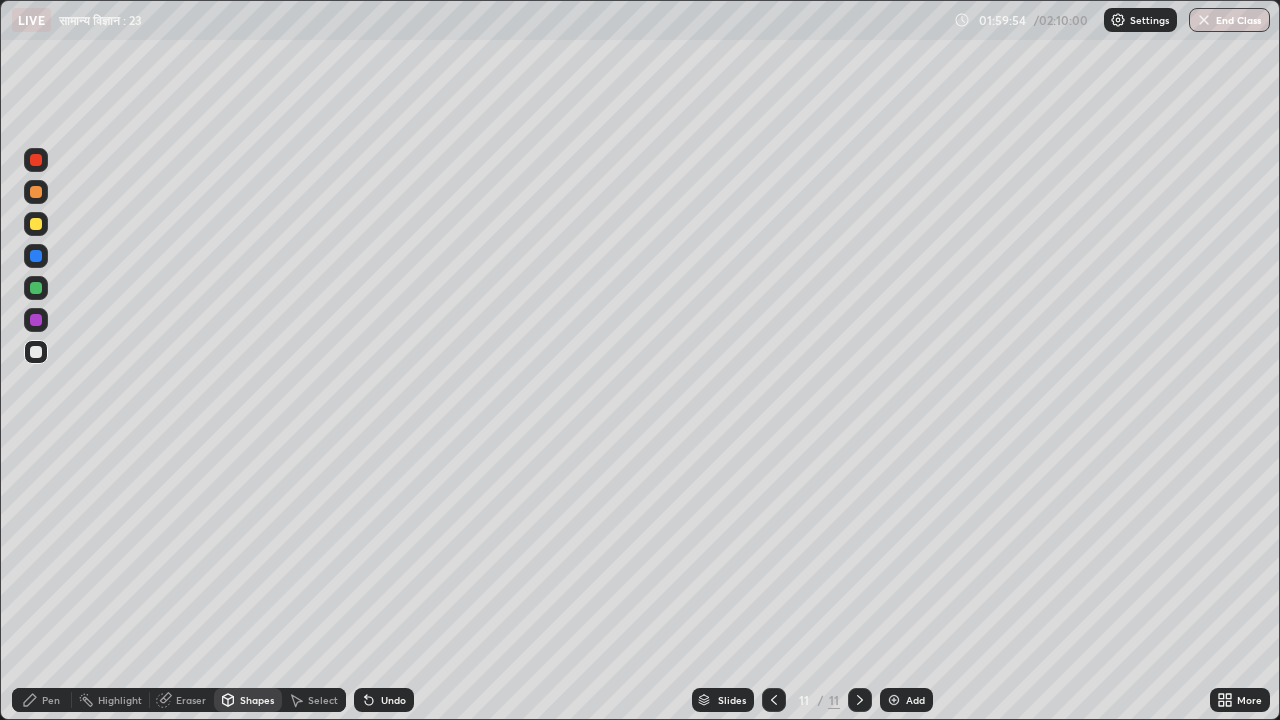 click on "Slides 11 / 11 Add" at bounding box center (812, 700) 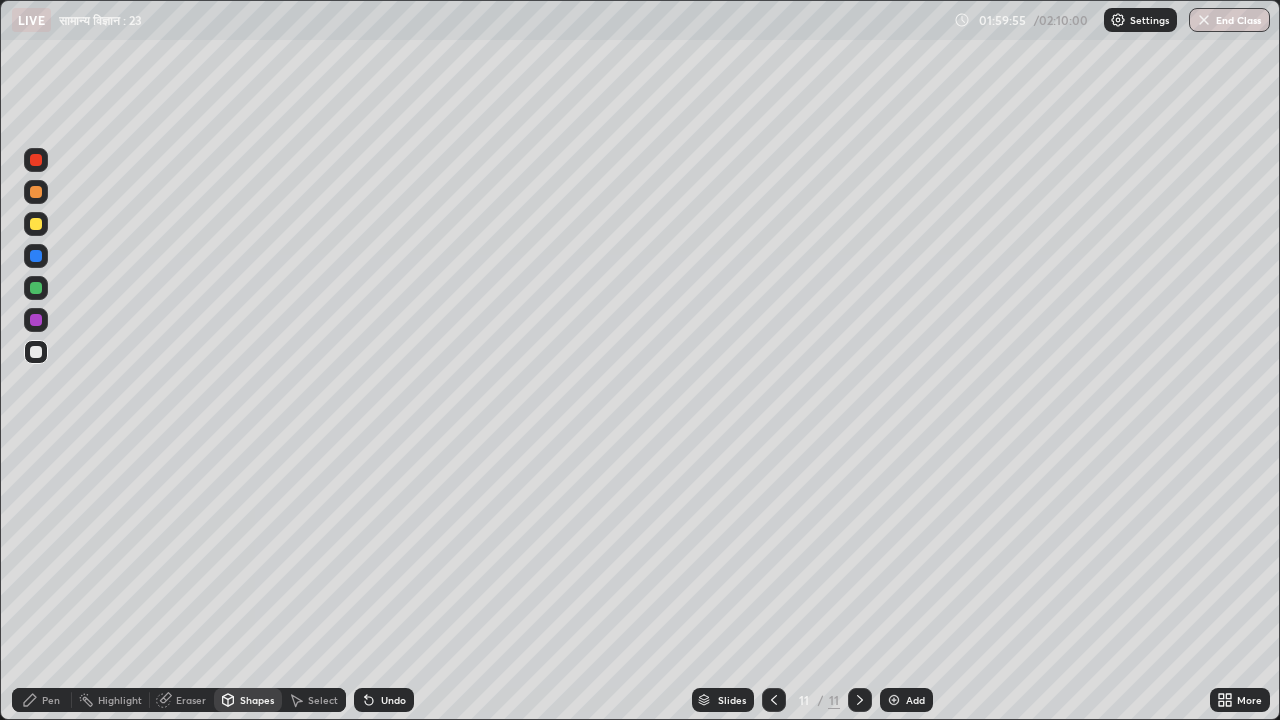 click on "Slides 11 / 11 Add" at bounding box center (812, 700) 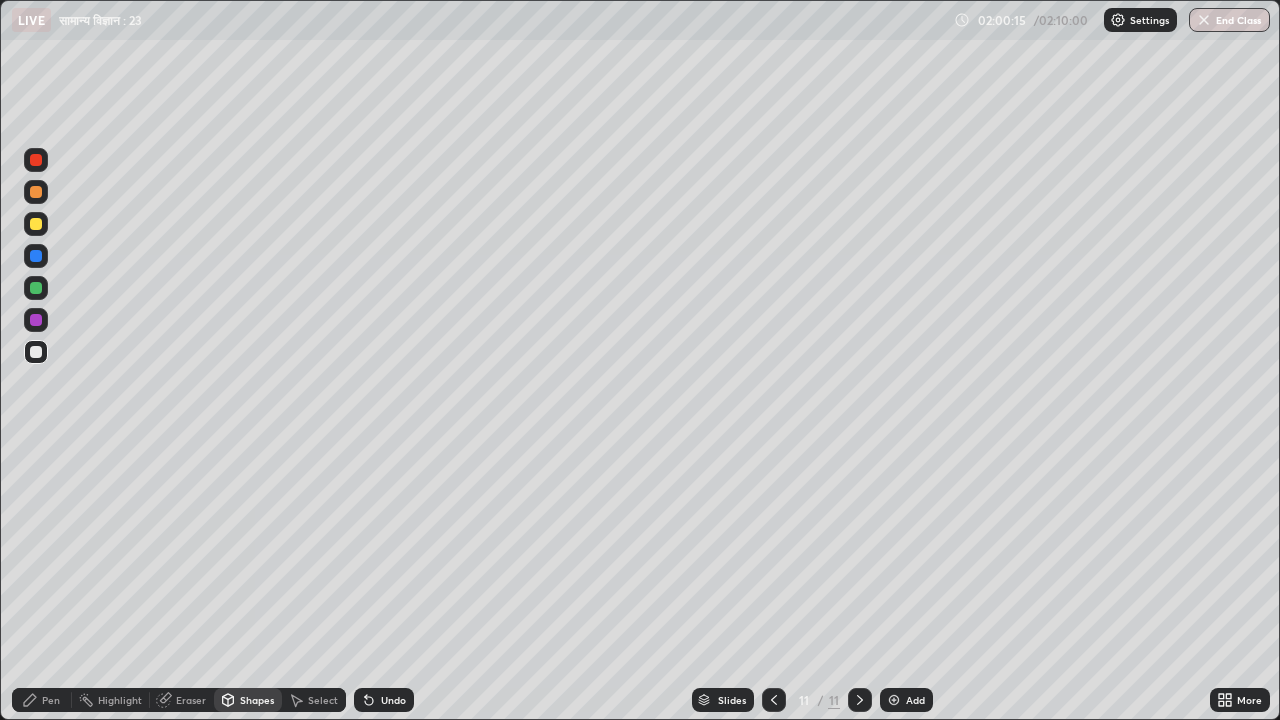 click on "Pen" at bounding box center [42, 700] 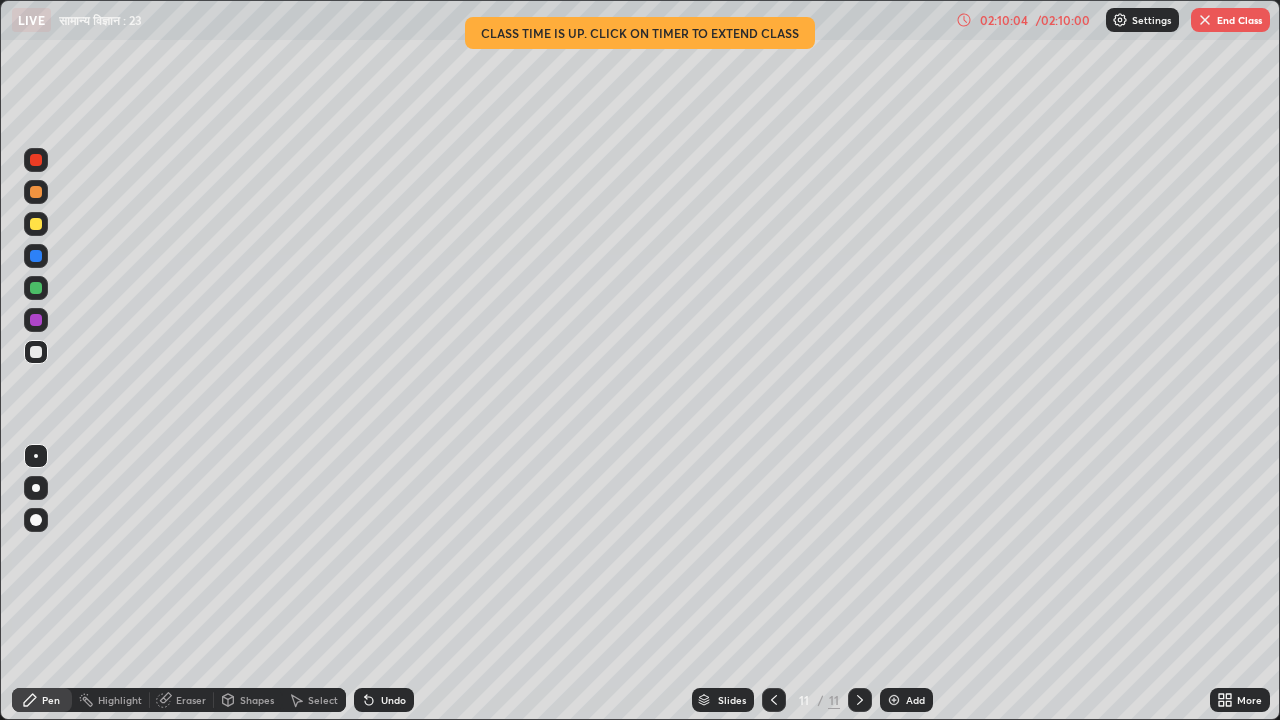 click on "02:10:04" at bounding box center (1004, 20) 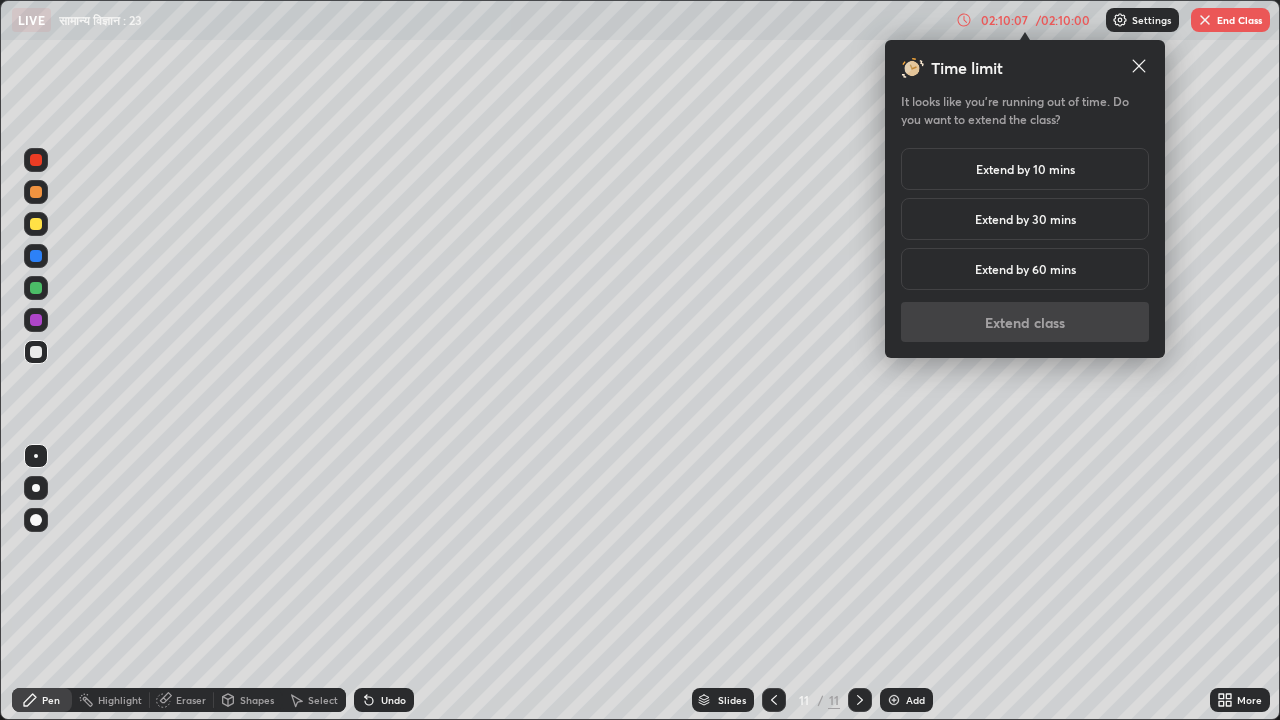 click on "Extend by 10 mins" at bounding box center (1025, 169) 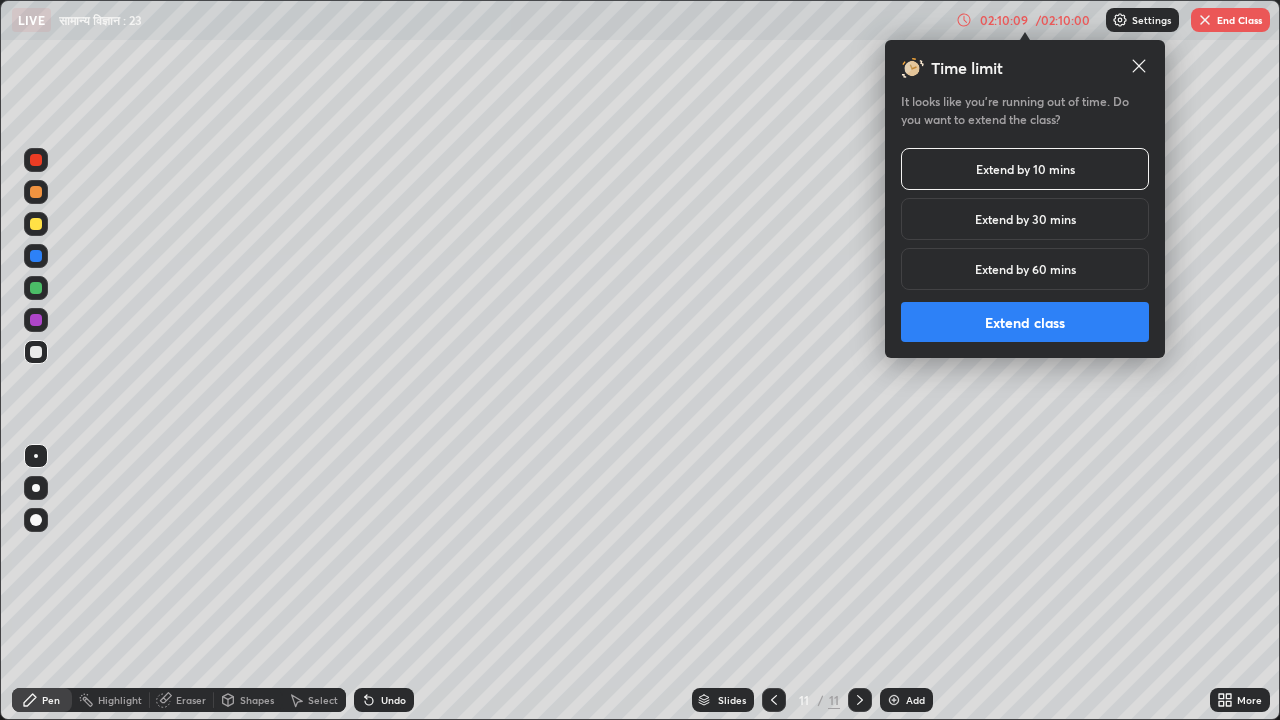 click on "Extend class" at bounding box center [1025, 322] 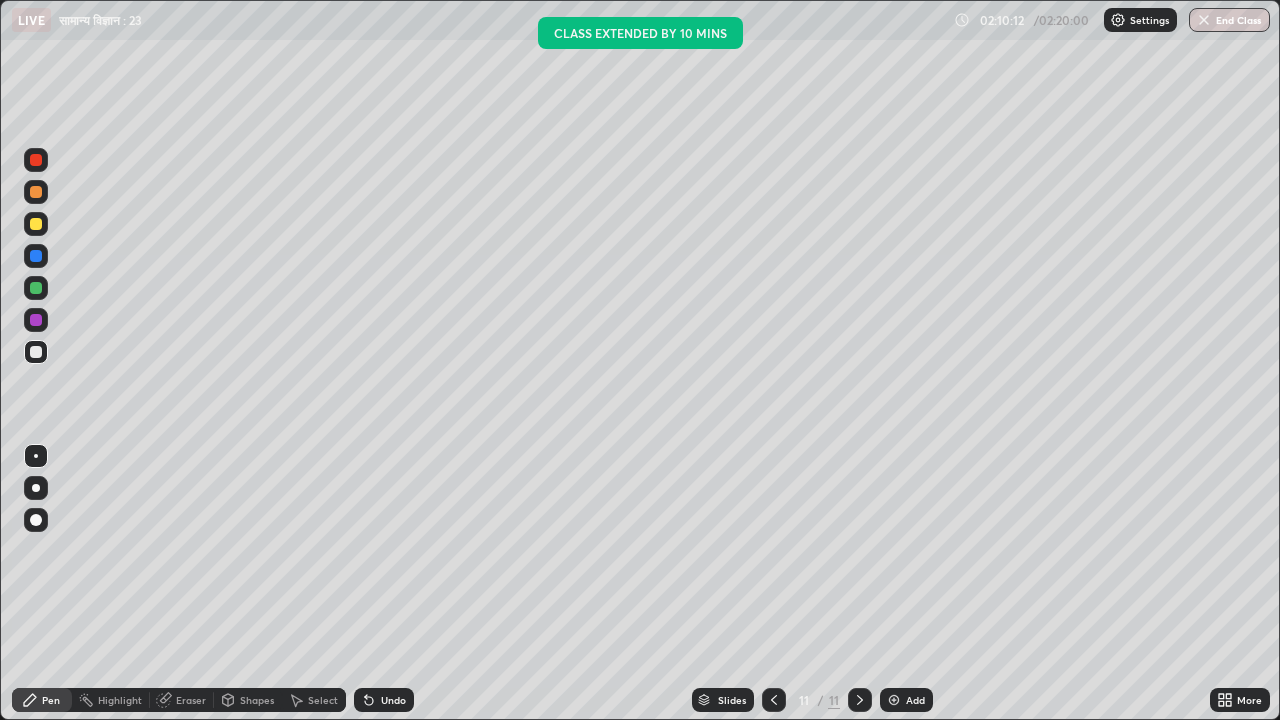 click on "02:10:12 /  02:20:00 Settings End Class" at bounding box center (1112, 20) 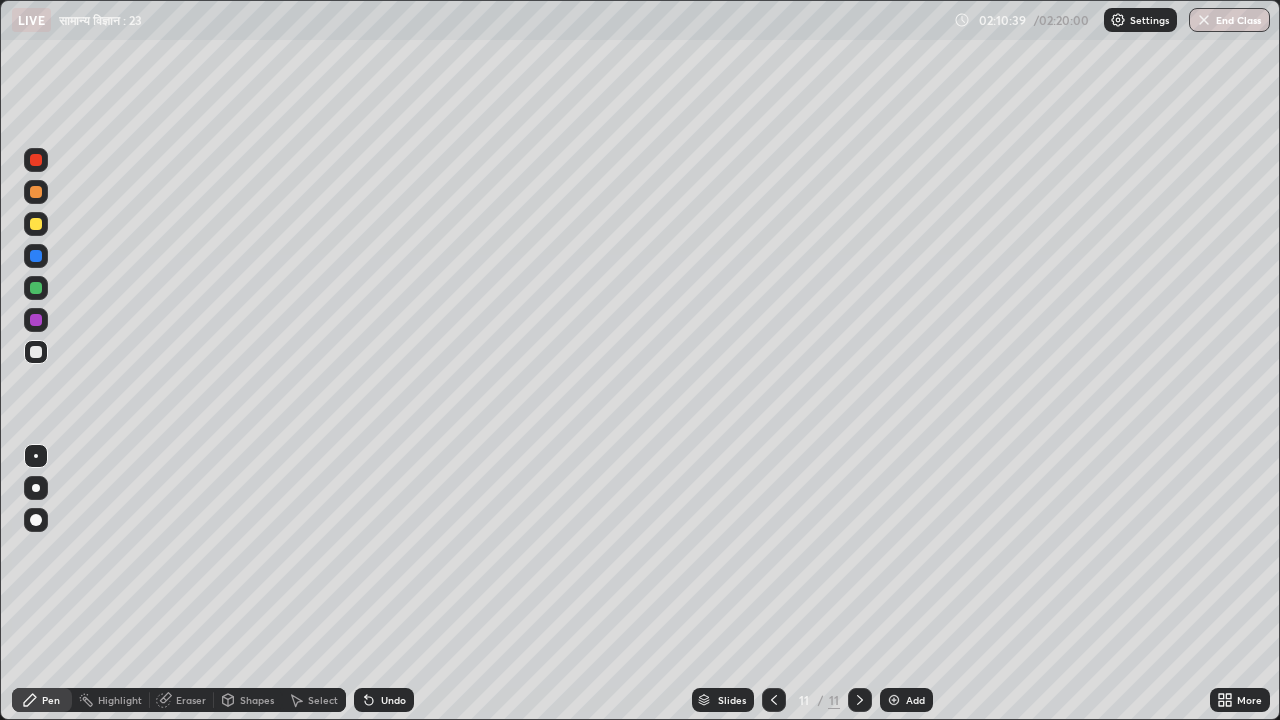 click 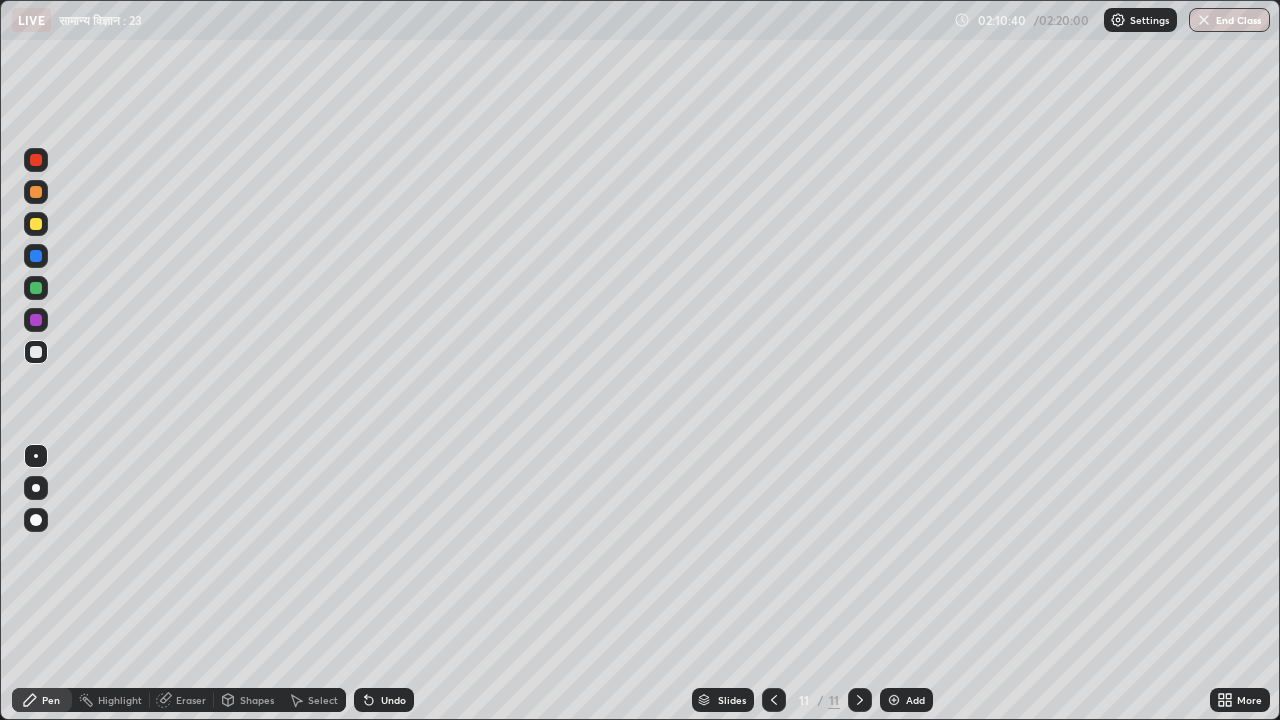 click on "Add" at bounding box center [915, 700] 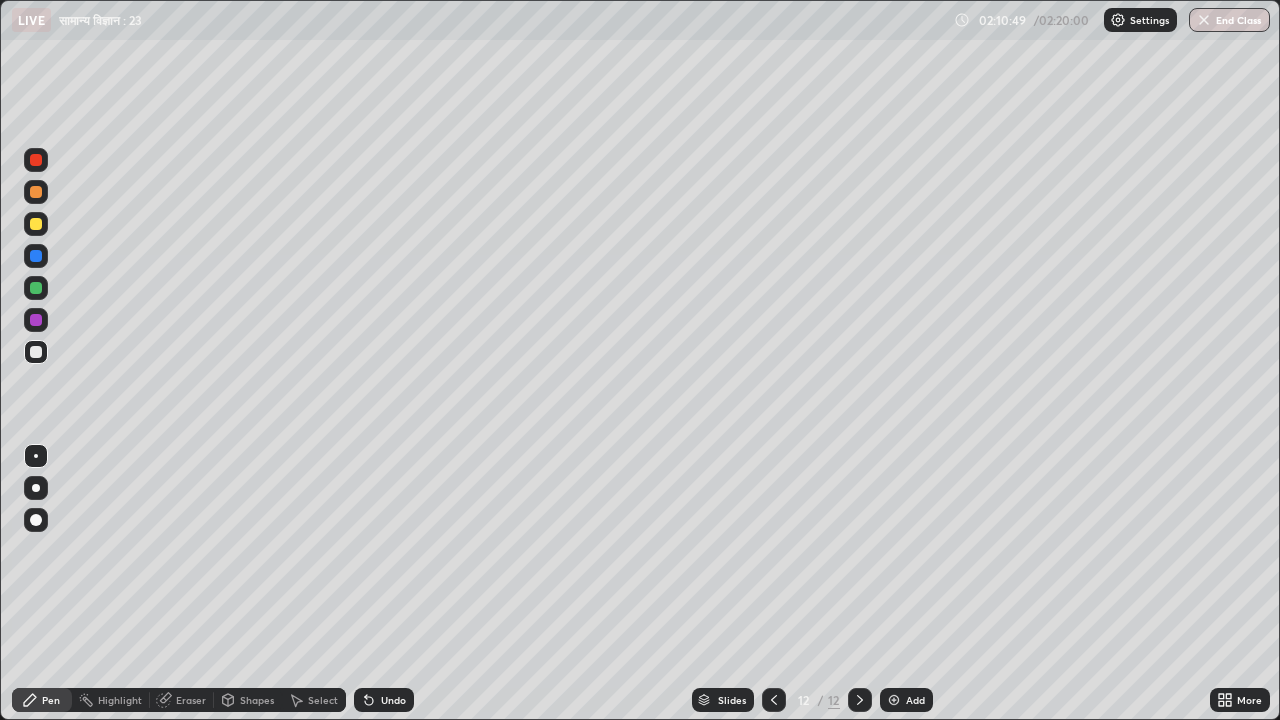click on "Undo" at bounding box center (393, 700) 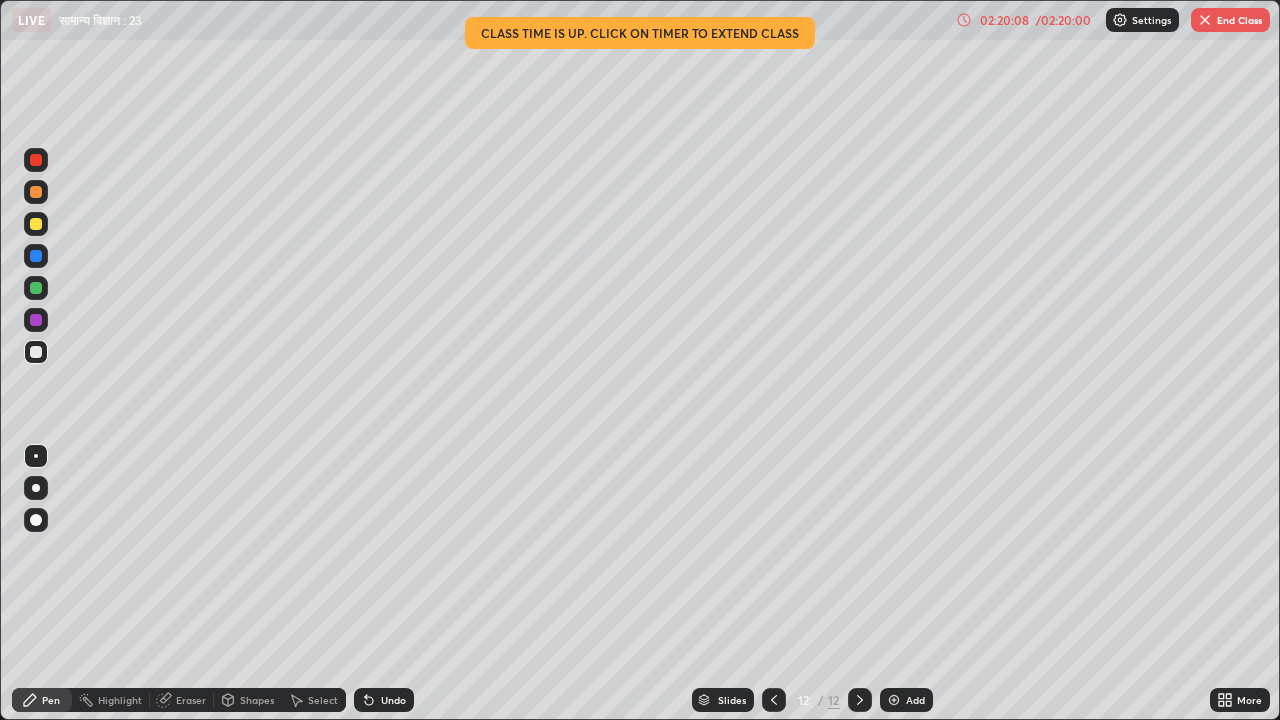 click on "02:20:08 /  02:20:00" at bounding box center [1025, 20] 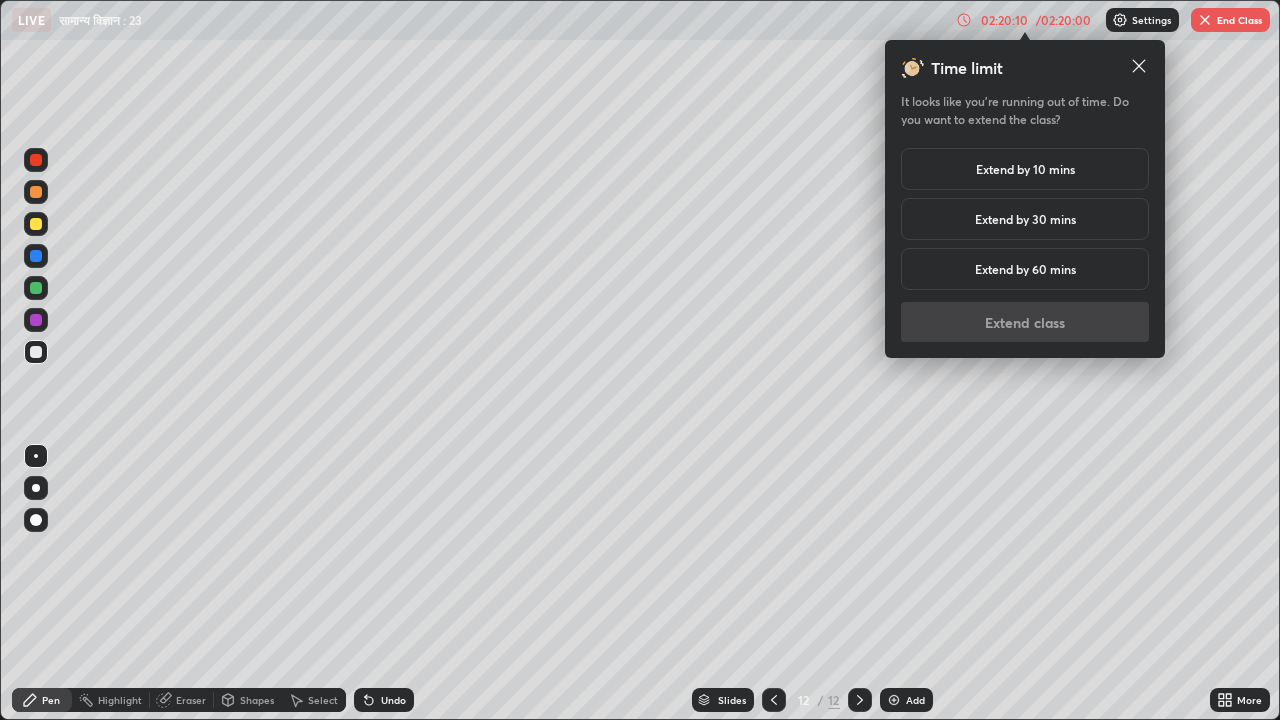 click on "Extend by 30 mins" at bounding box center (1025, 219) 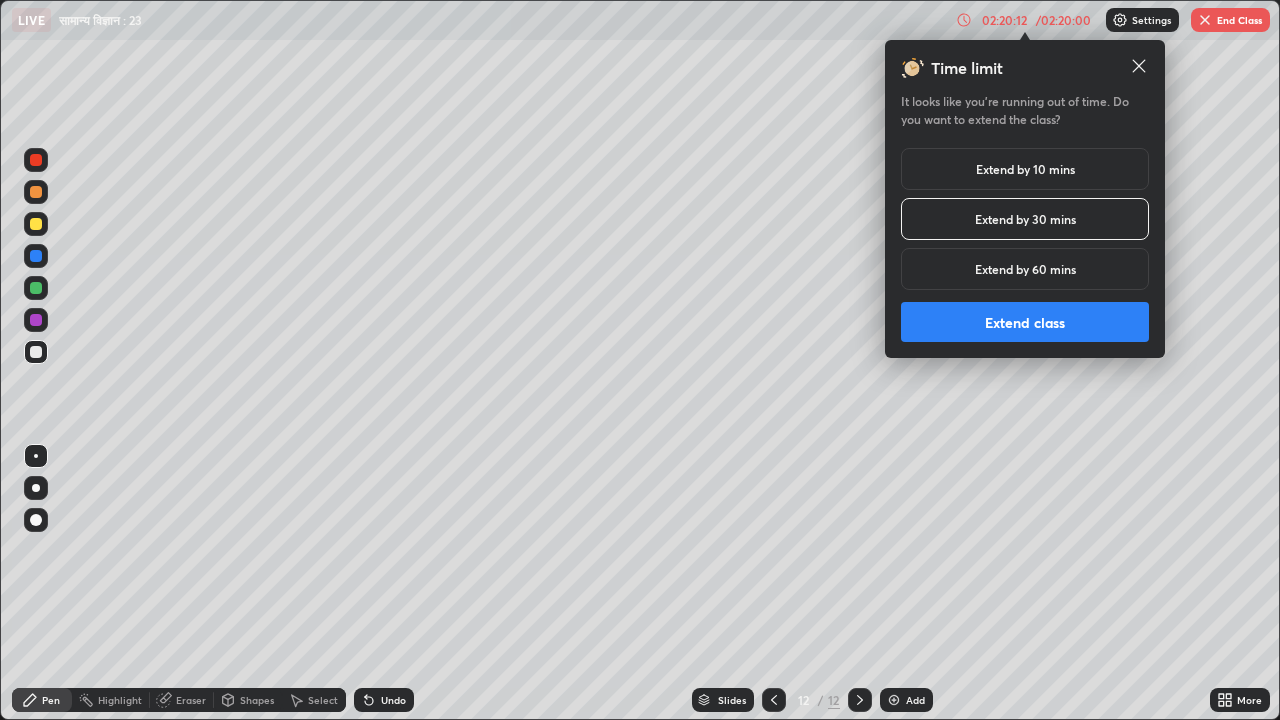click on "Extend class" at bounding box center (1025, 322) 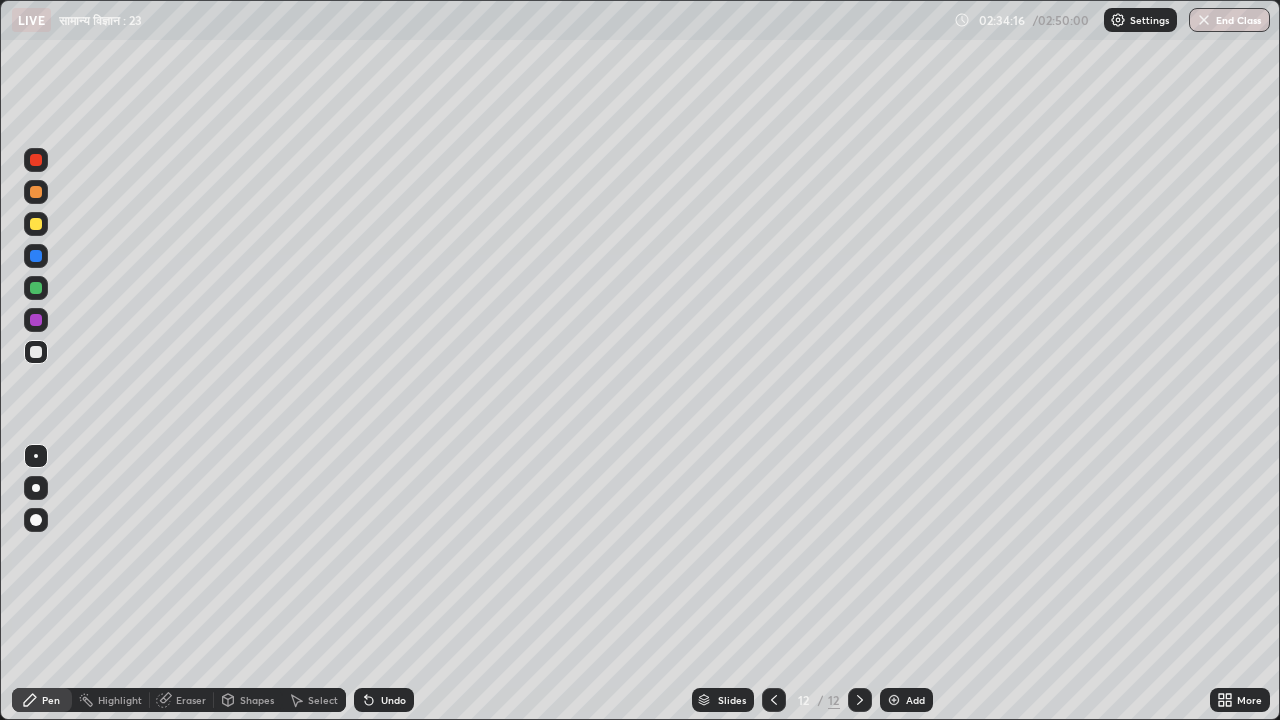 click 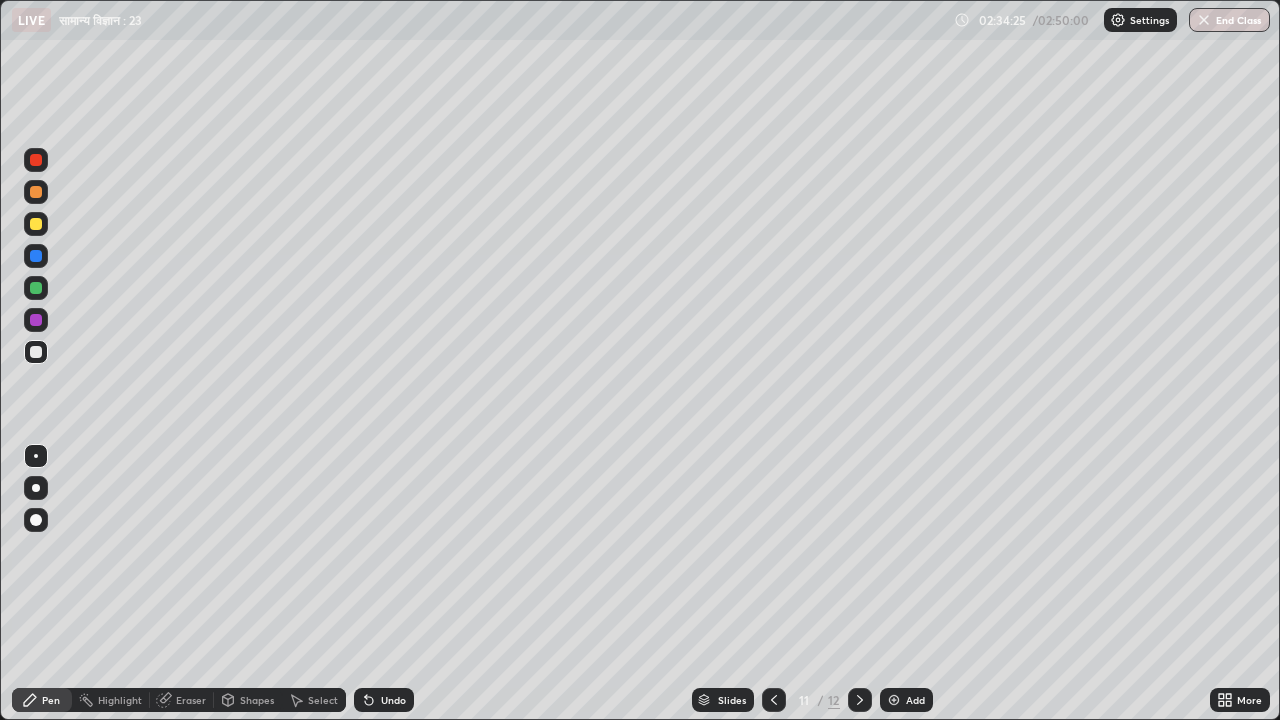 click 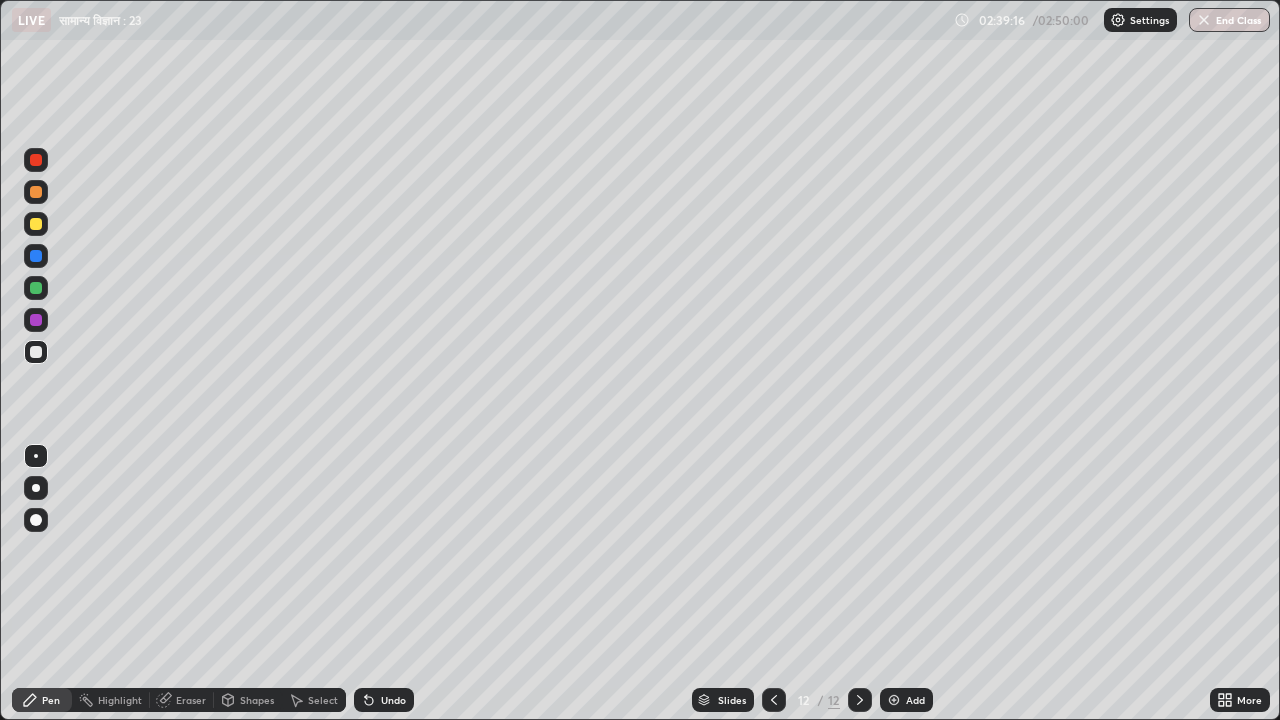 click at bounding box center (774, 700) 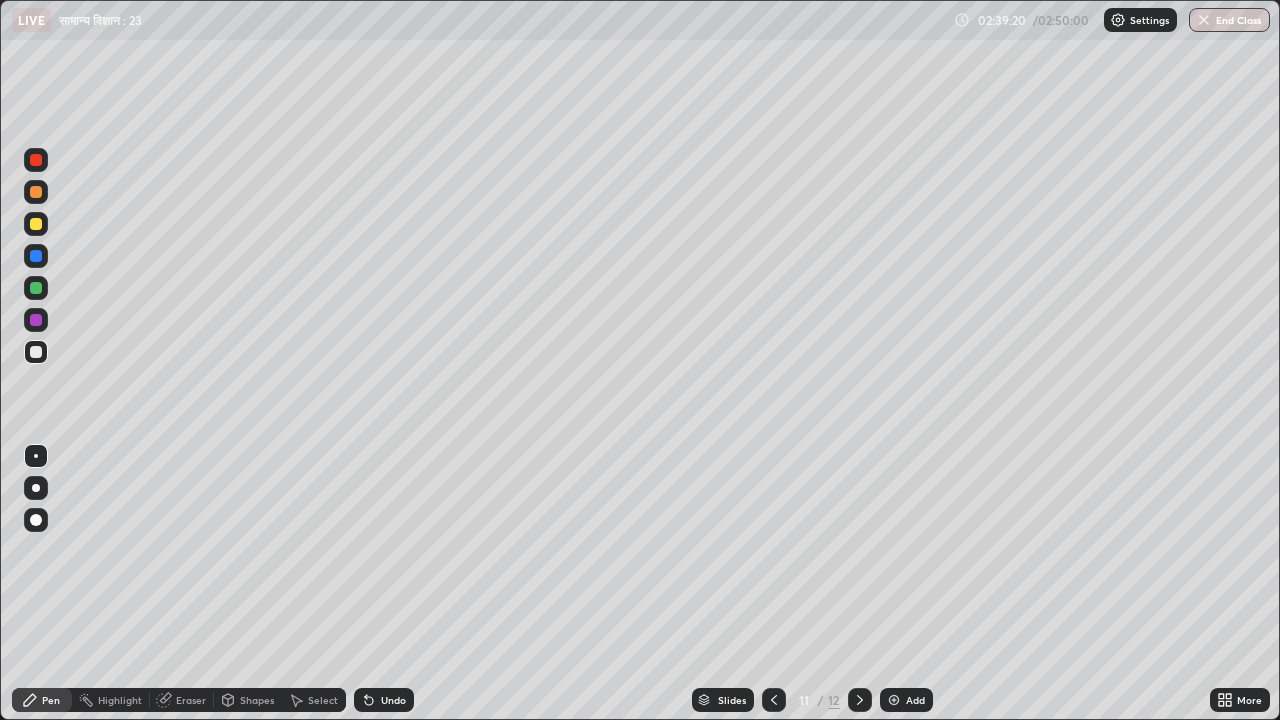 click at bounding box center (860, 700) 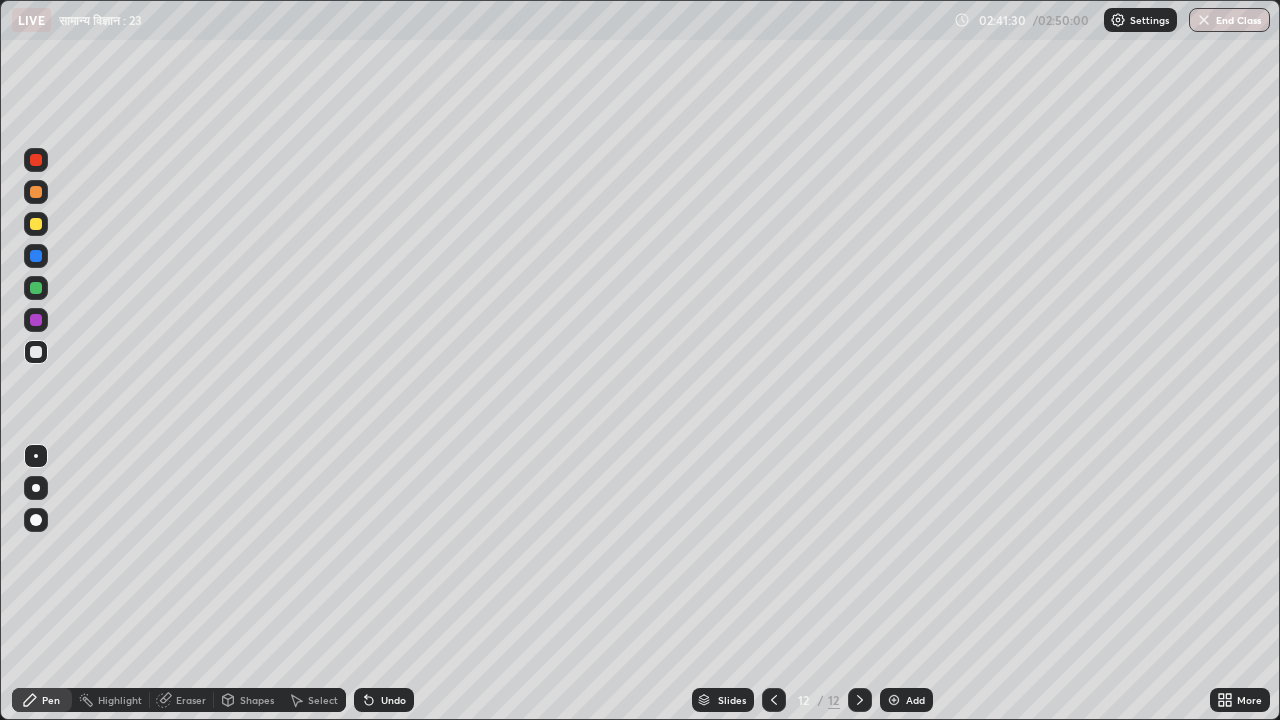 click on "Eraser" at bounding box center [191, 700] 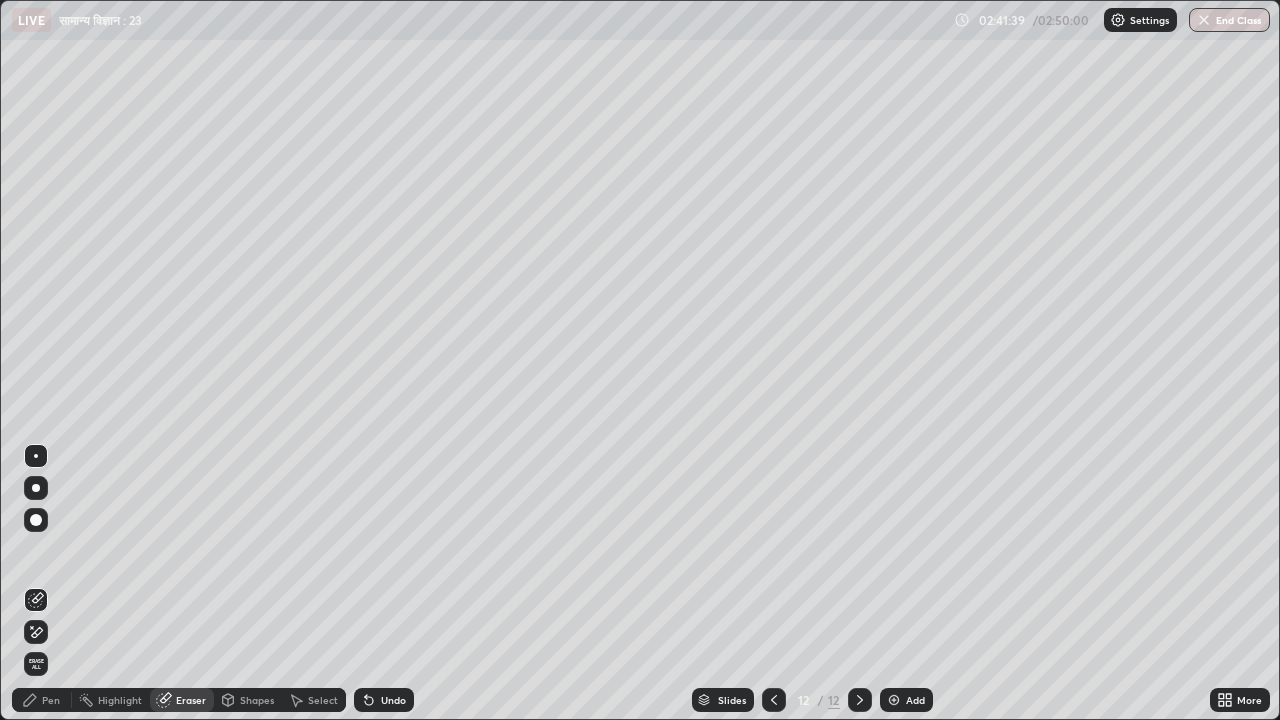 click on "Pen" at bounding box center (51, 700) 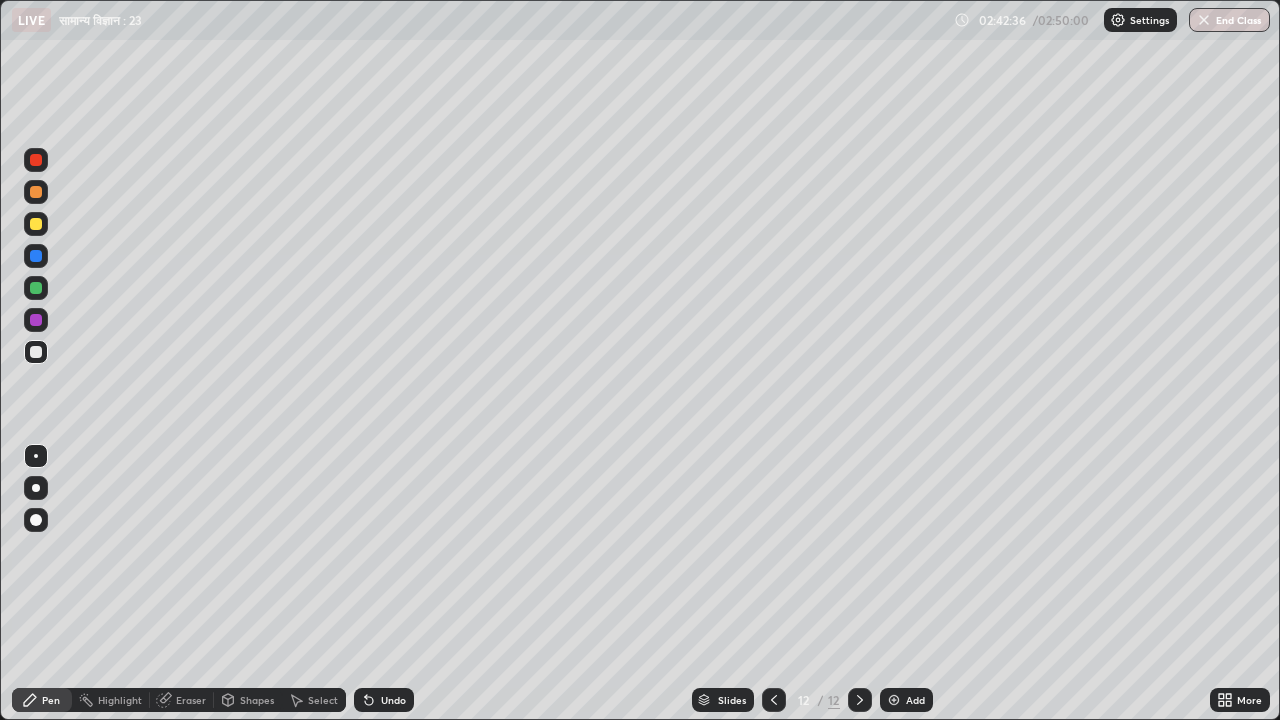 click on "Undo" at bounding box center (393, 700) 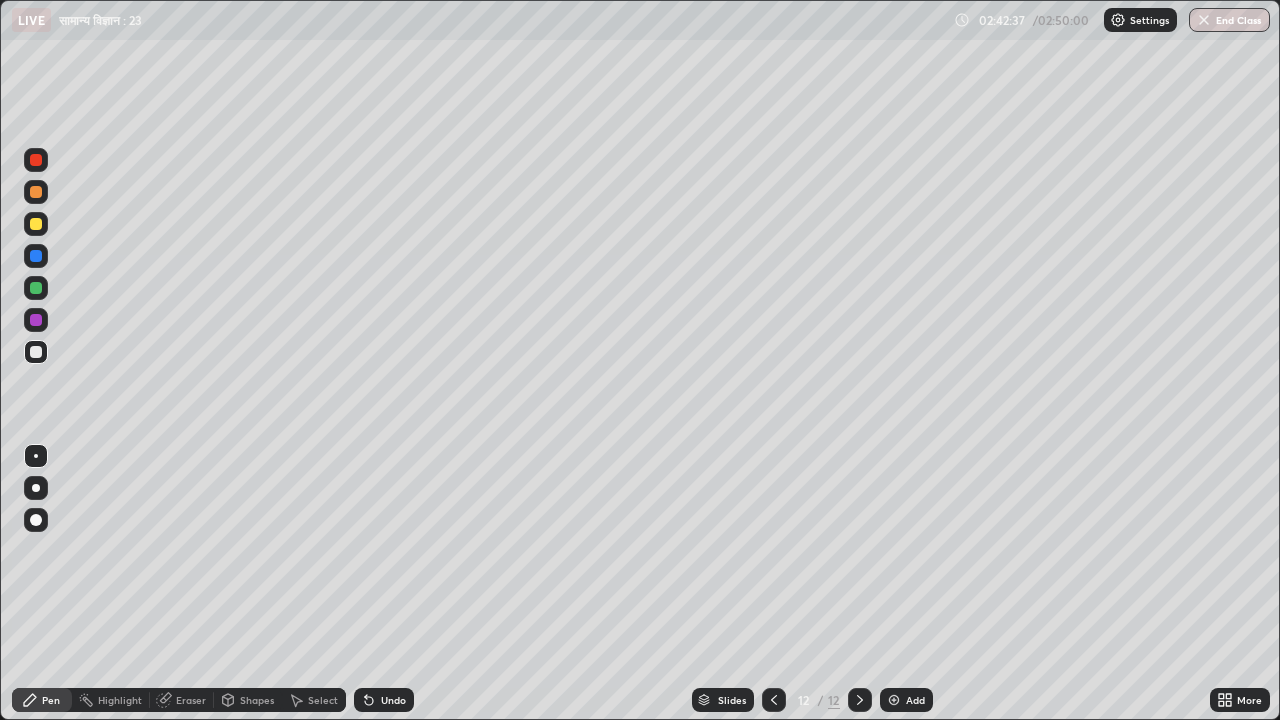 click on "Undo" at bounding box center [393, 700] 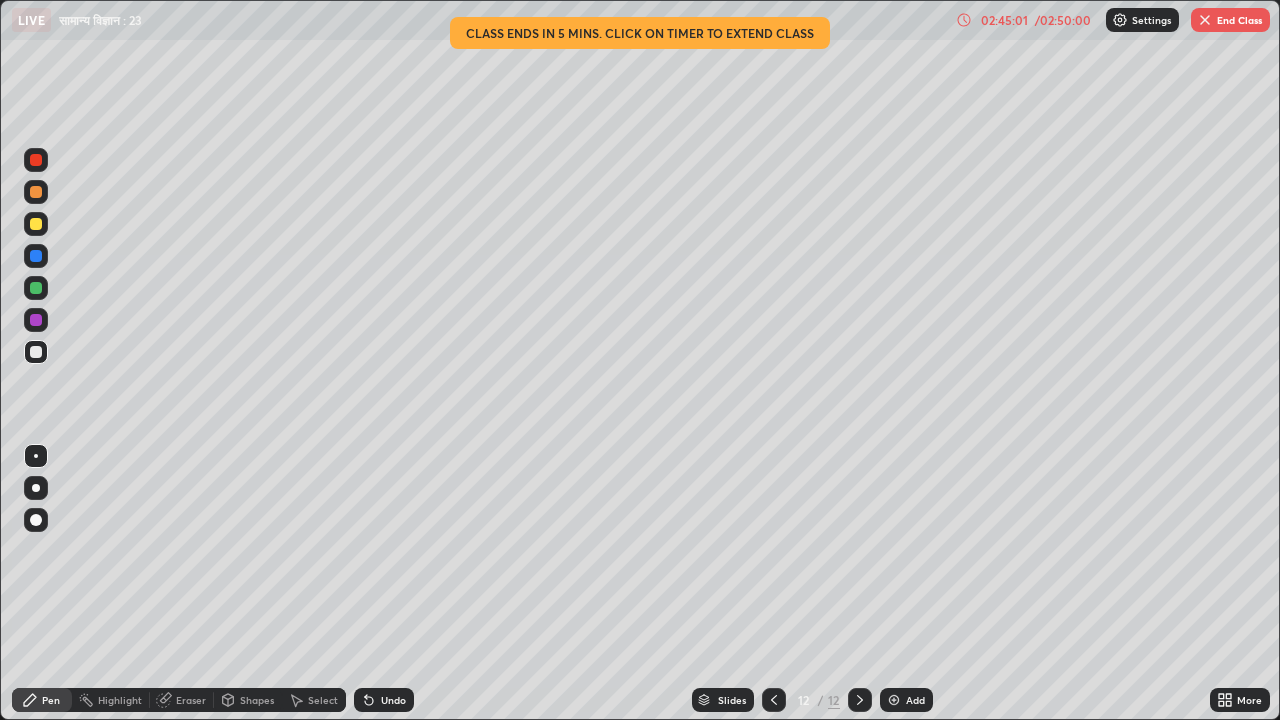 click on "/  02:50:00" at bounding box center (1063, 20) 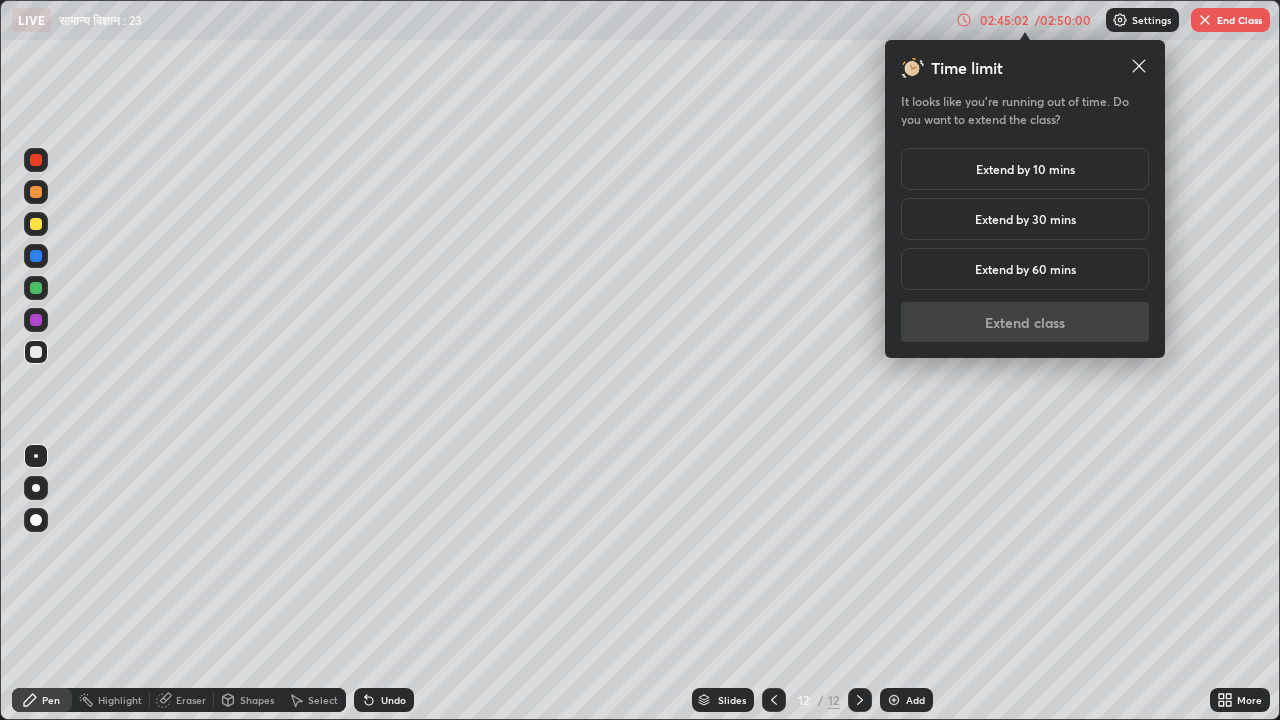 click on "Extend by 30 mins" at bounding box center (1025, 219) 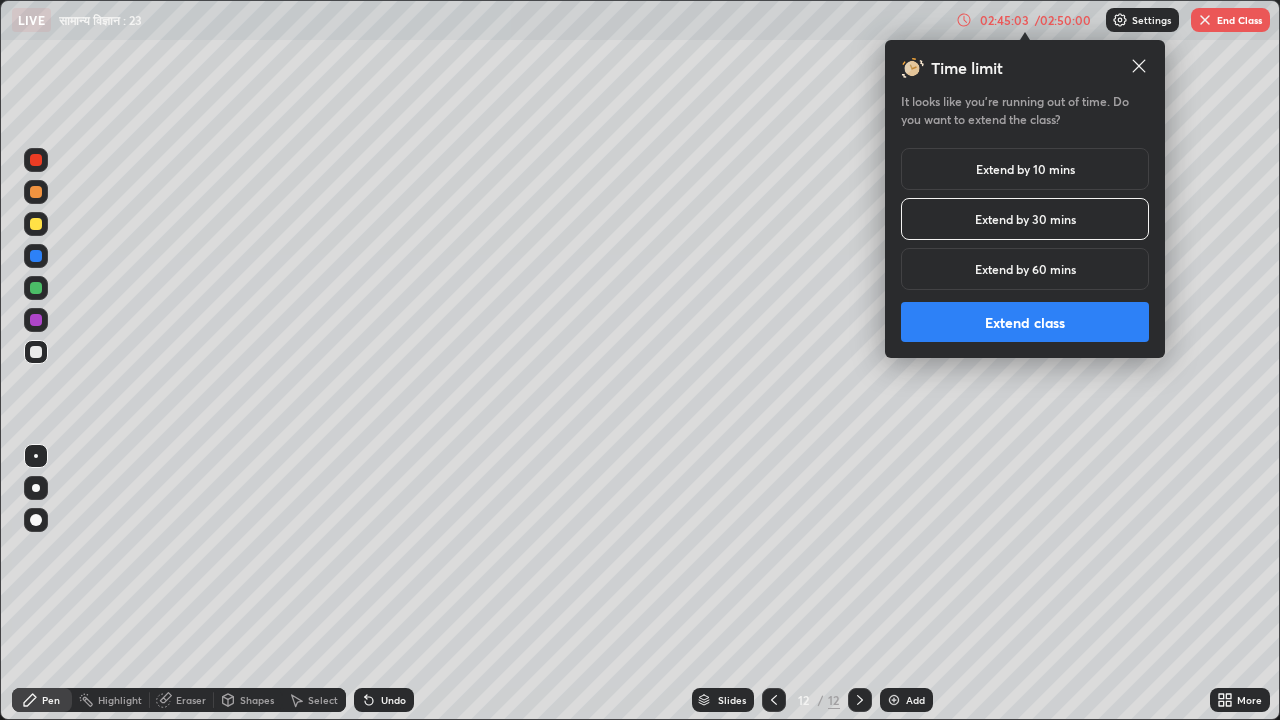 click on "Extend class" at bounding box center (1025, 322) 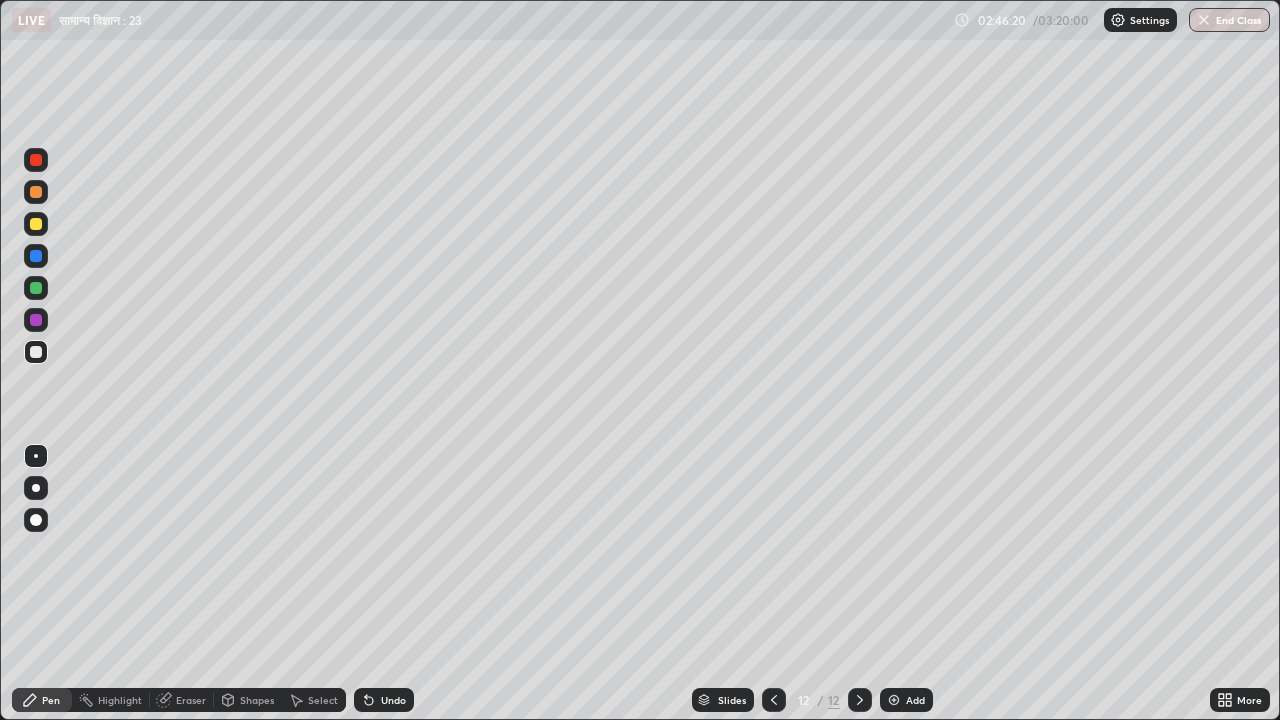 click on "Add" at bounding box center (915, 700) 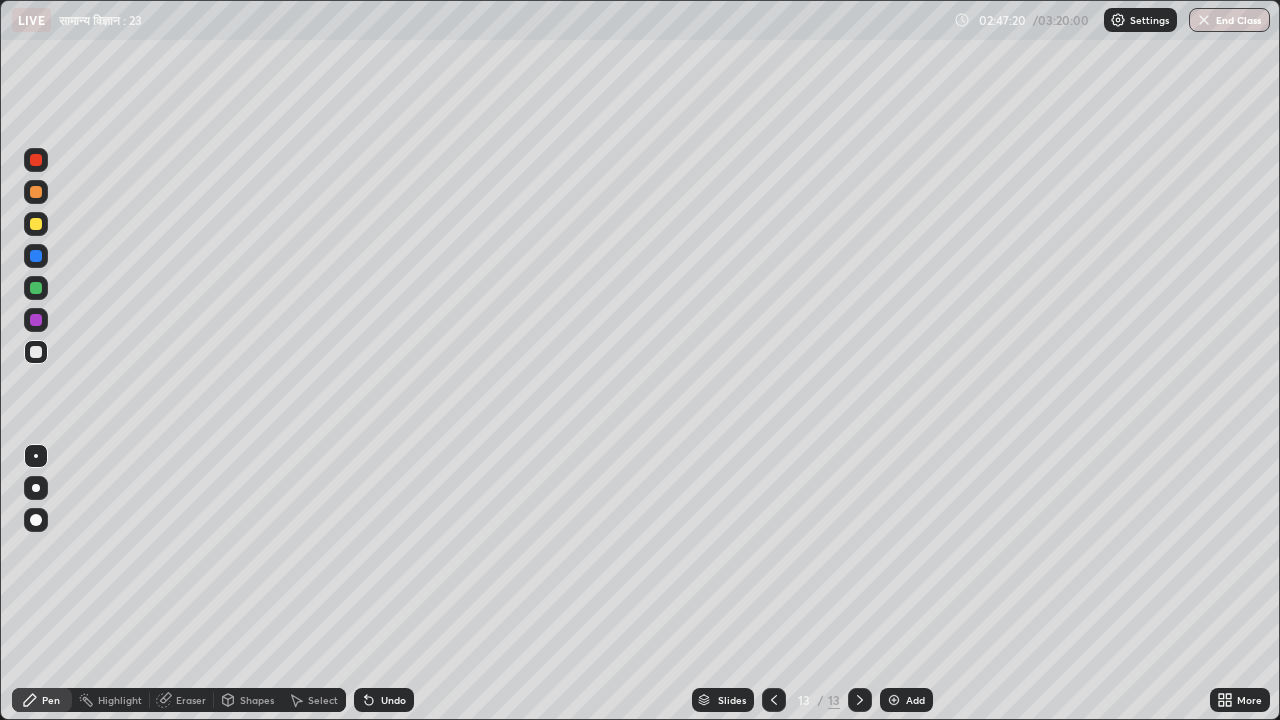 click 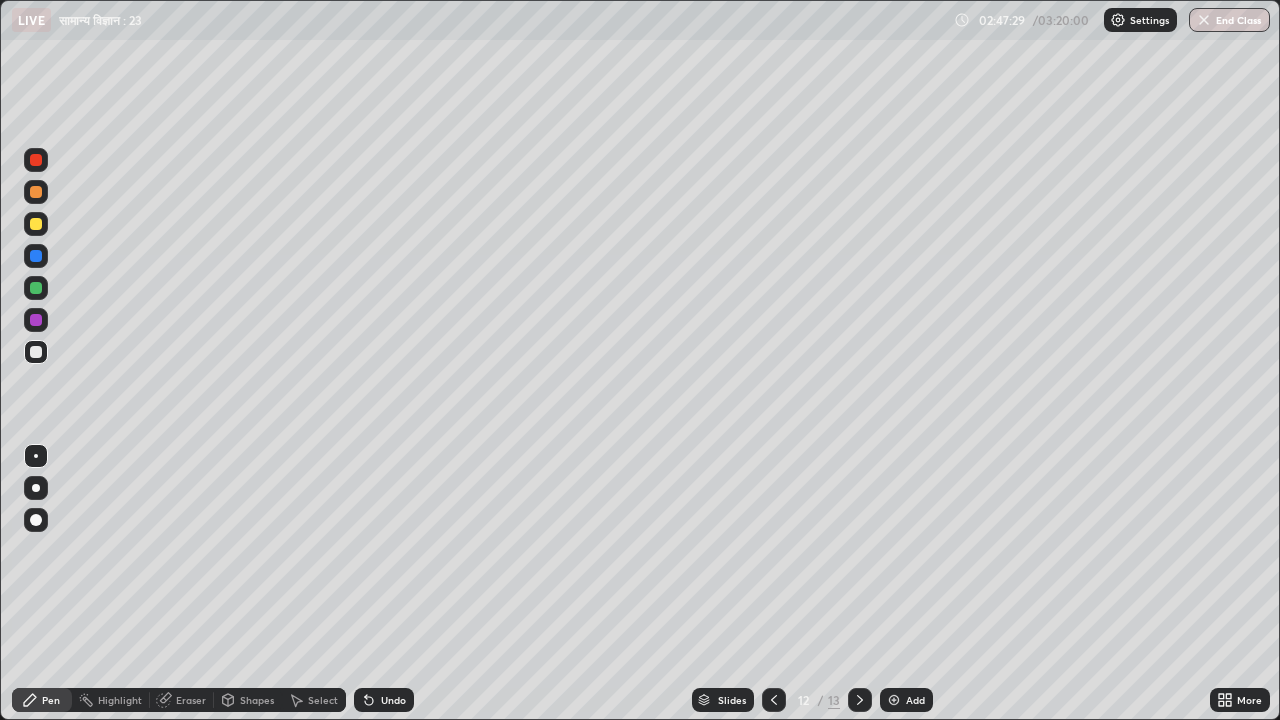 click 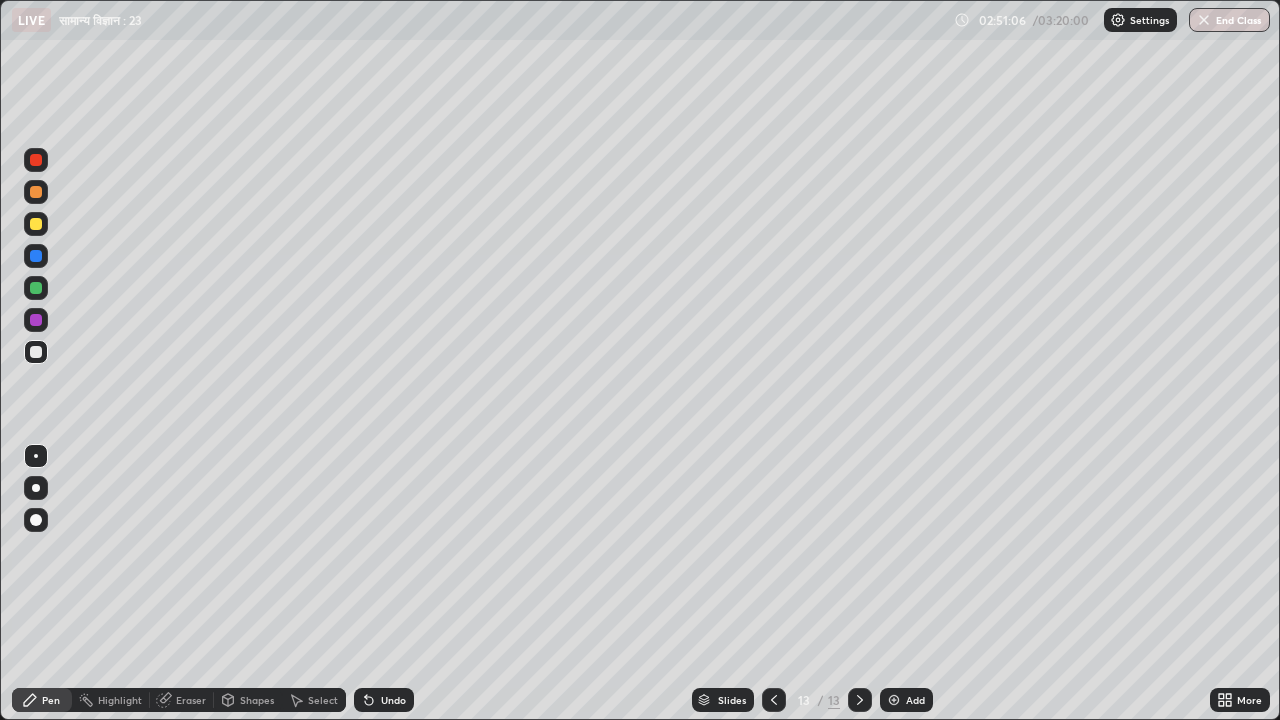 click at bounding box center [36, 160] 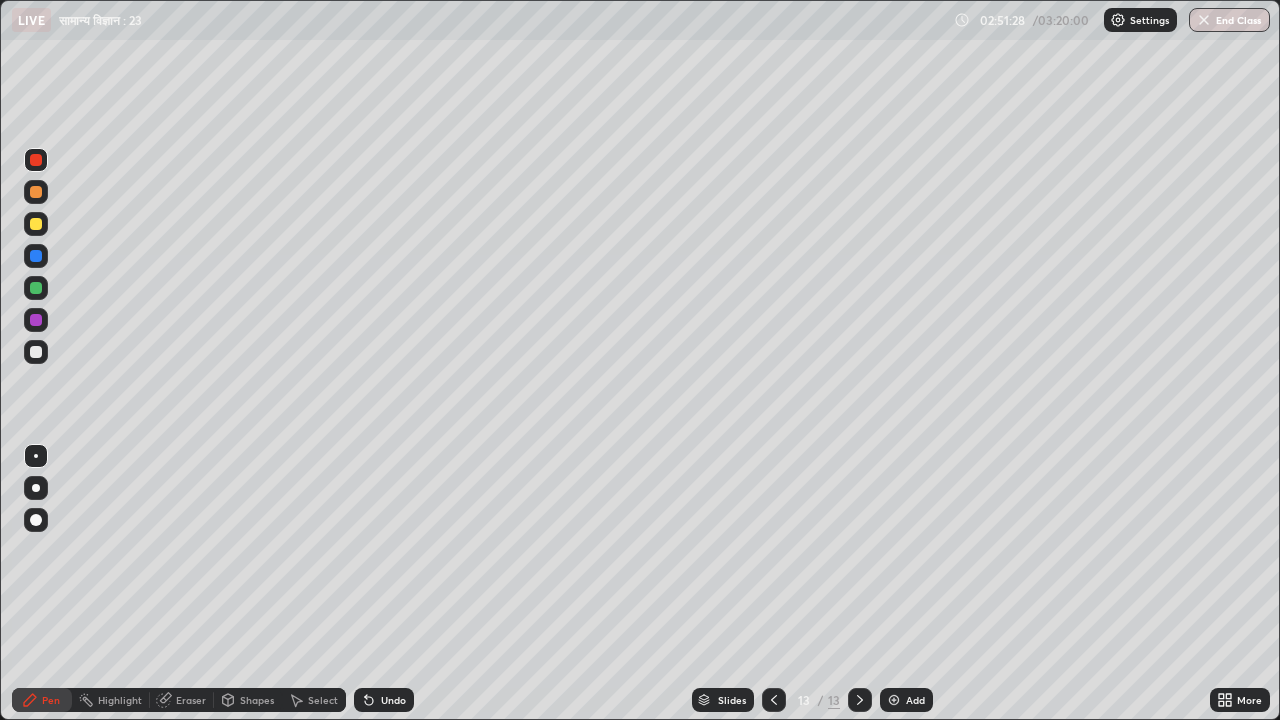 click on "Eraser" at bounding box center [191, 700] 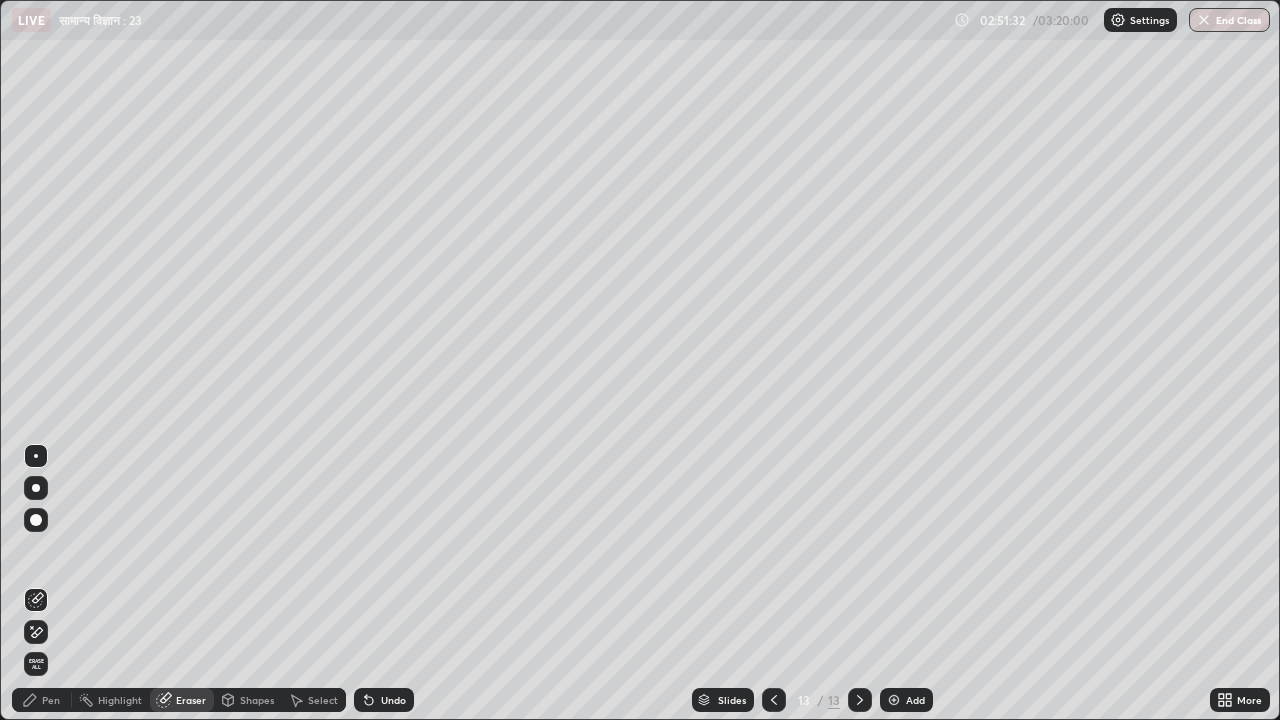 click on "Pen" at bounding box center (51, 700) 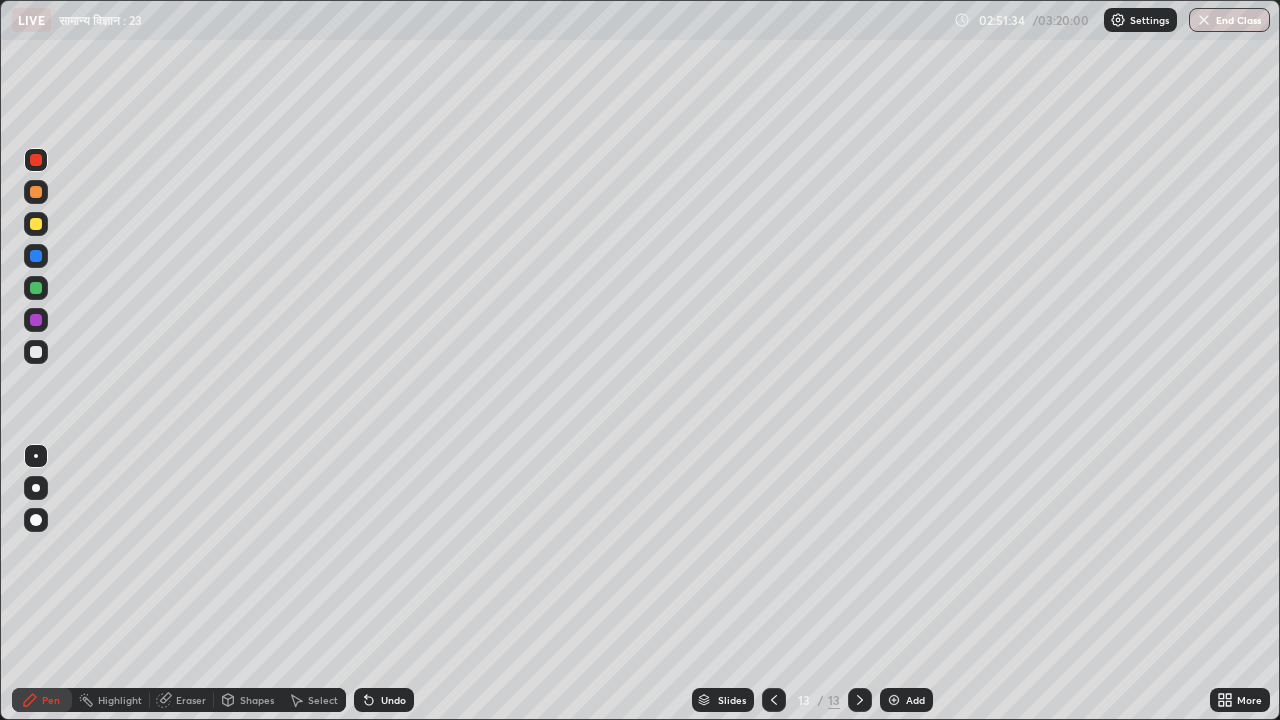 click at bounding box center (36, 352) 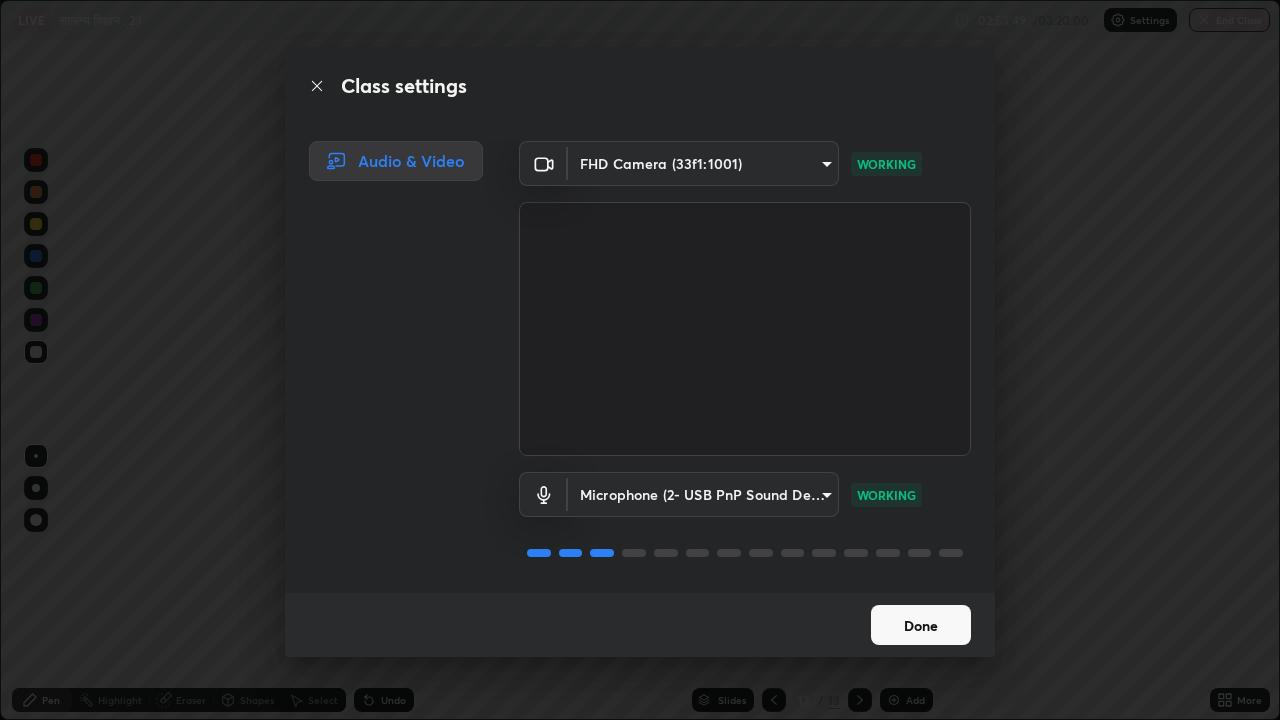 click on "Done" at bounding box center [921, 625] 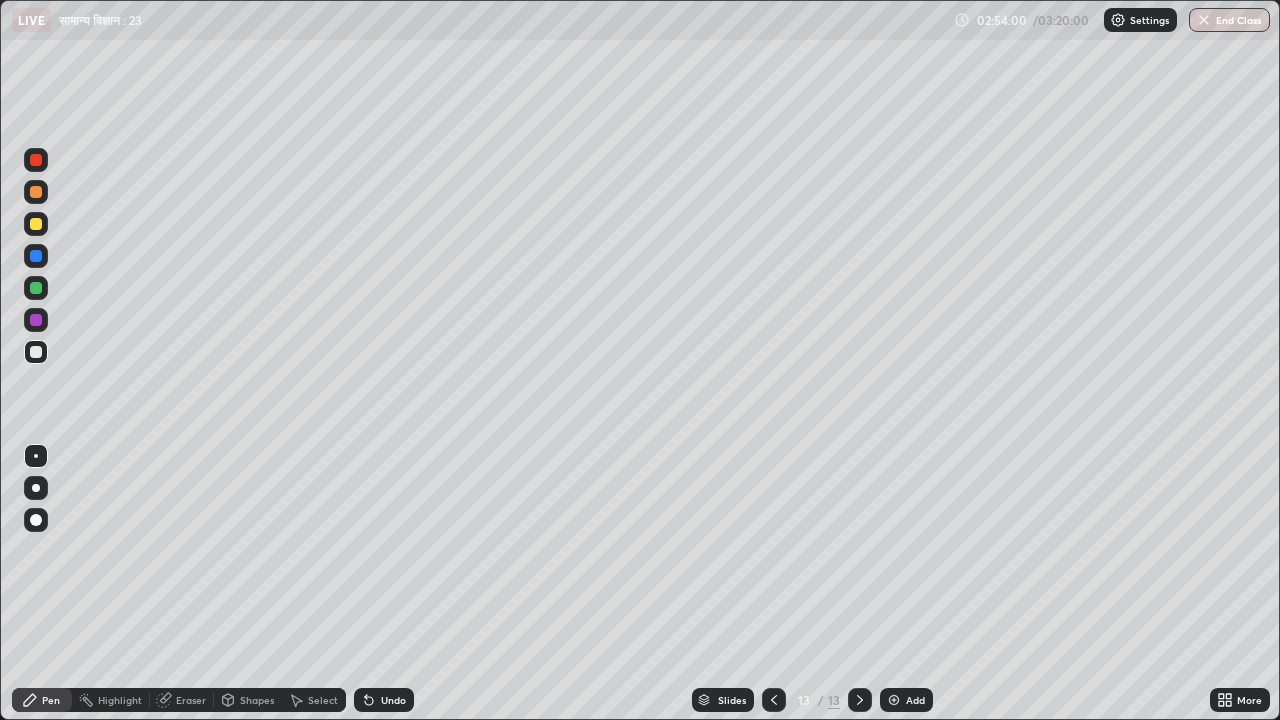 click 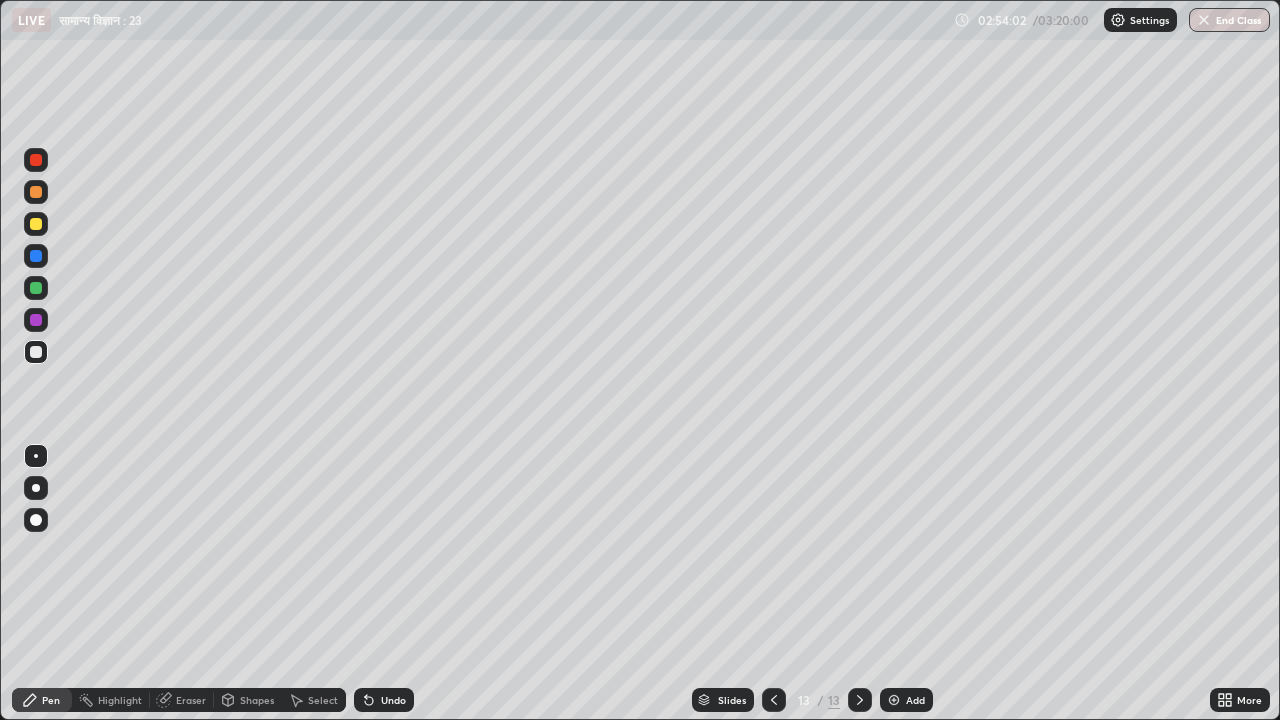 click on "Add" at bounding box center [915, 700] 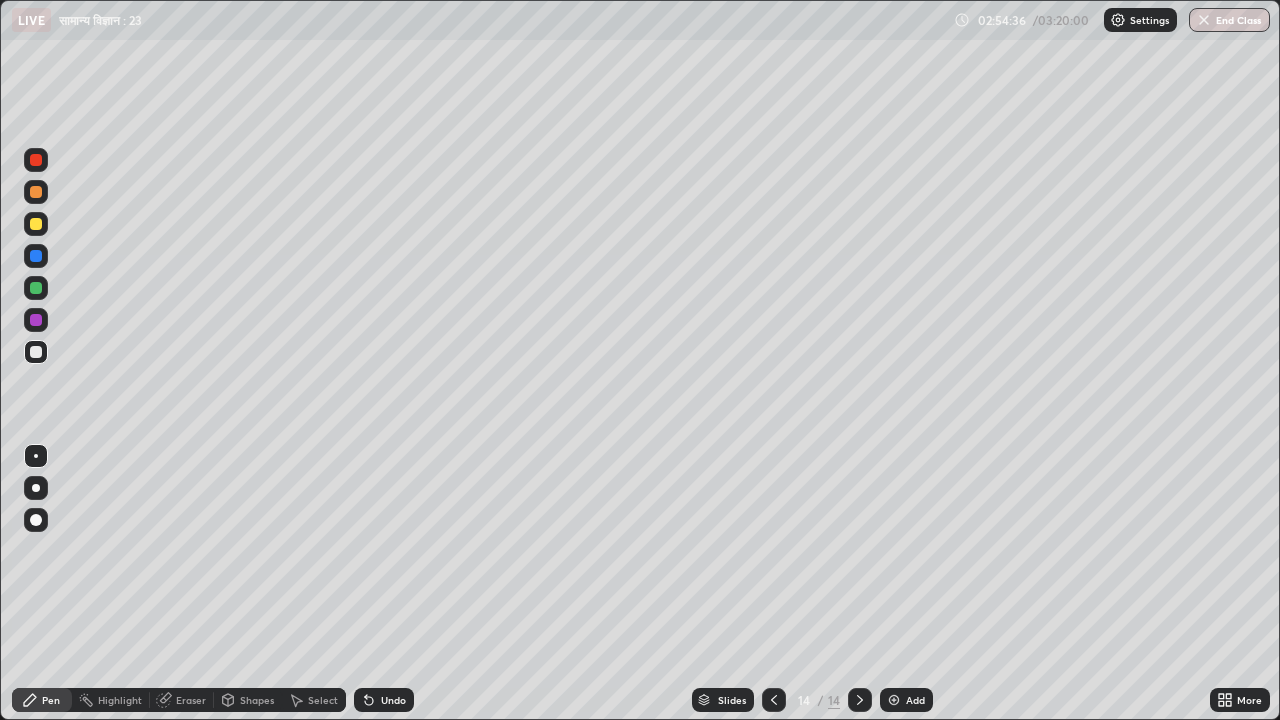 click at bounding box center (774, 700) 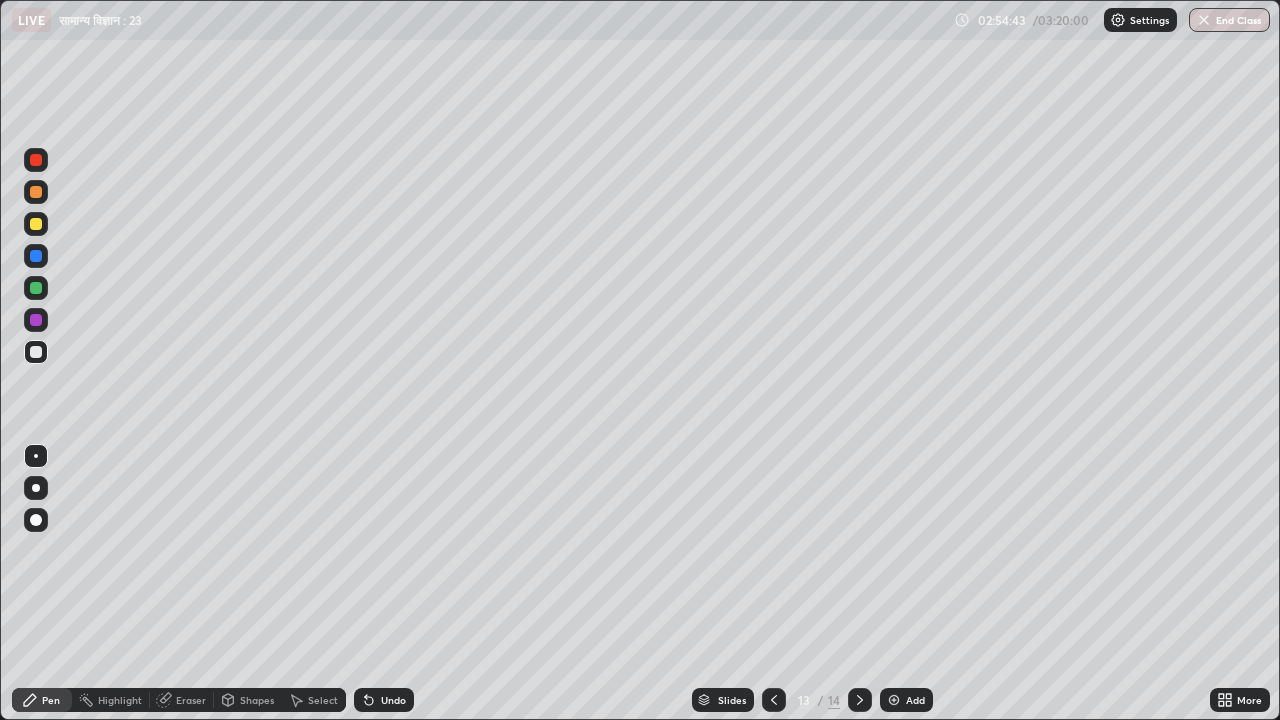 click 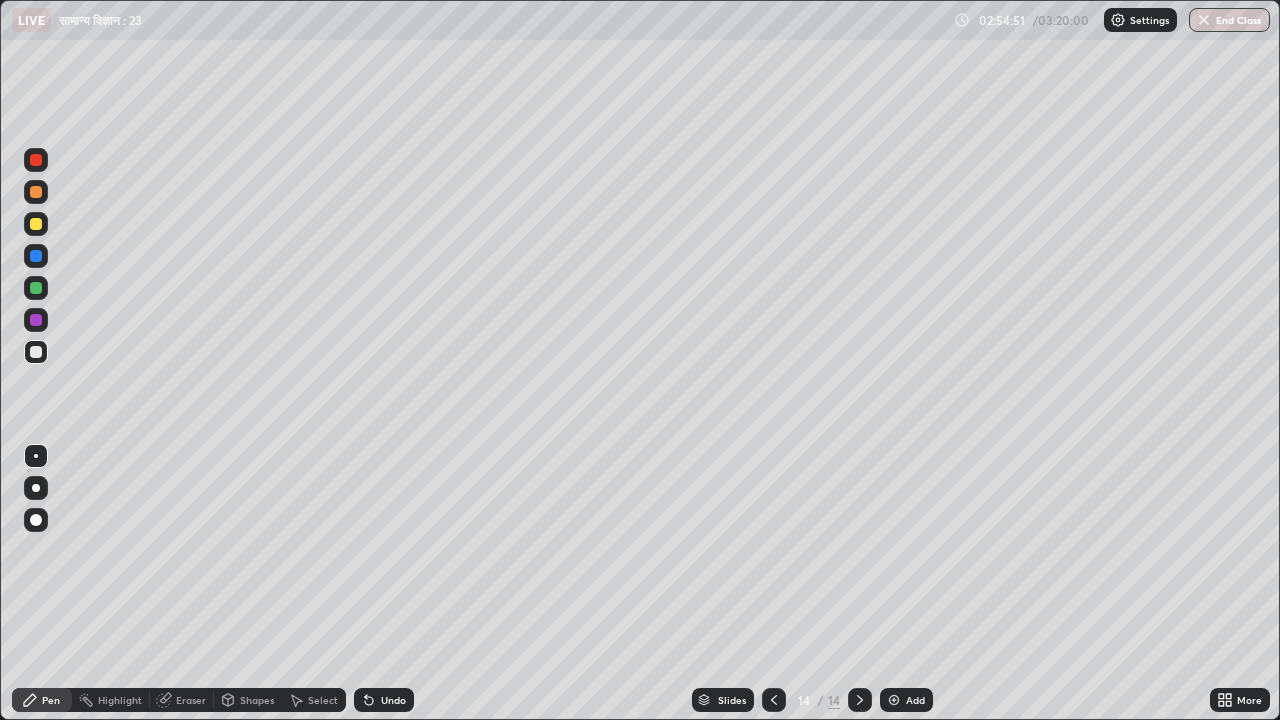click at bounding box center [36, 192] 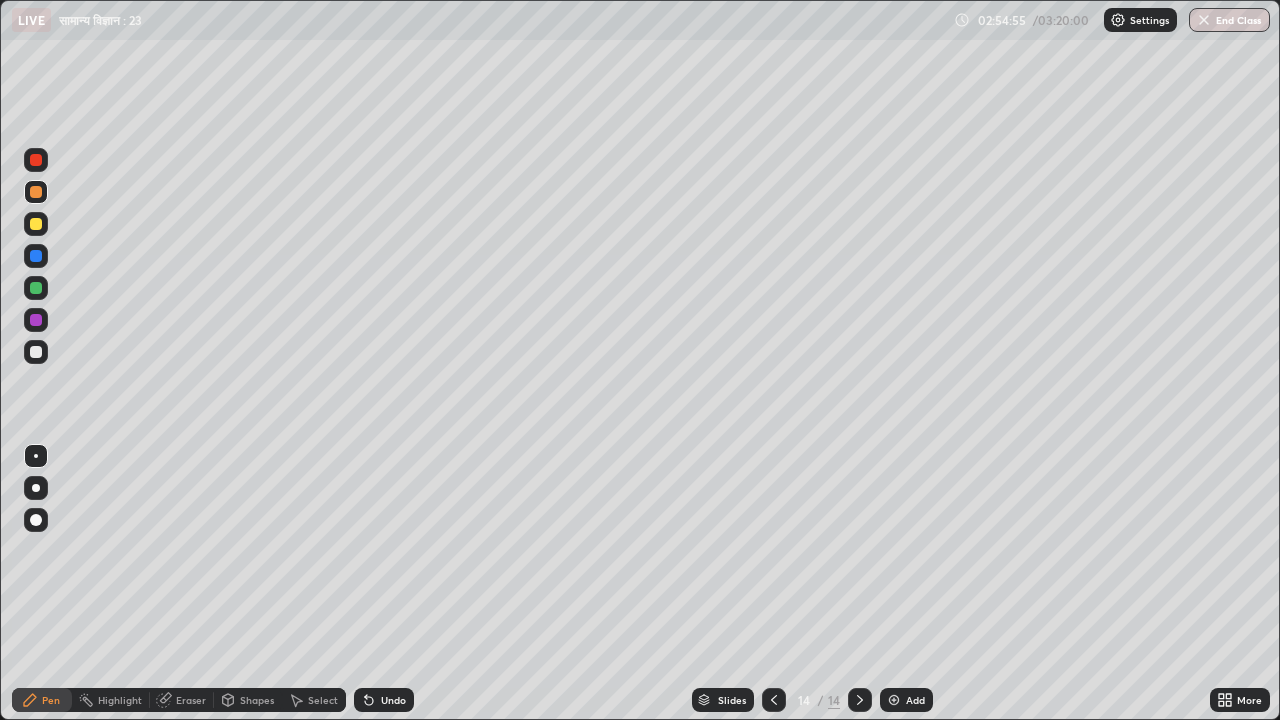 click at bounding box center [36, 352] 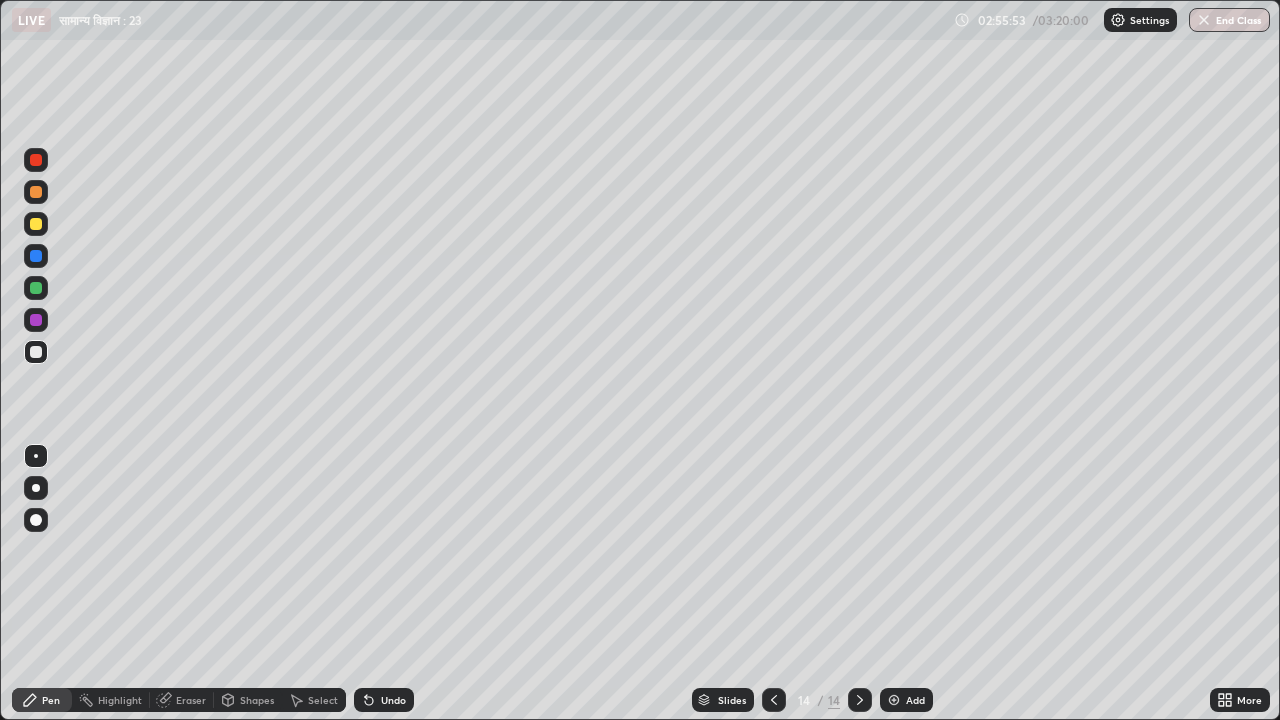 click on "Undo" at bounding box center [393, 700] 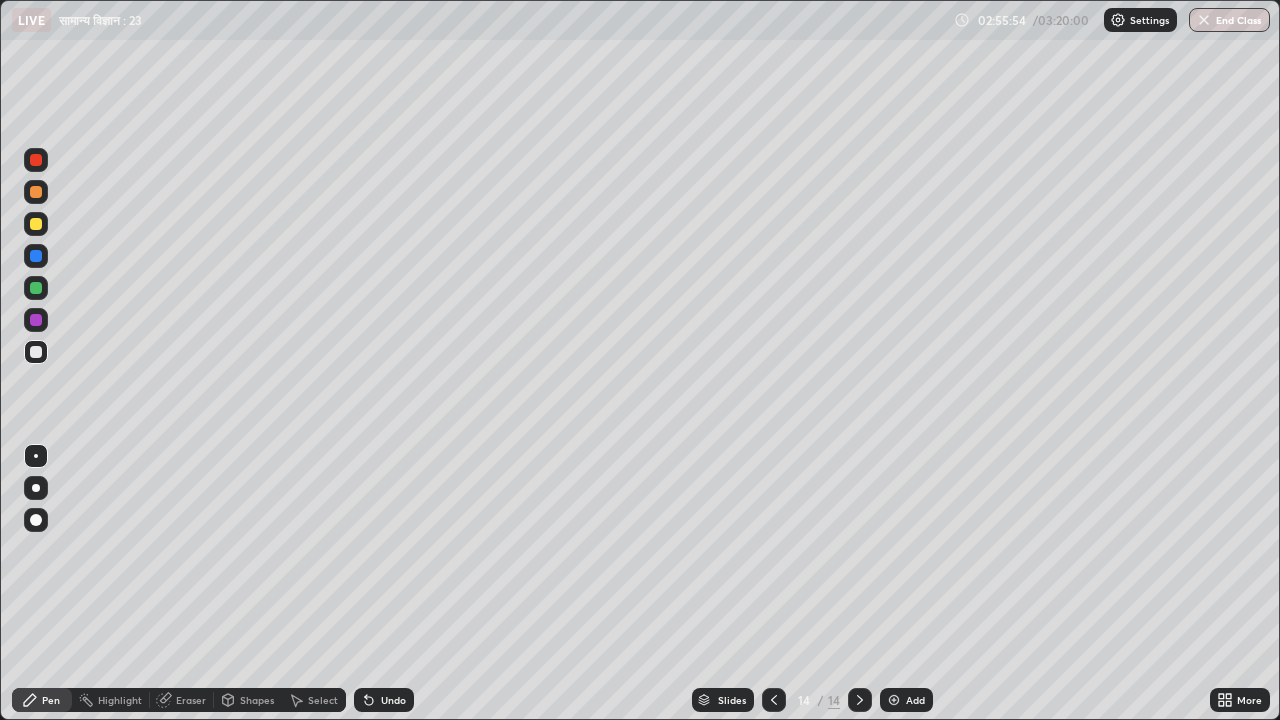 click on "Undo" at bounding box center [393, 700] 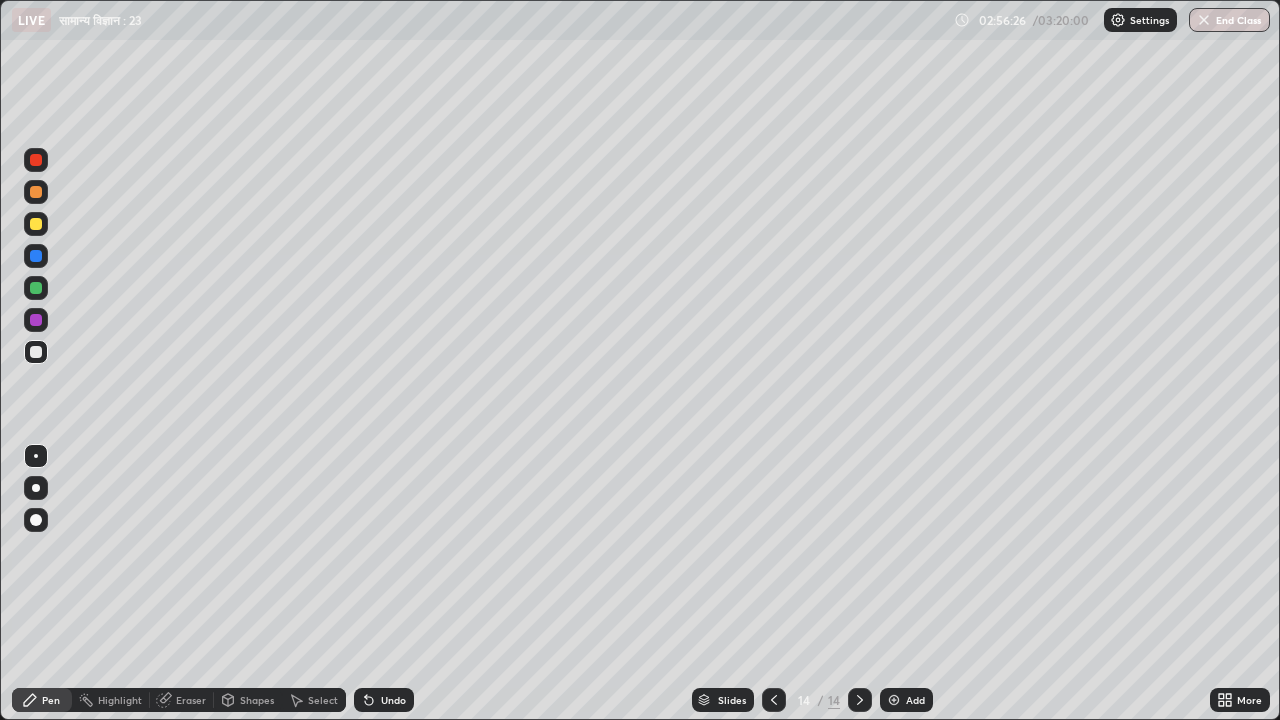 click at bounding box center (36, 192) 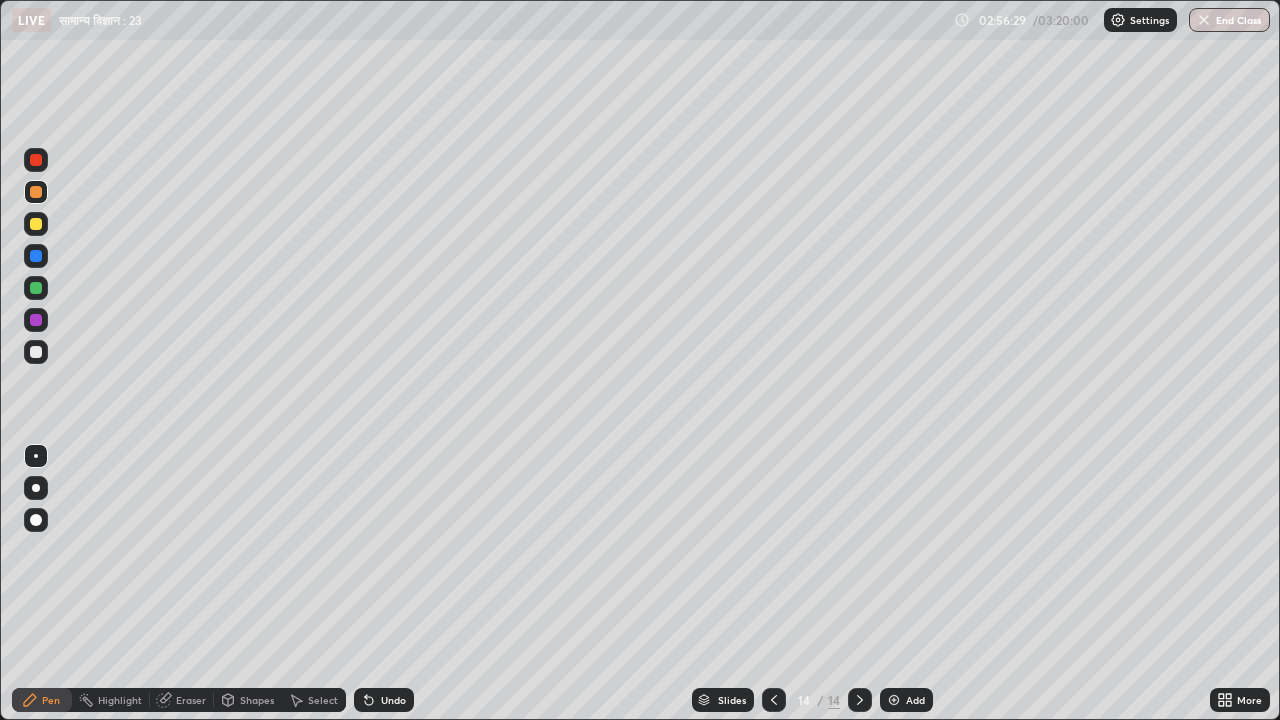 click at bounding box center [36, 352] 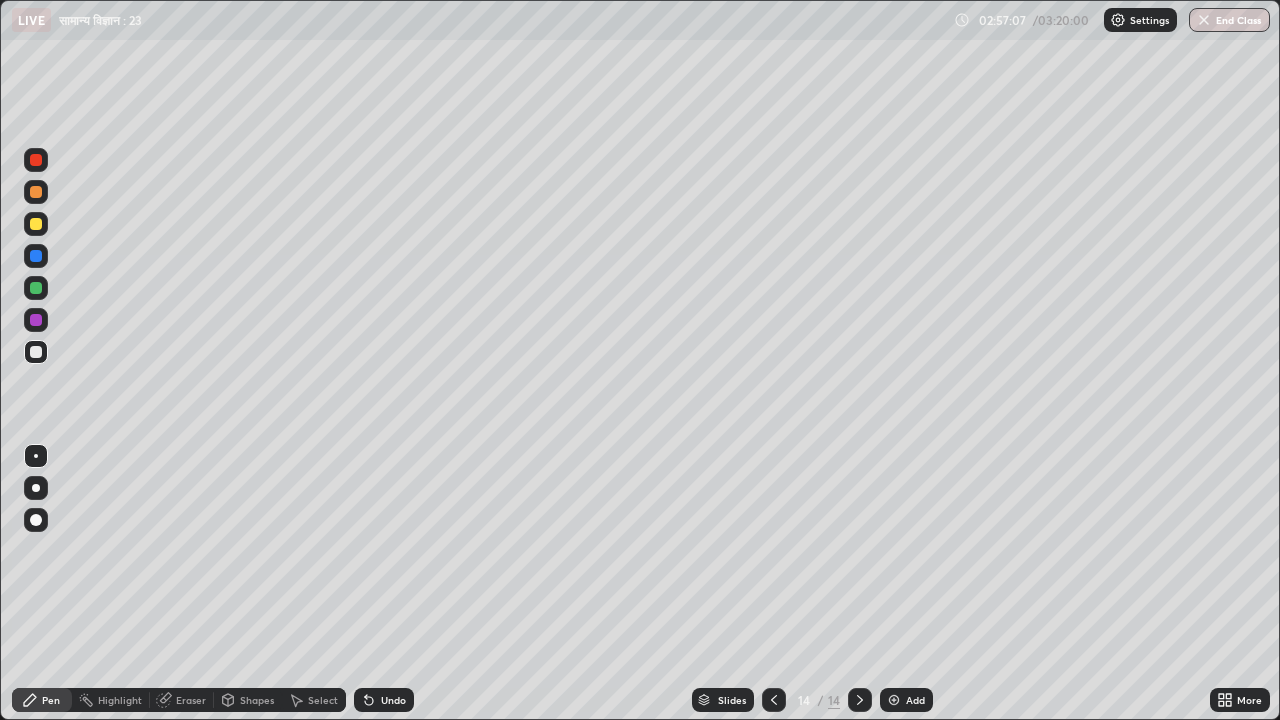 click on "Undo" at bounding box center [393, 700] 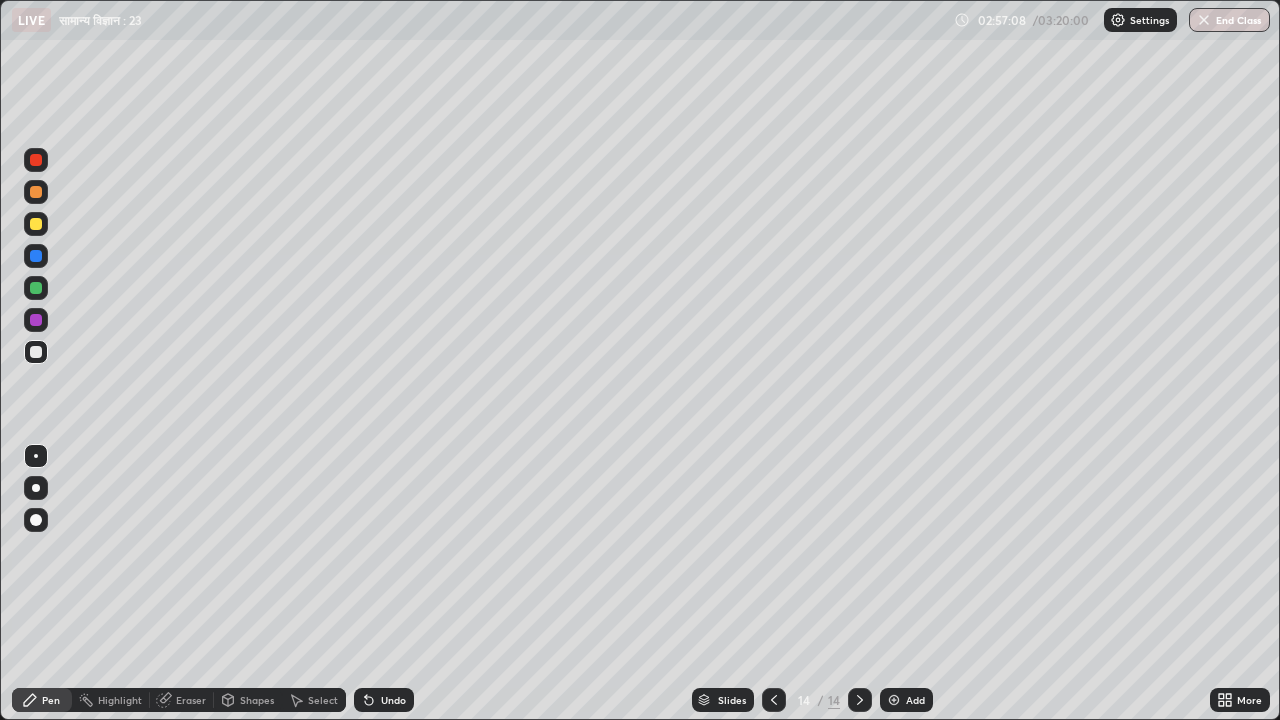 click on "Undo" at bounding box center [393, 700] 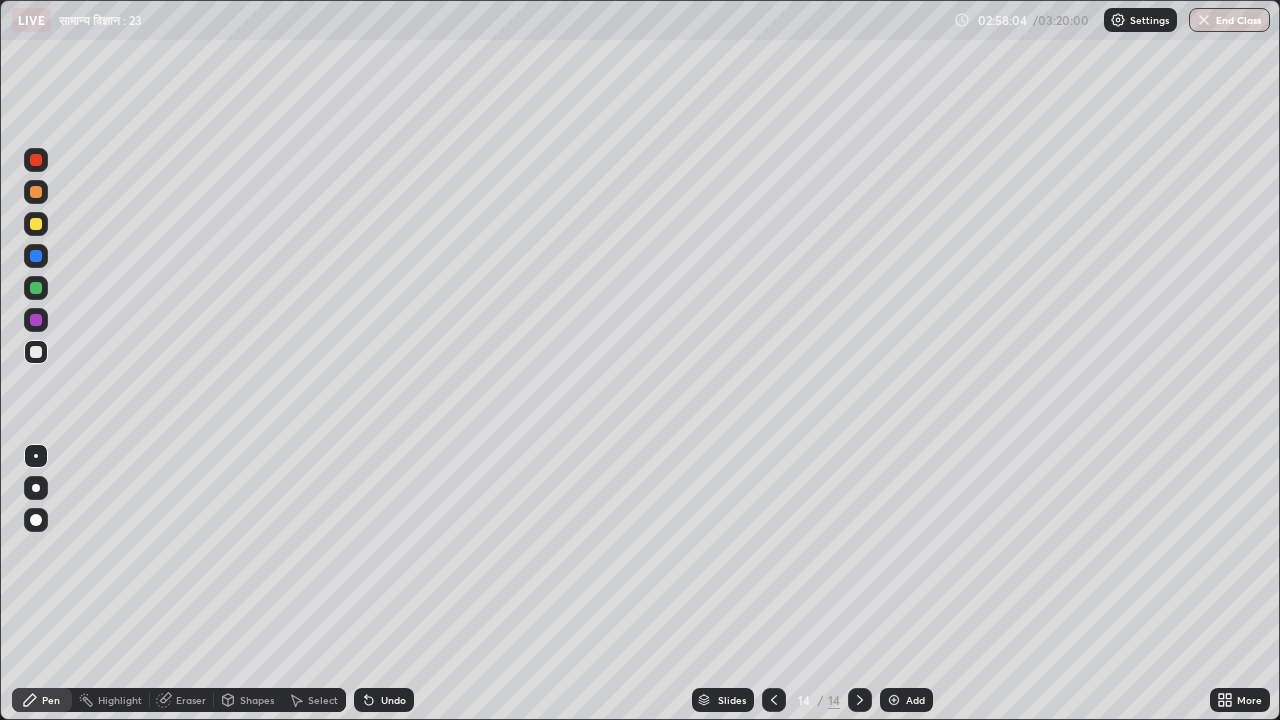 click on "Undo" at bounding box center [393, 700] 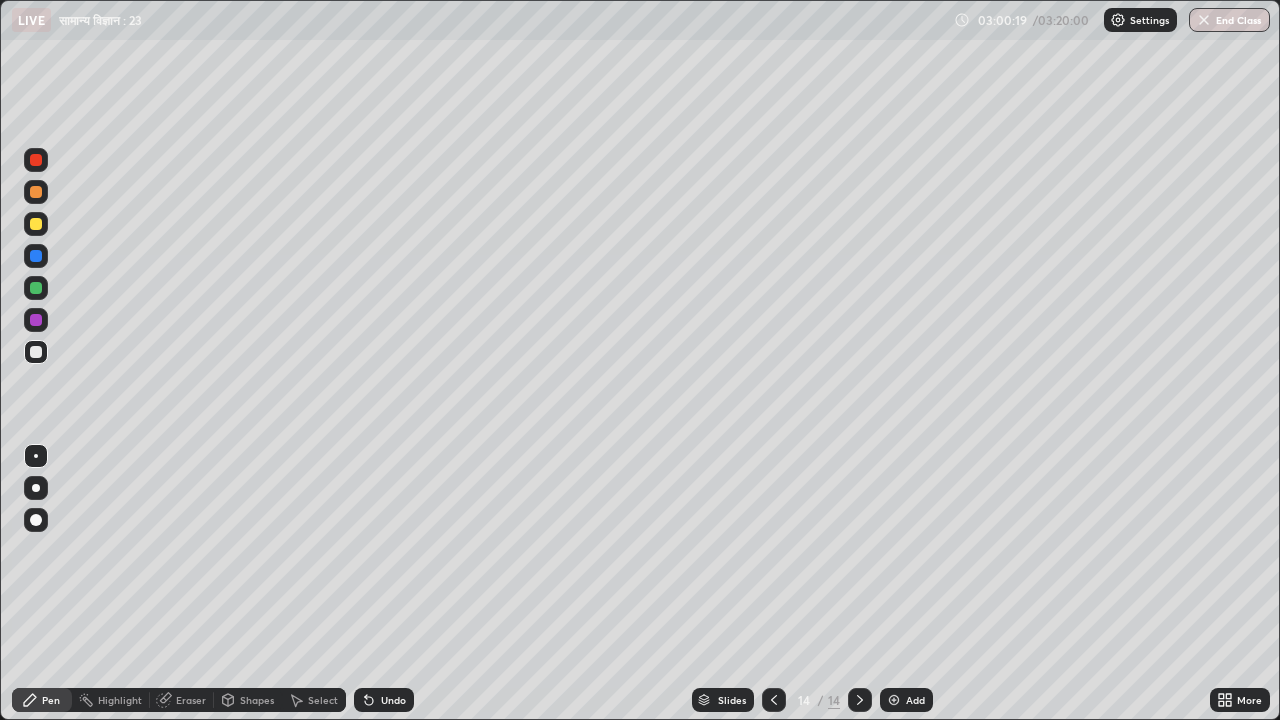 click on "Add" at bounding box center [915, 700] 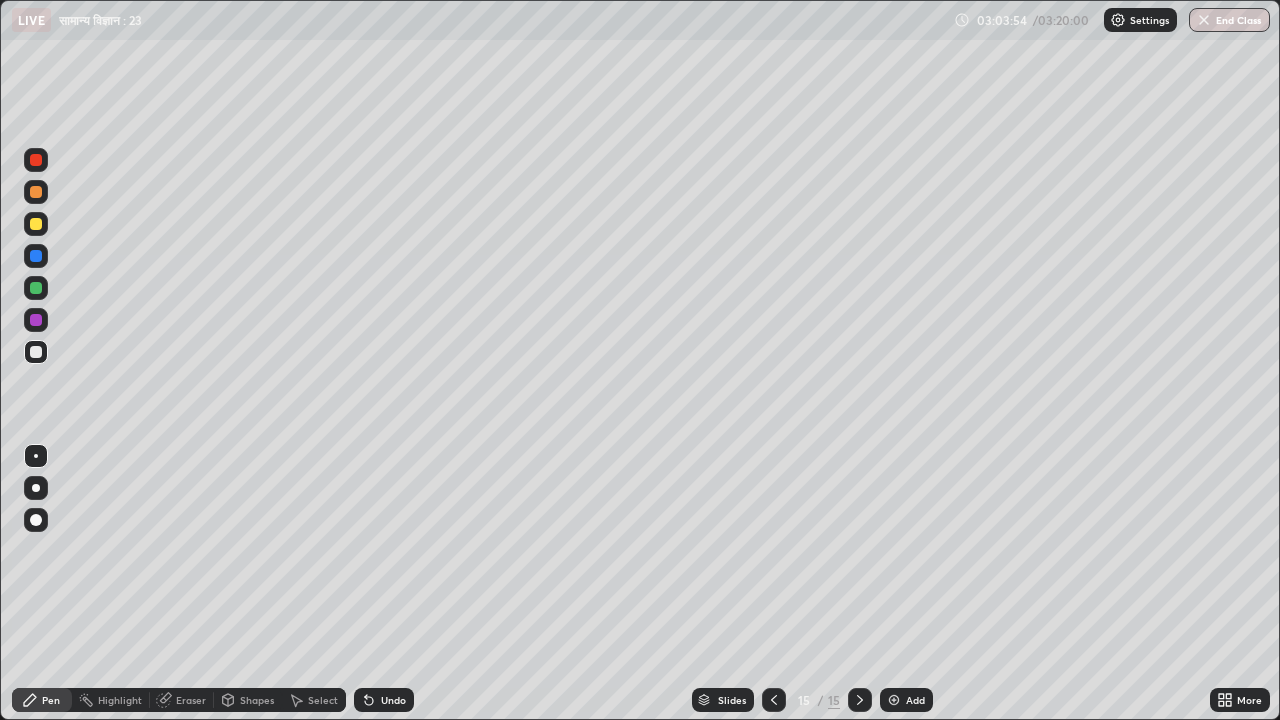 click 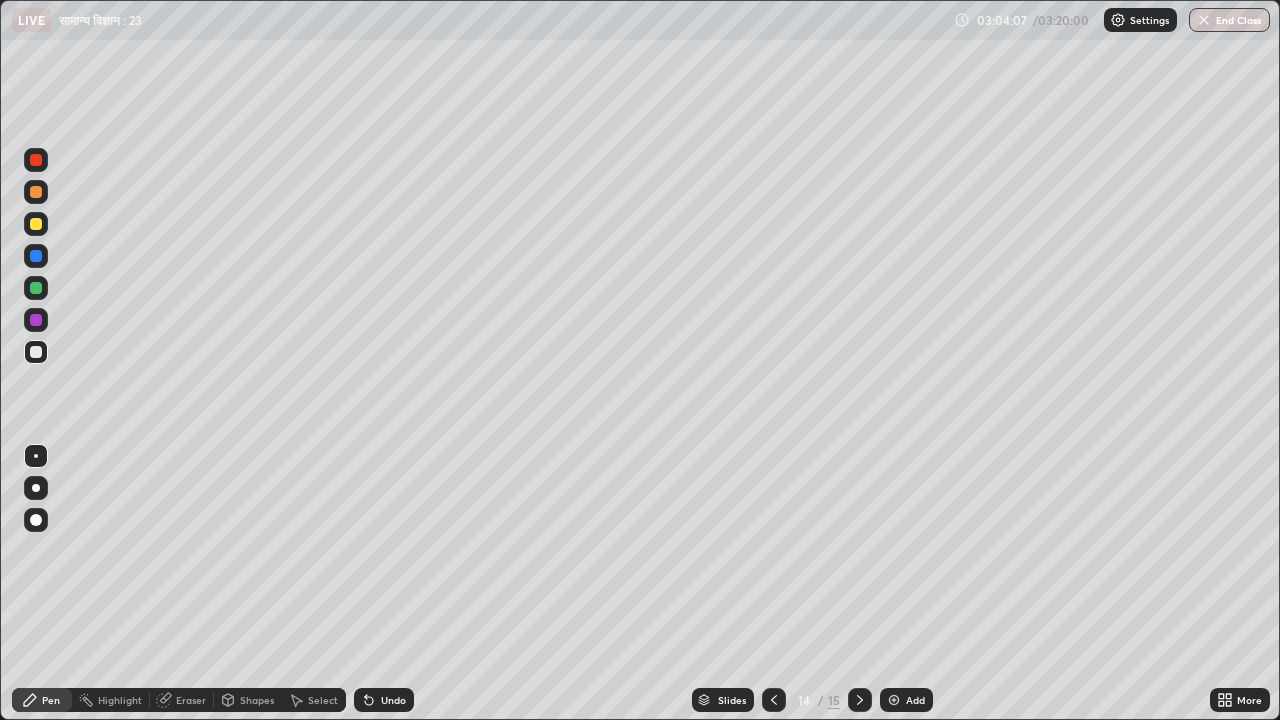 click 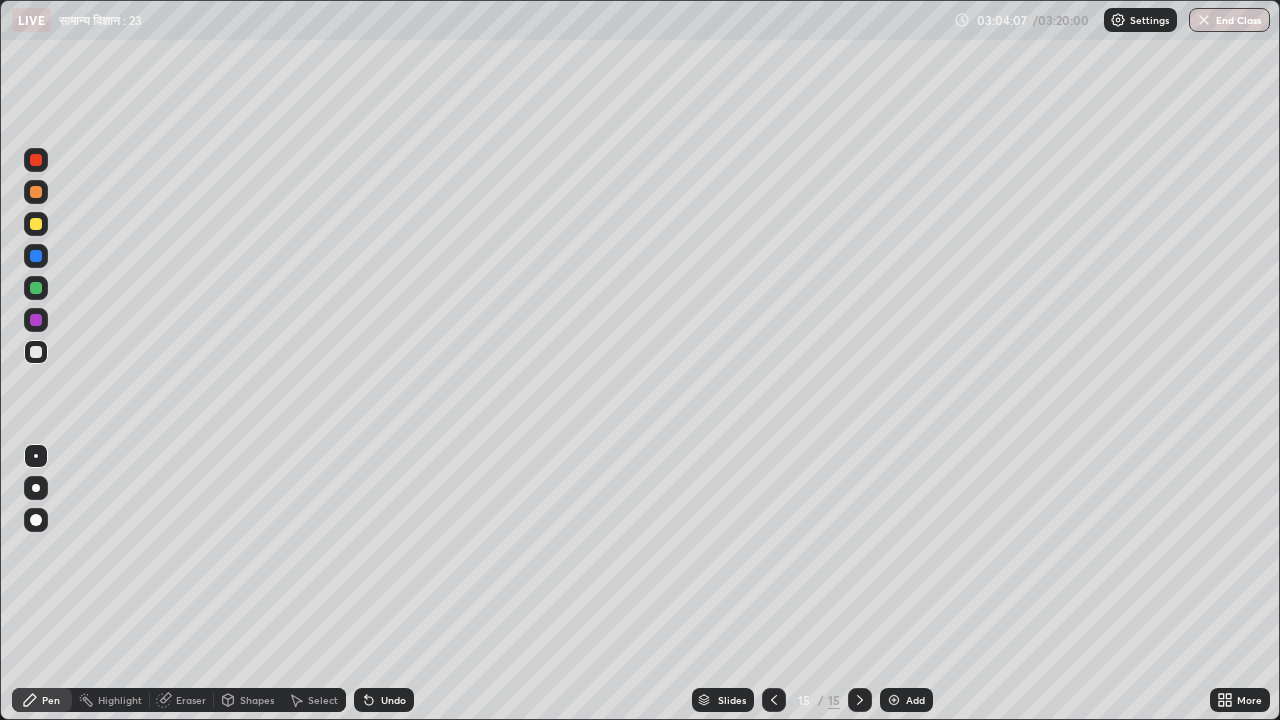 click 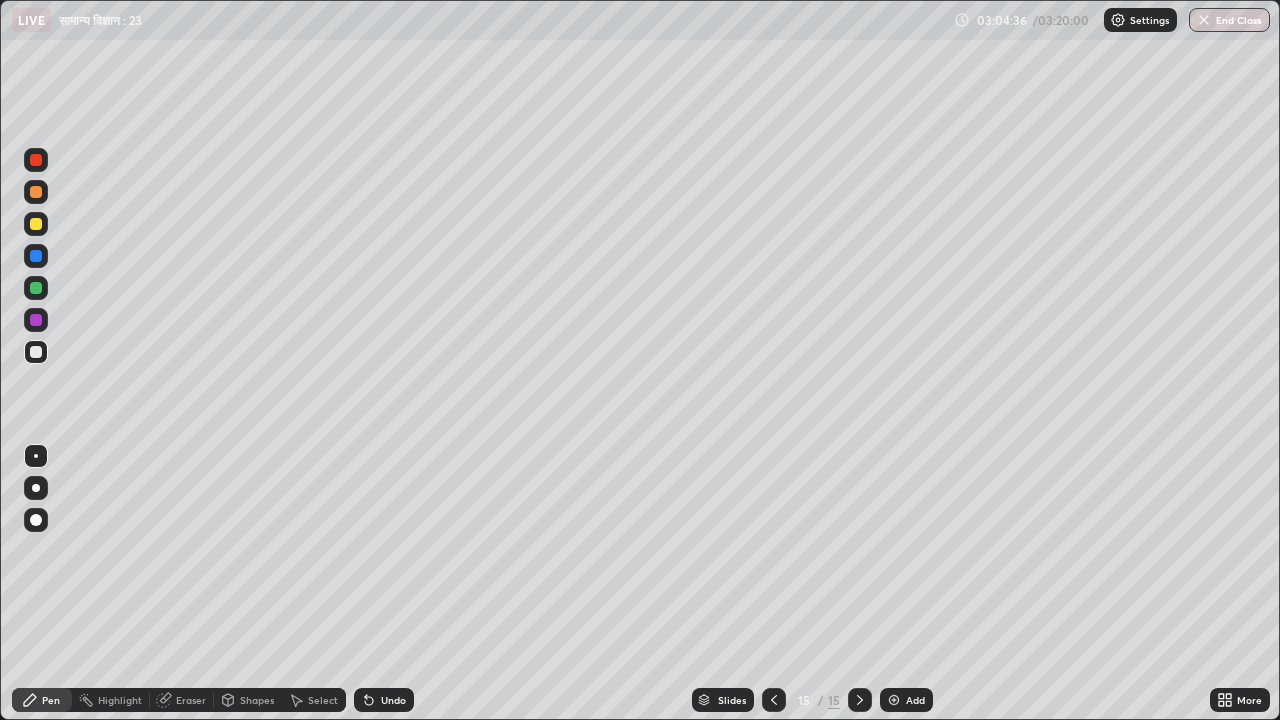 click 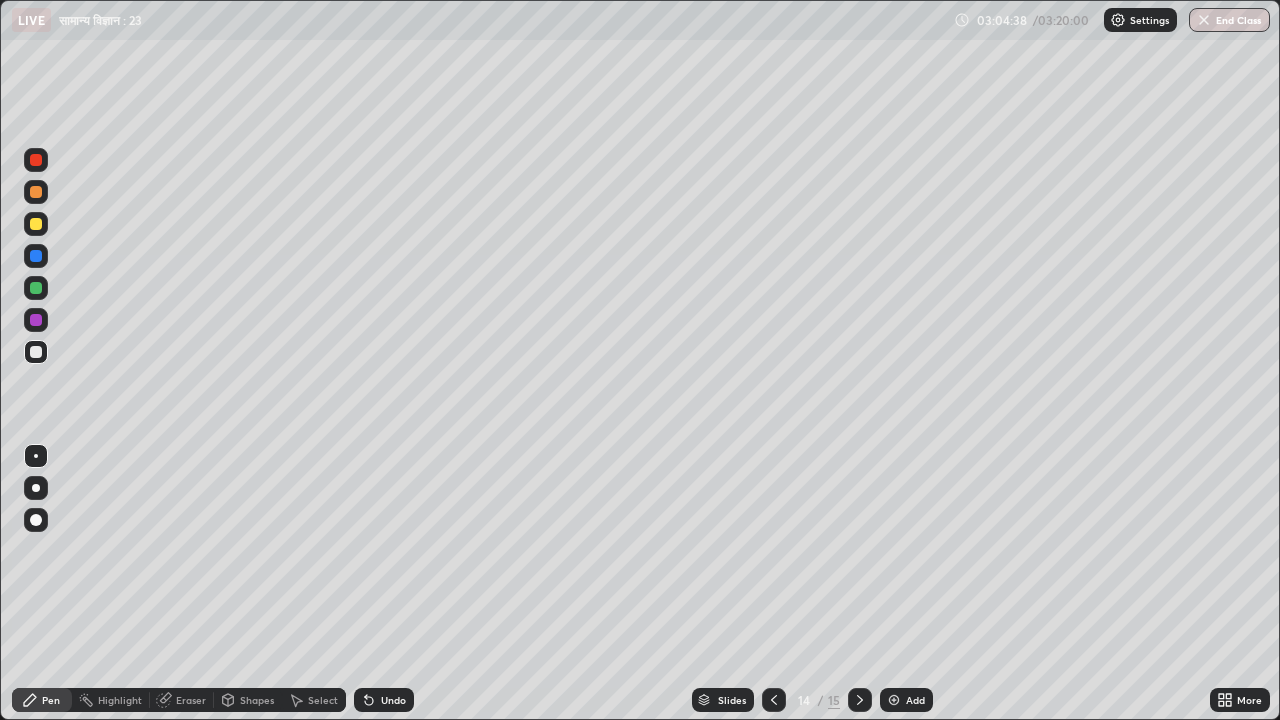 click 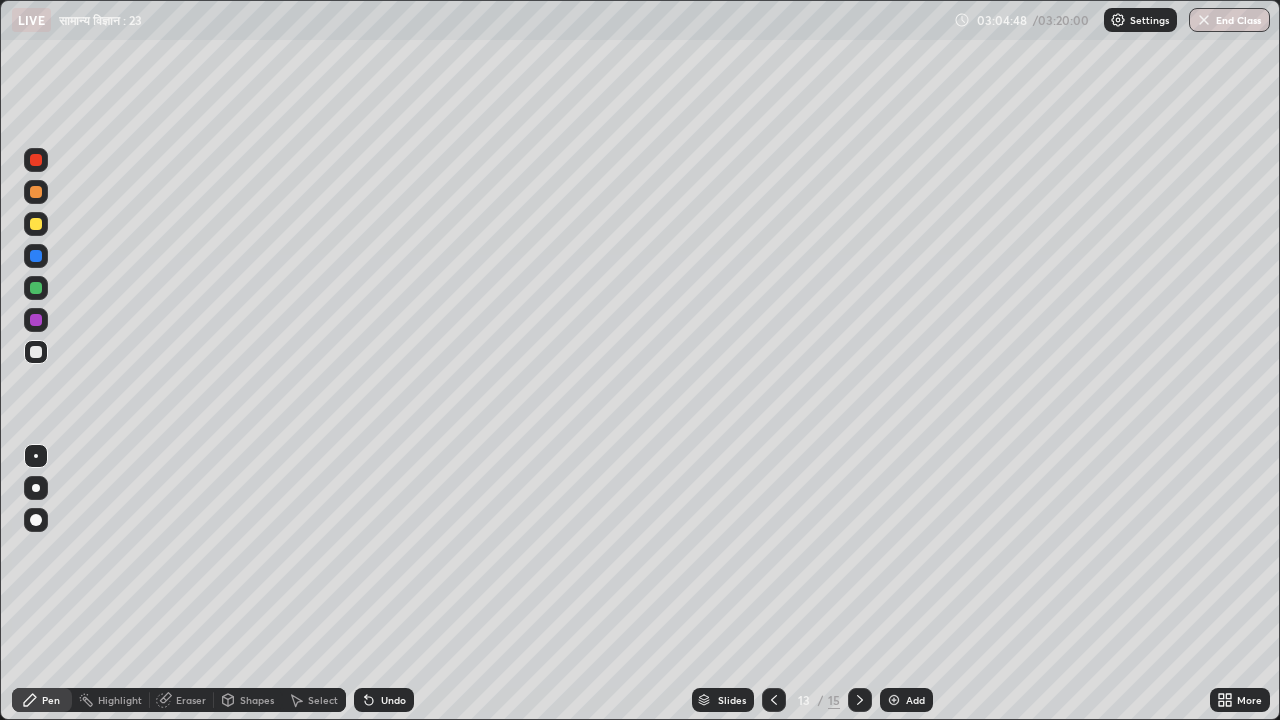 click 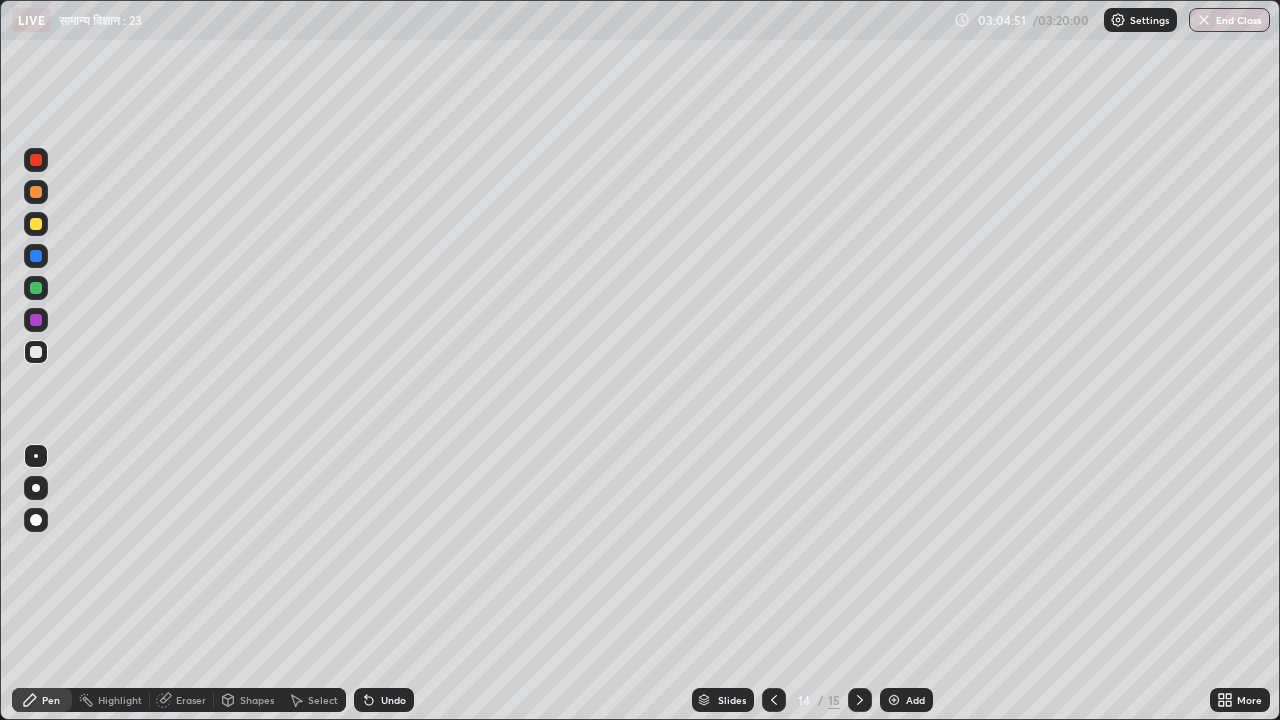 click 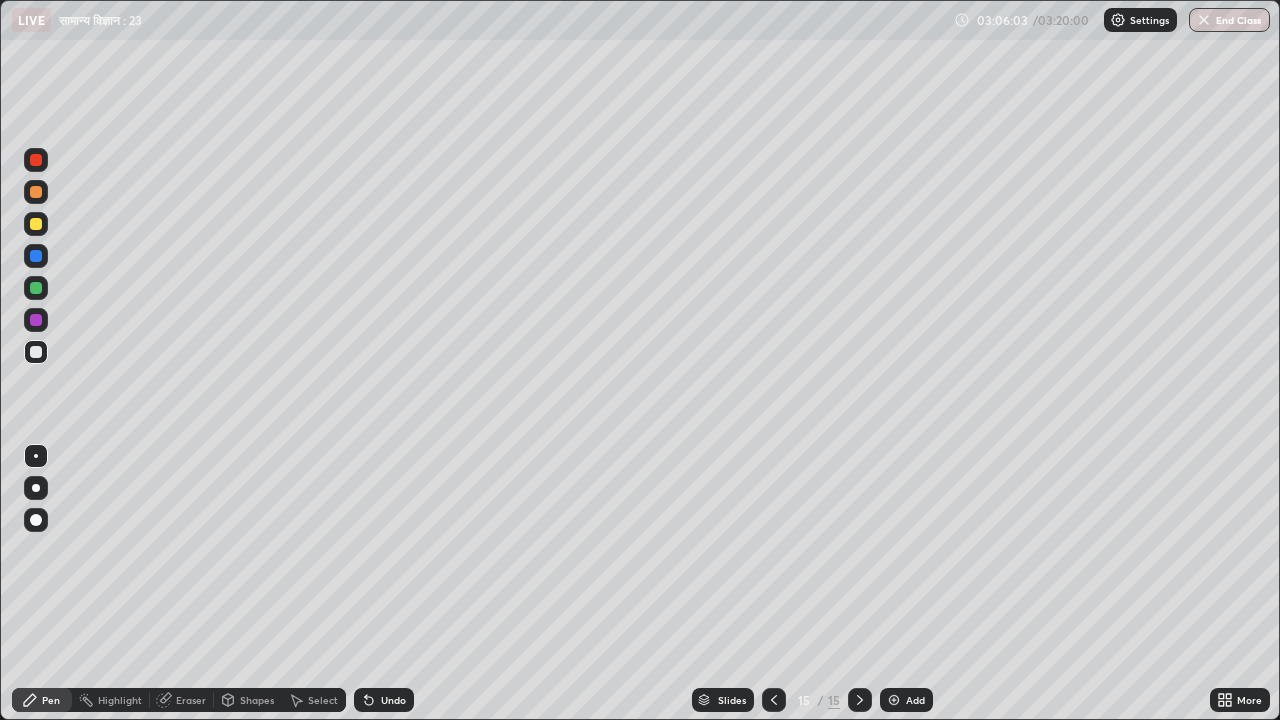 click on "Add" at bounding box center [906, 700] 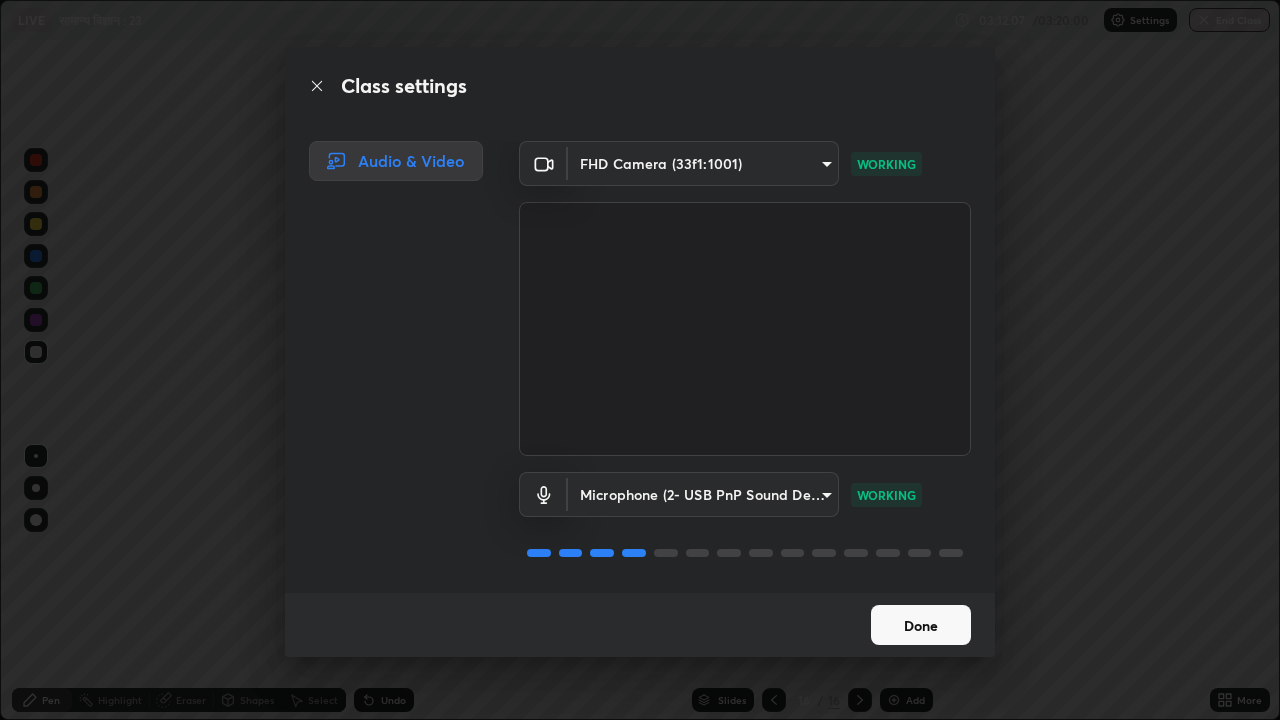 click on "Done" at bounding box center (921, 625) 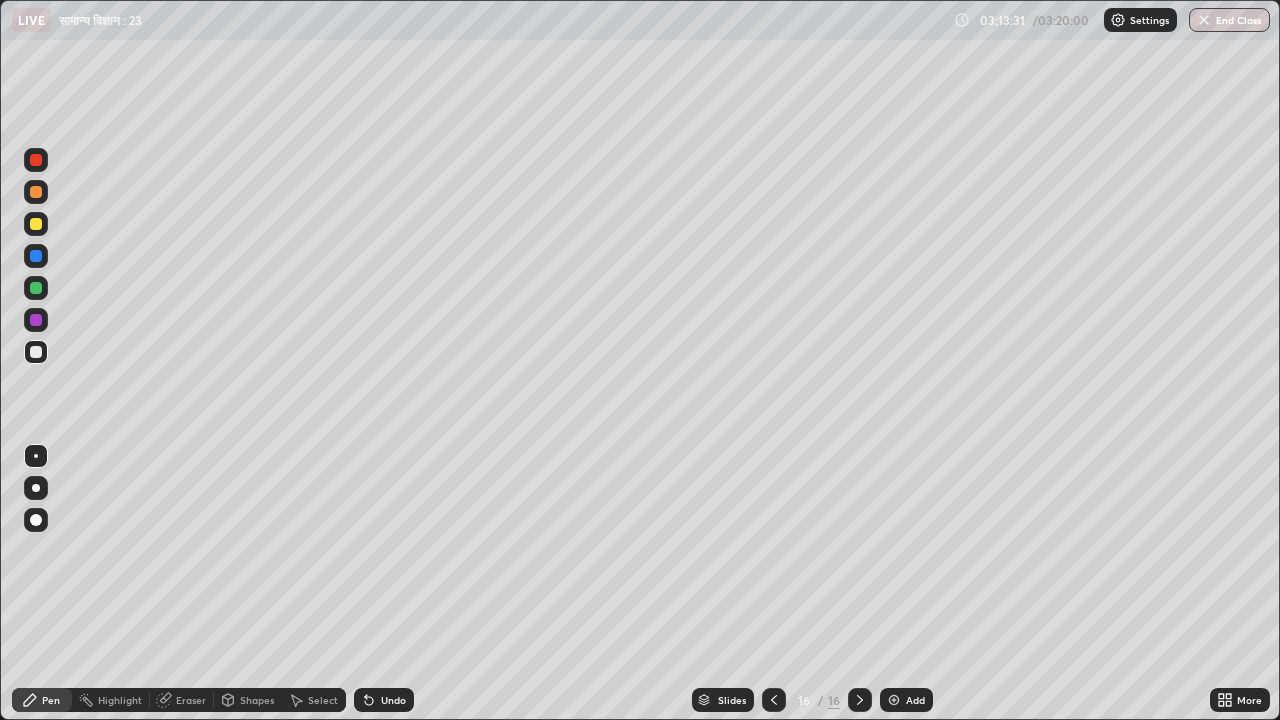click on "Undo" at bounding box center [393, 700] 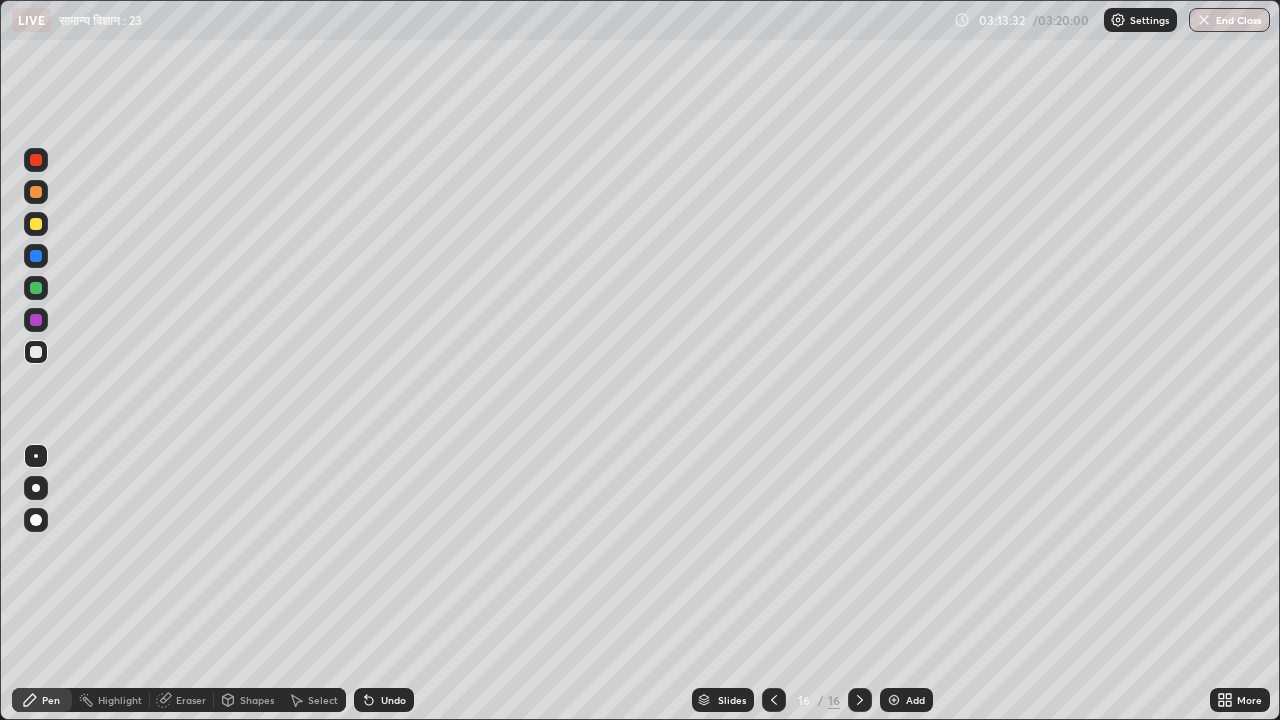 click on "Undo" at bounding box center [393, 700] 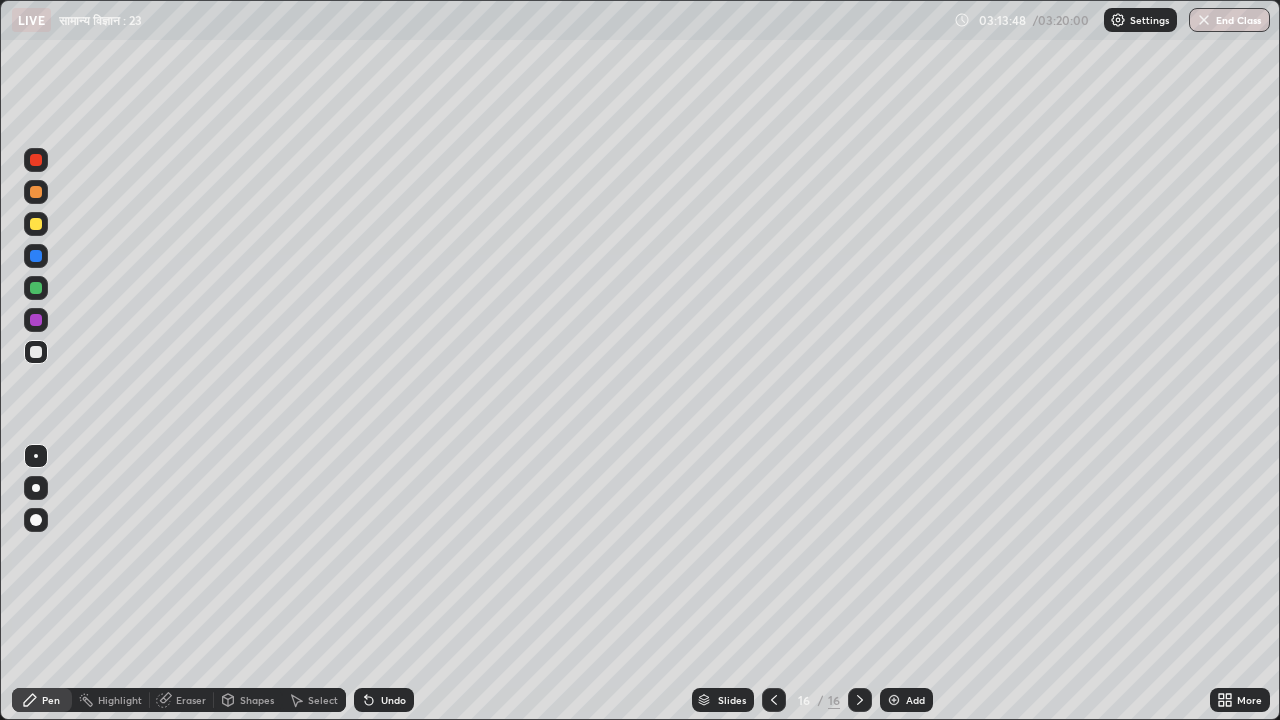 click on "Eraser" at bounding box center (191, 700) 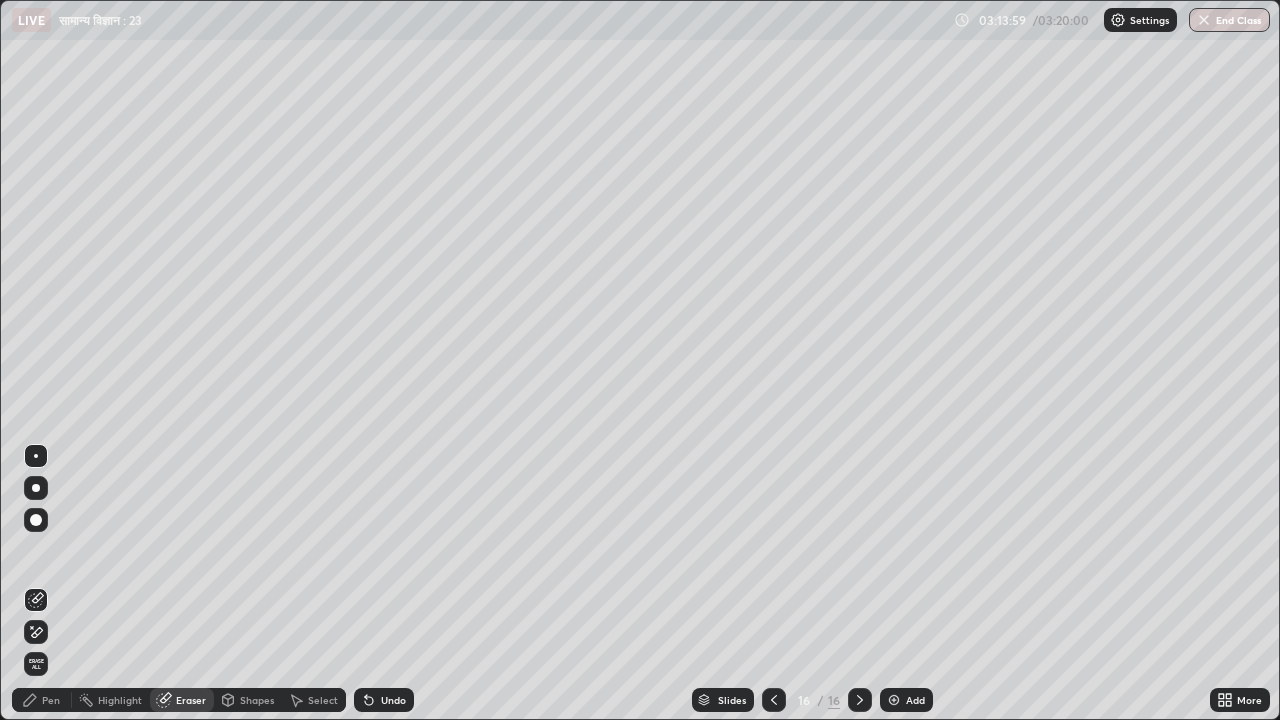 click on "Pen" at bounding box center (51, 700) 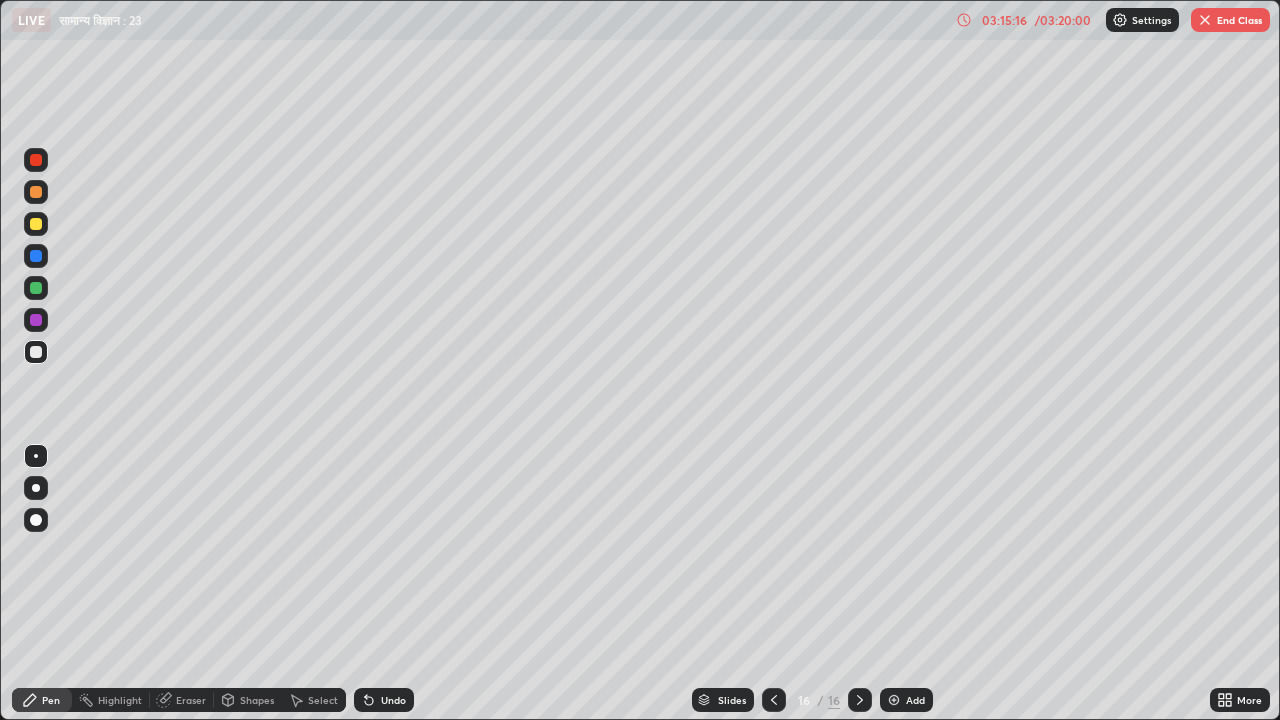click on "03:15:16" at bounding box center [1004, 20] 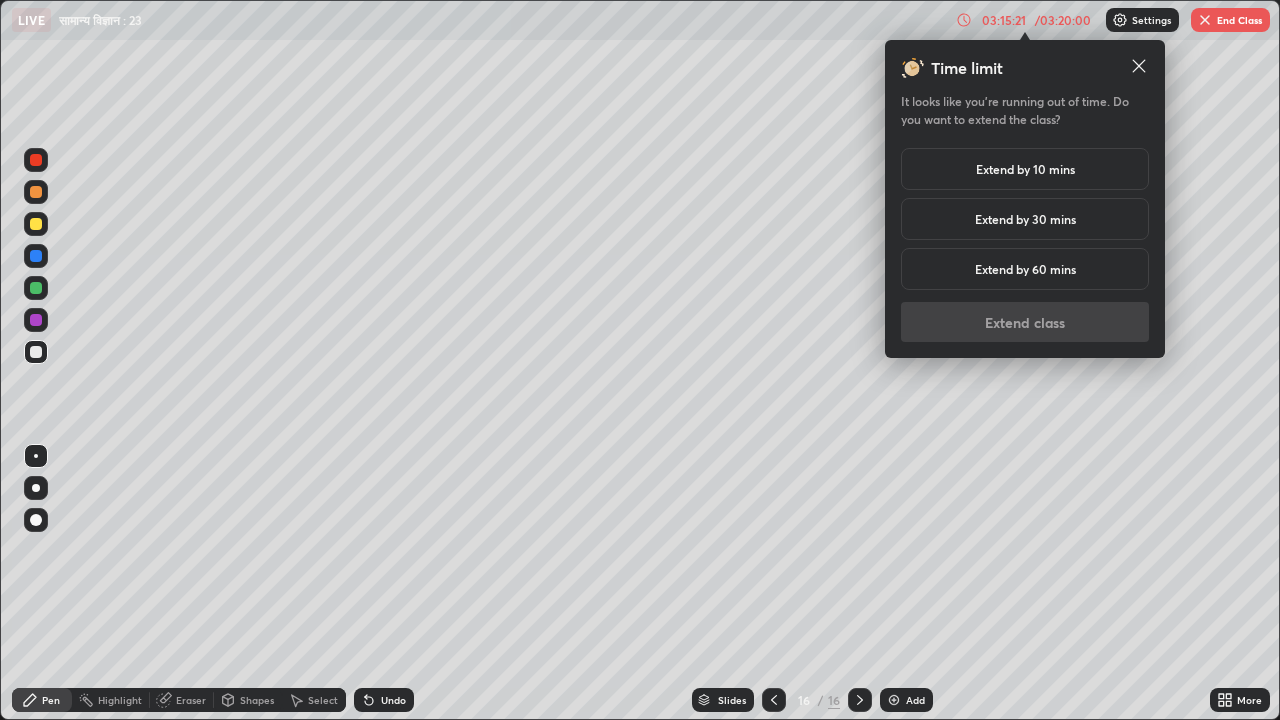 click on "Extend by 10 mins" at bounding box center (1025, 169) 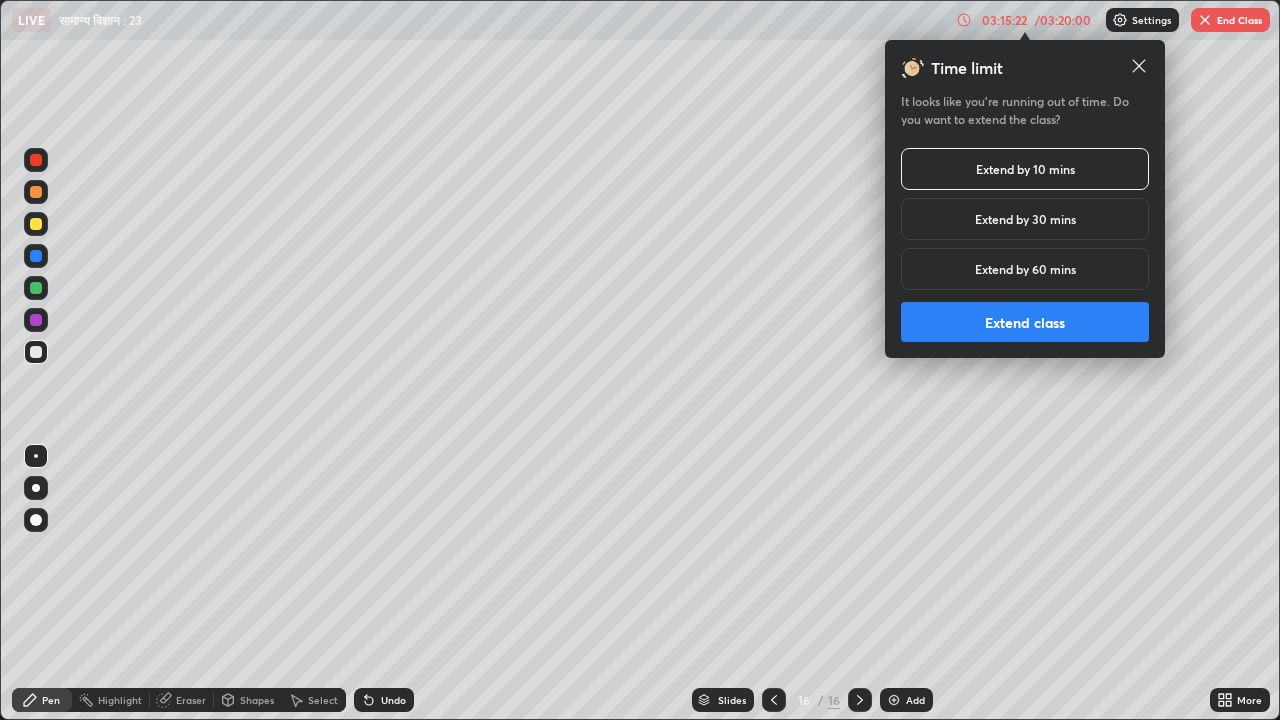 click on "Extend class" at bounding box center [1025, 322] 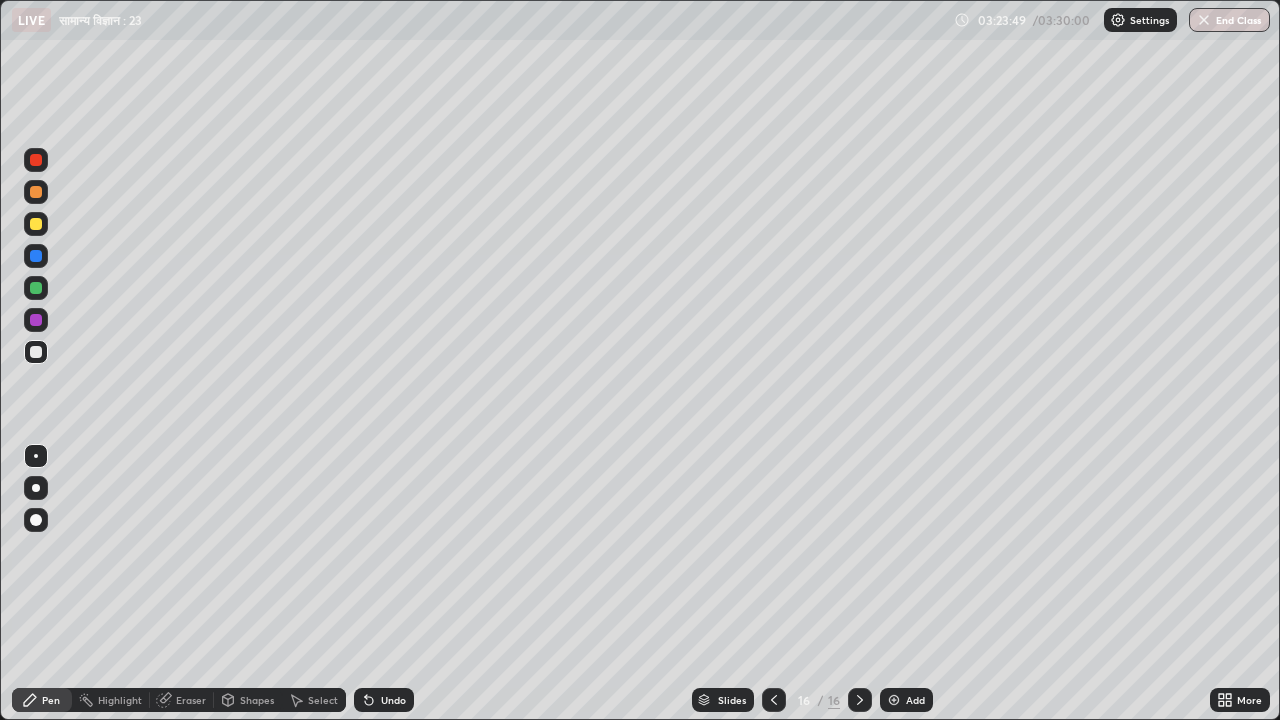 click 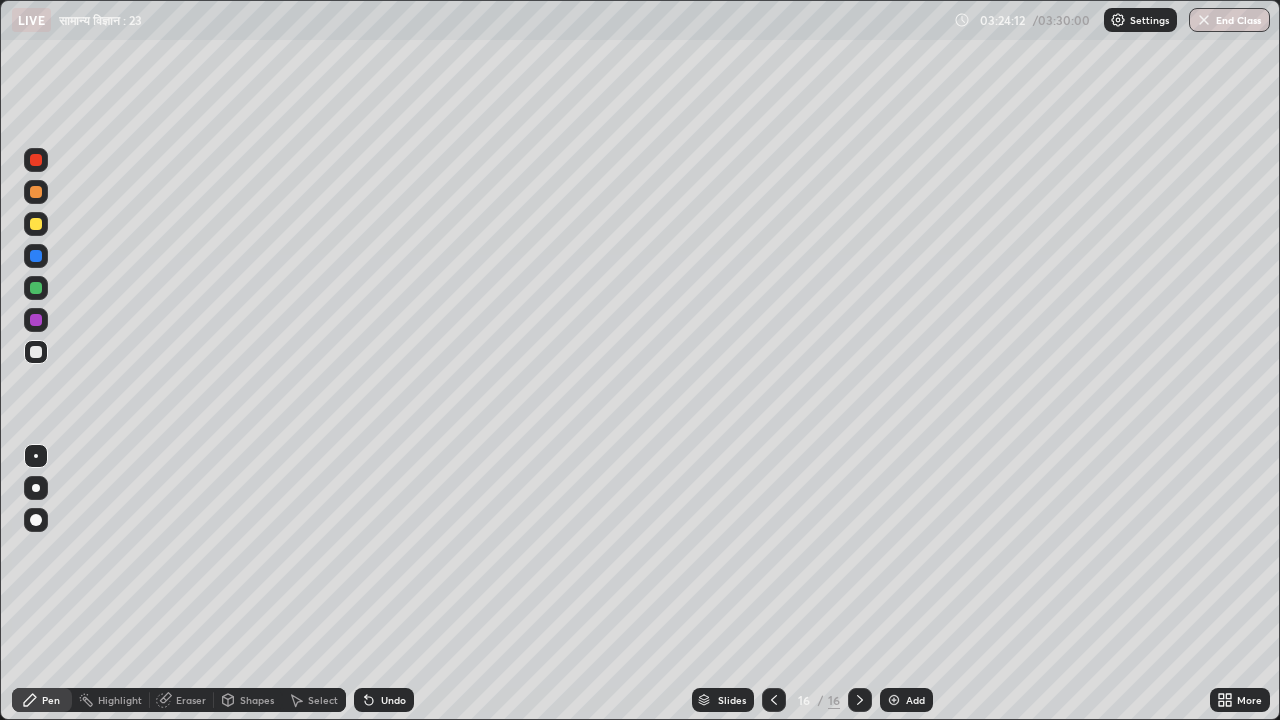 click on "Add" at bounding box center (915, 700) 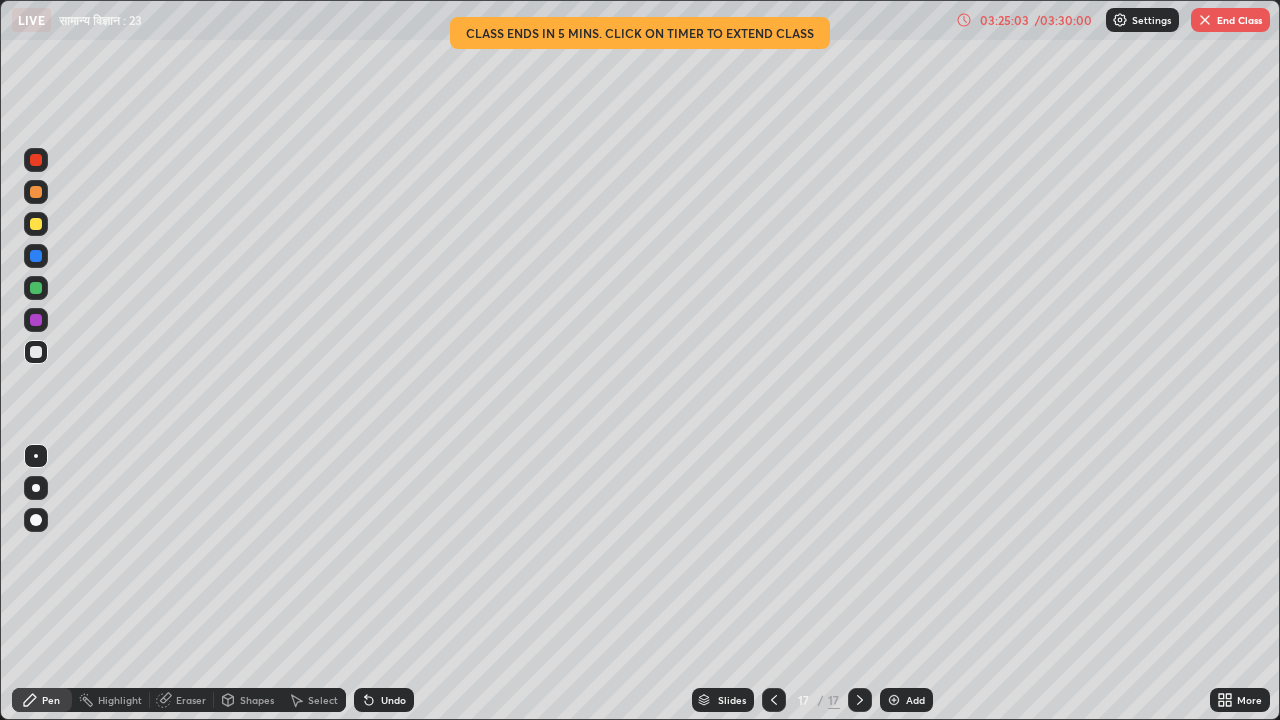 click on "03:25:03" at bounding box center (1004, 20) 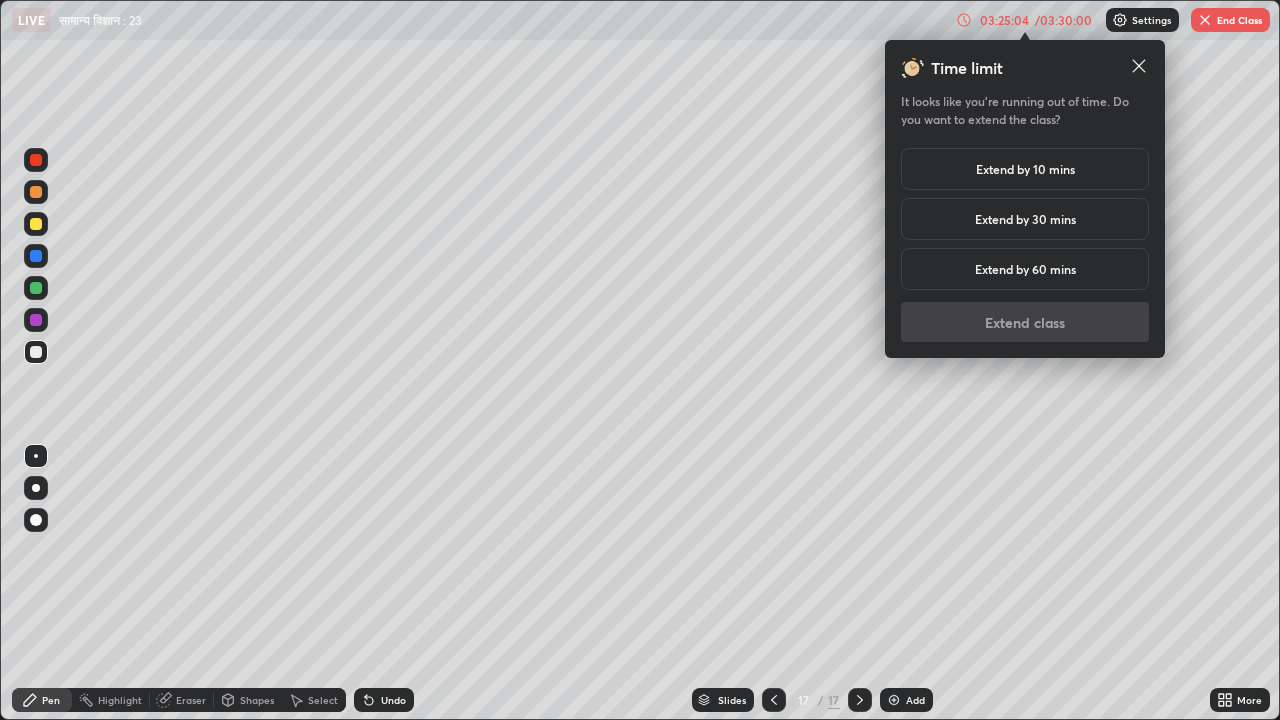 click on "Extend by 10 mins" at bounding box center (1025, 169) 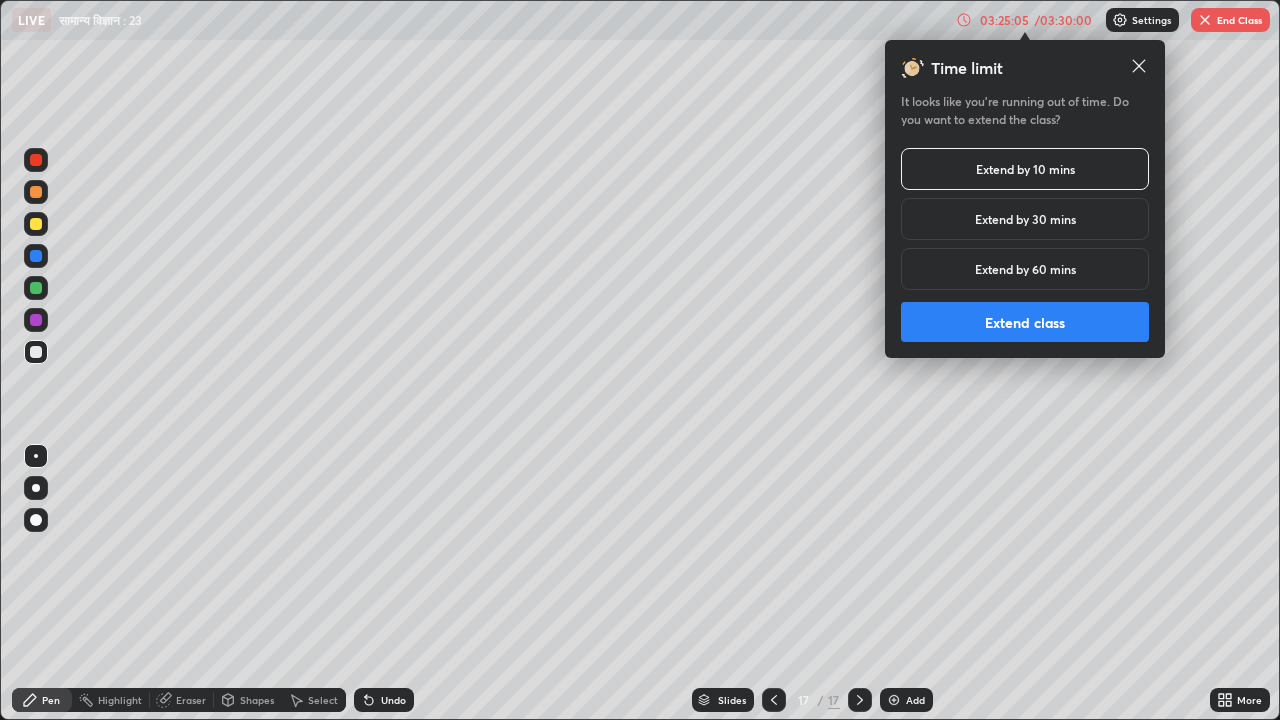 click on "Extend class" at bounding box center [1025, 322] 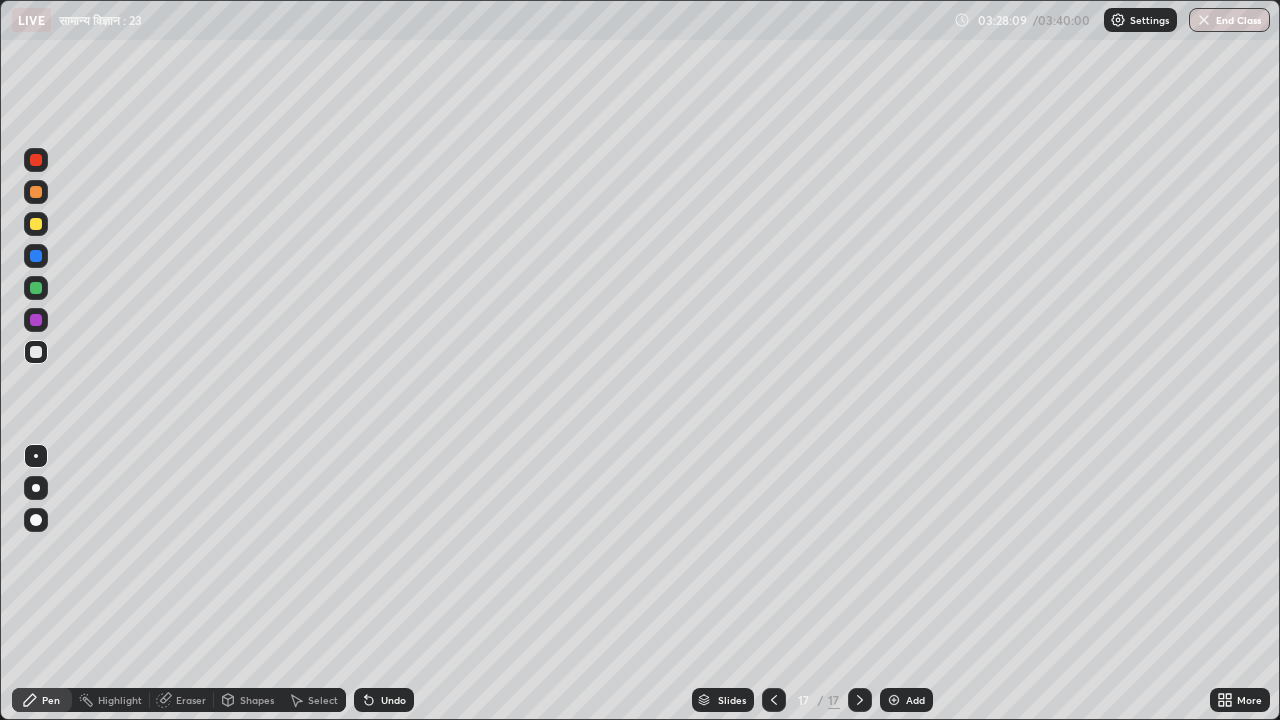 click on "Undo" at bounding box center (393, 700) 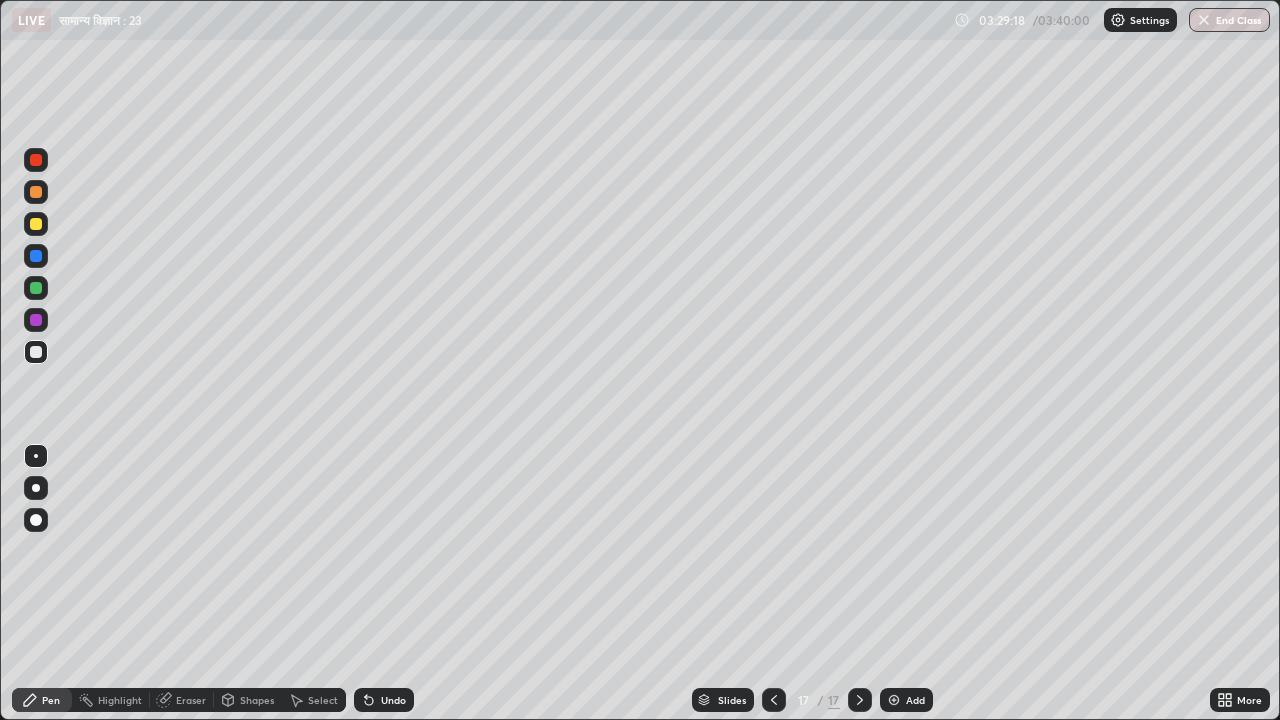 click on "Undo" at bounding box center (393, 700) 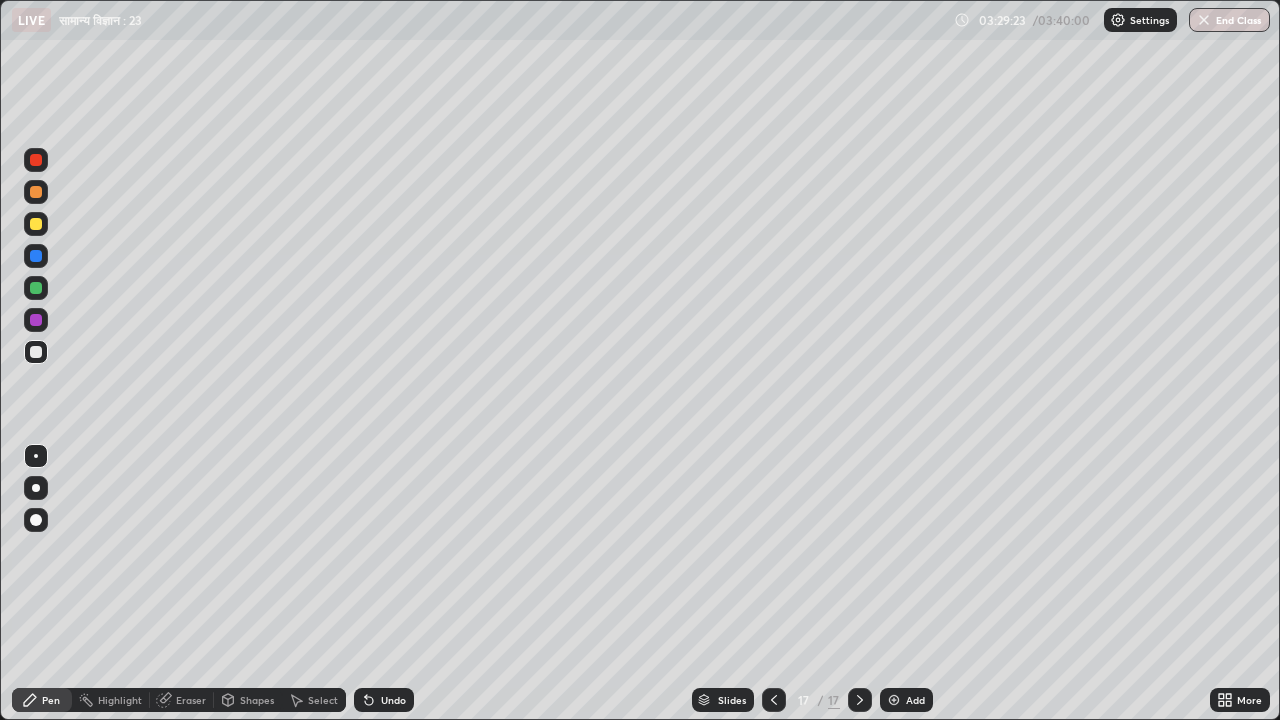 click on "Undo" at bounding box center [393, 700] 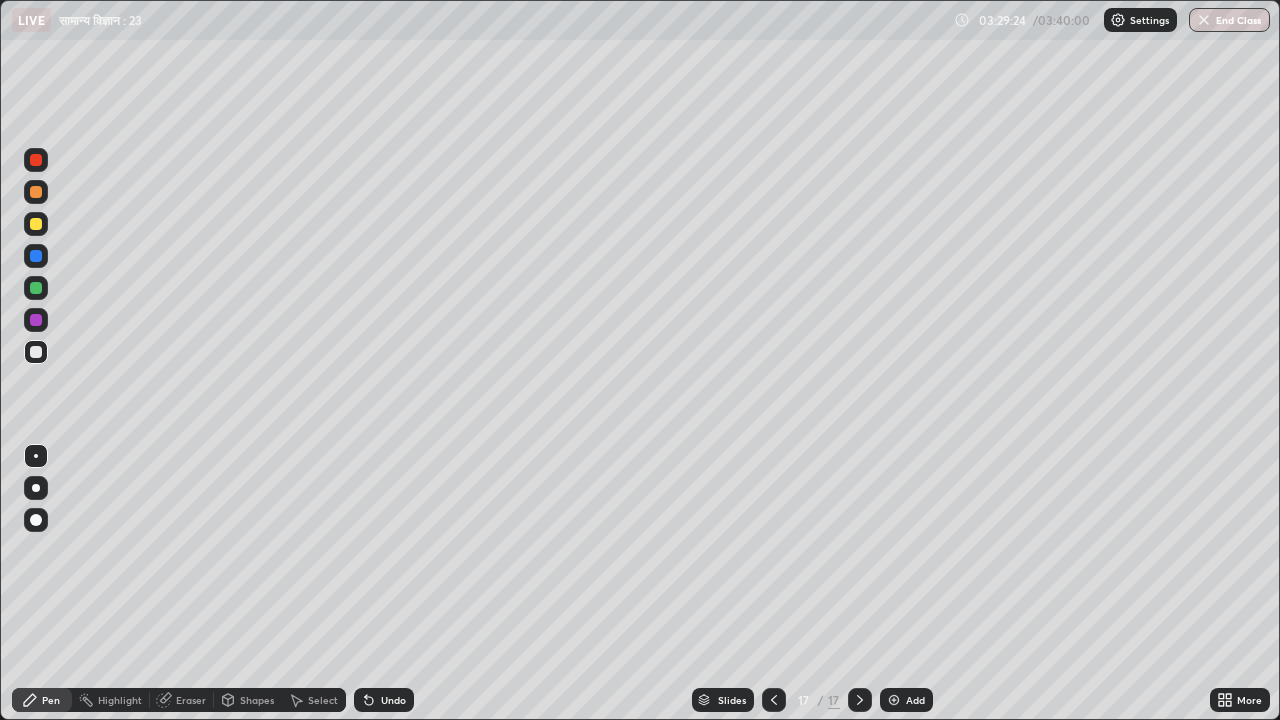click on "Undo" at bounding box center [384, 700] 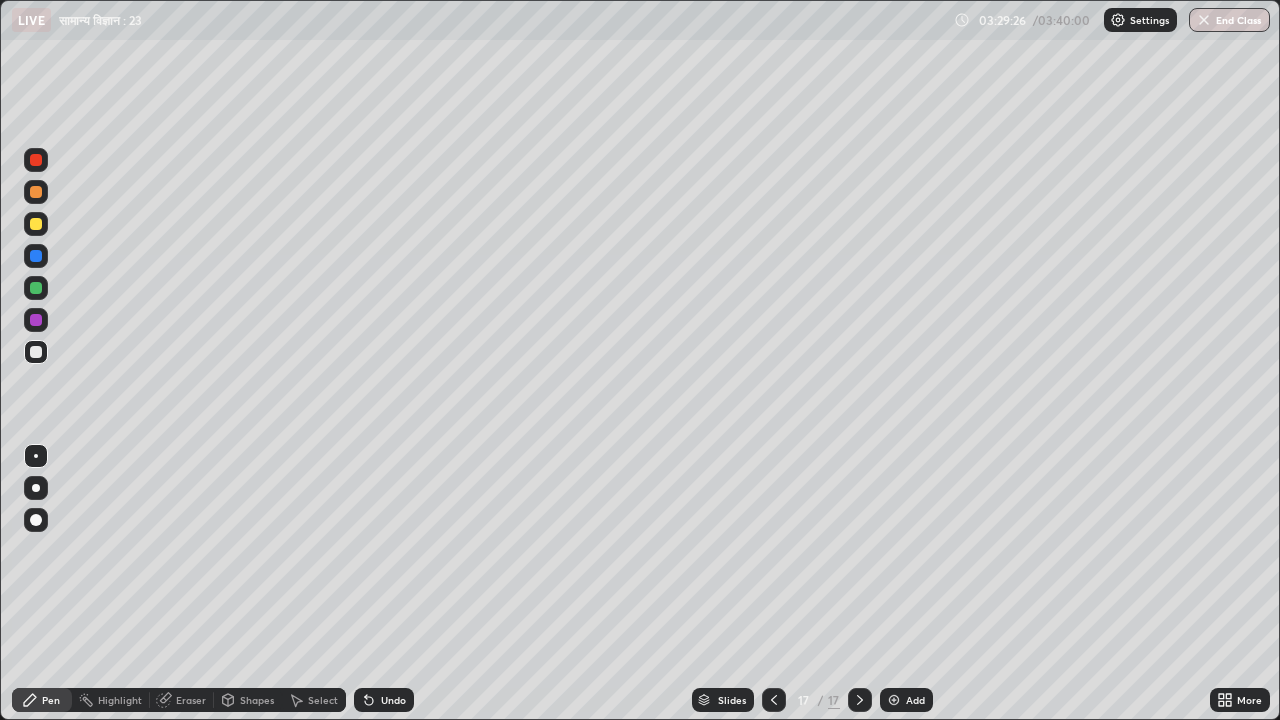 click on "Undo" at bounding box center [384, 700] 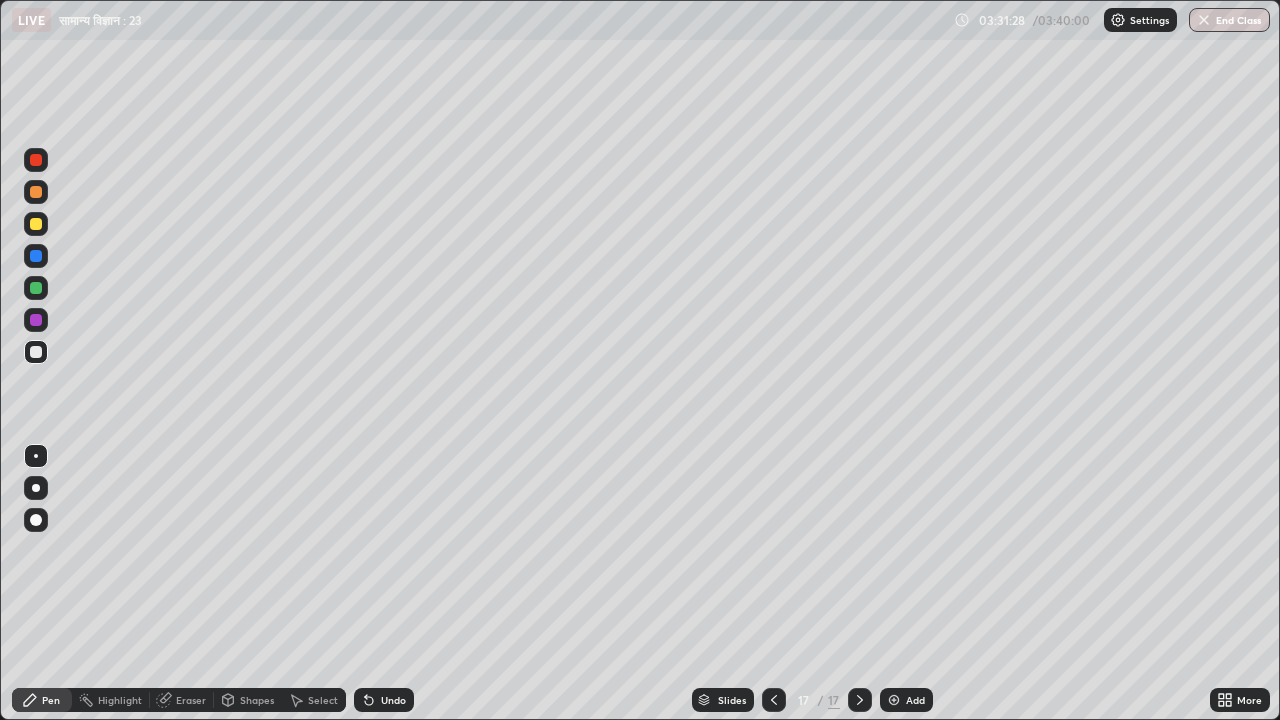 click on "Undo" at bounding box center [384, 700] 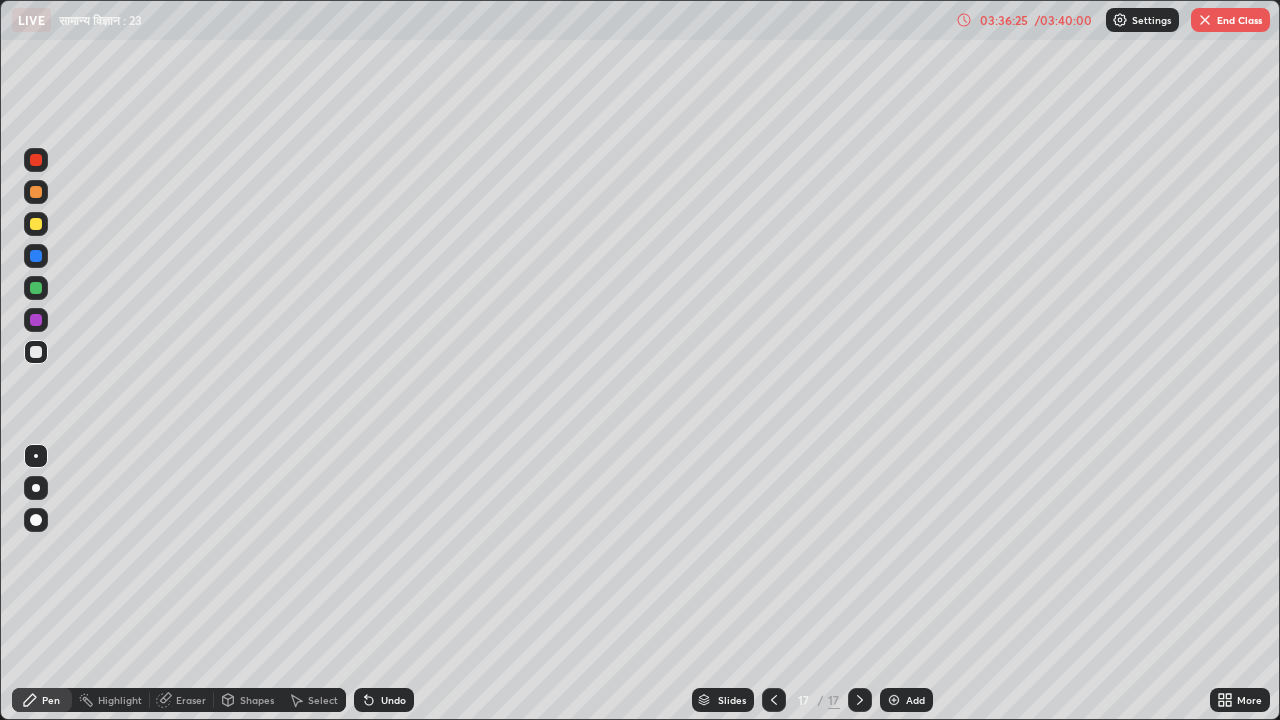 click on "Add" at bounding box center (906, 700) 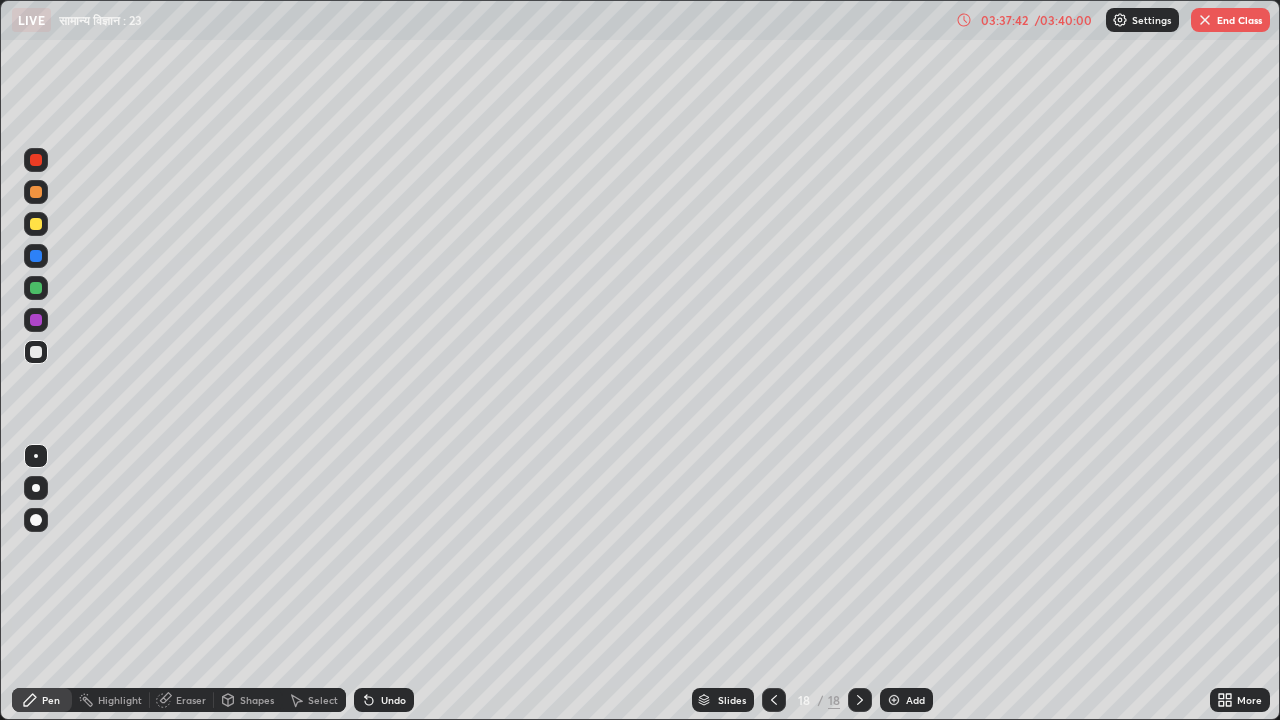 click on "/  03:40:00" at bounding box center (1063, 20) 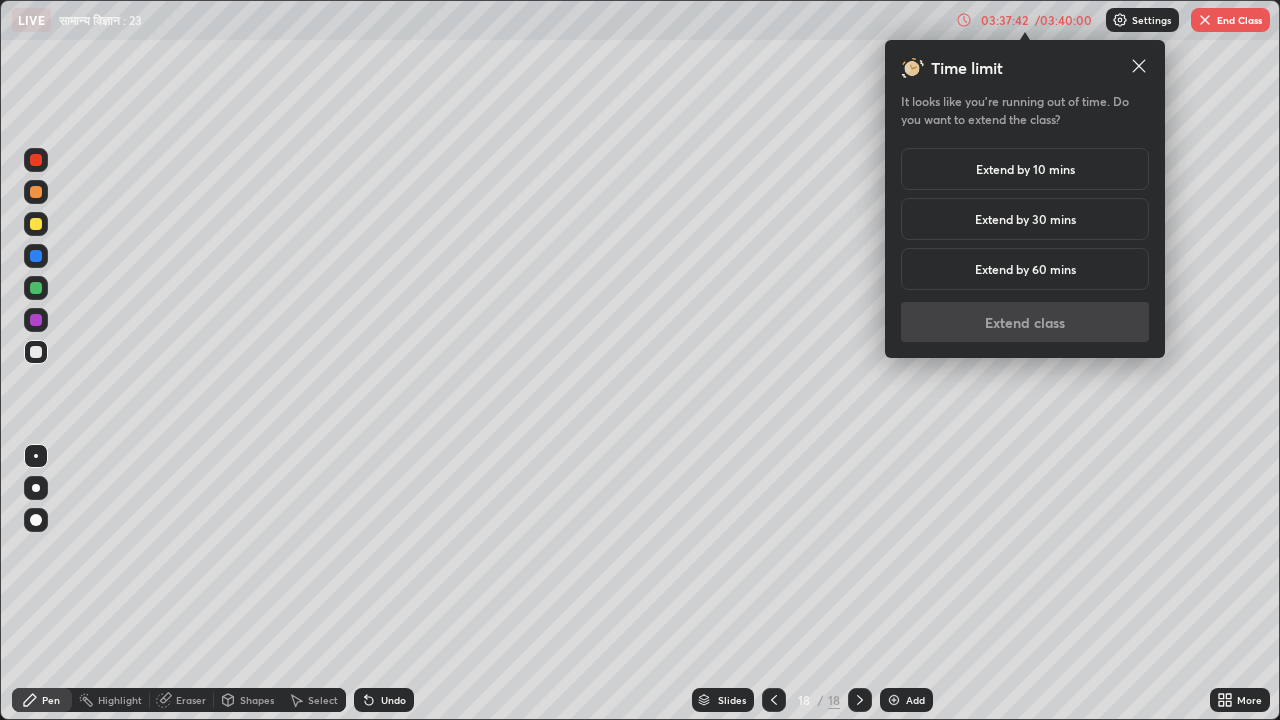 click on "Extend by 10 mins" at bounding box center (1025, 169) 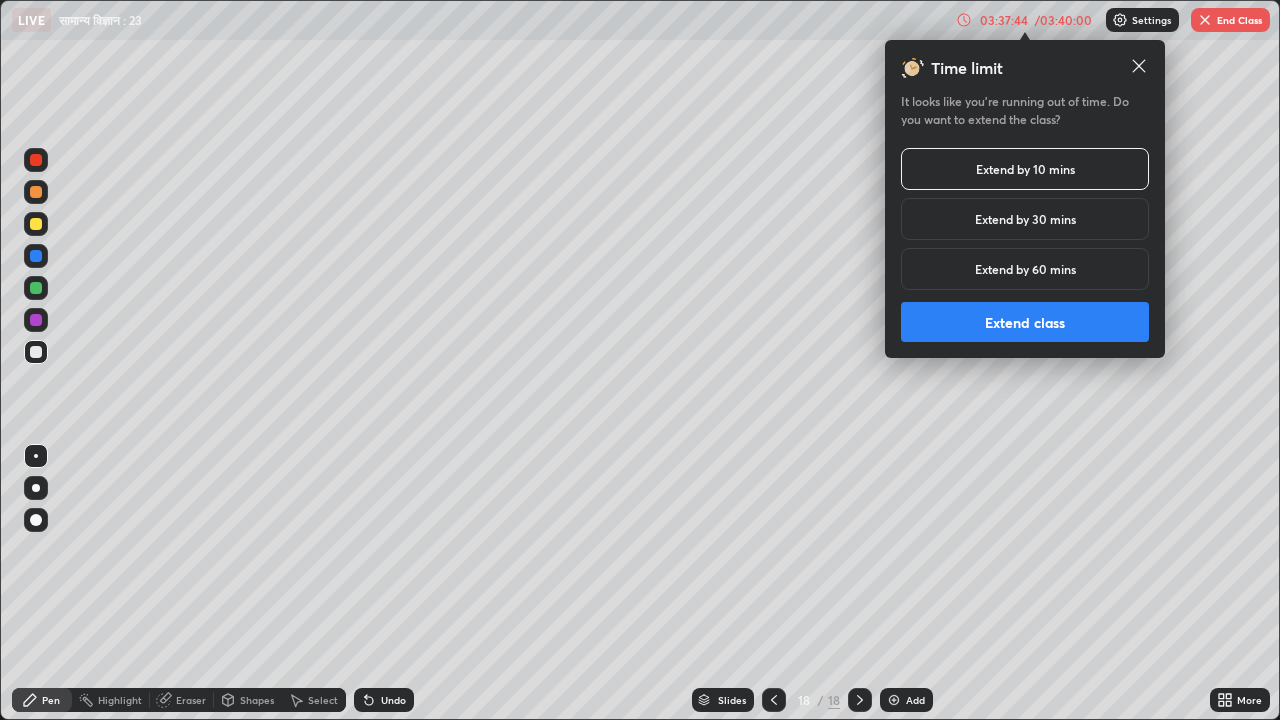 click on "Extend class" at bounding box center (1025, 322) 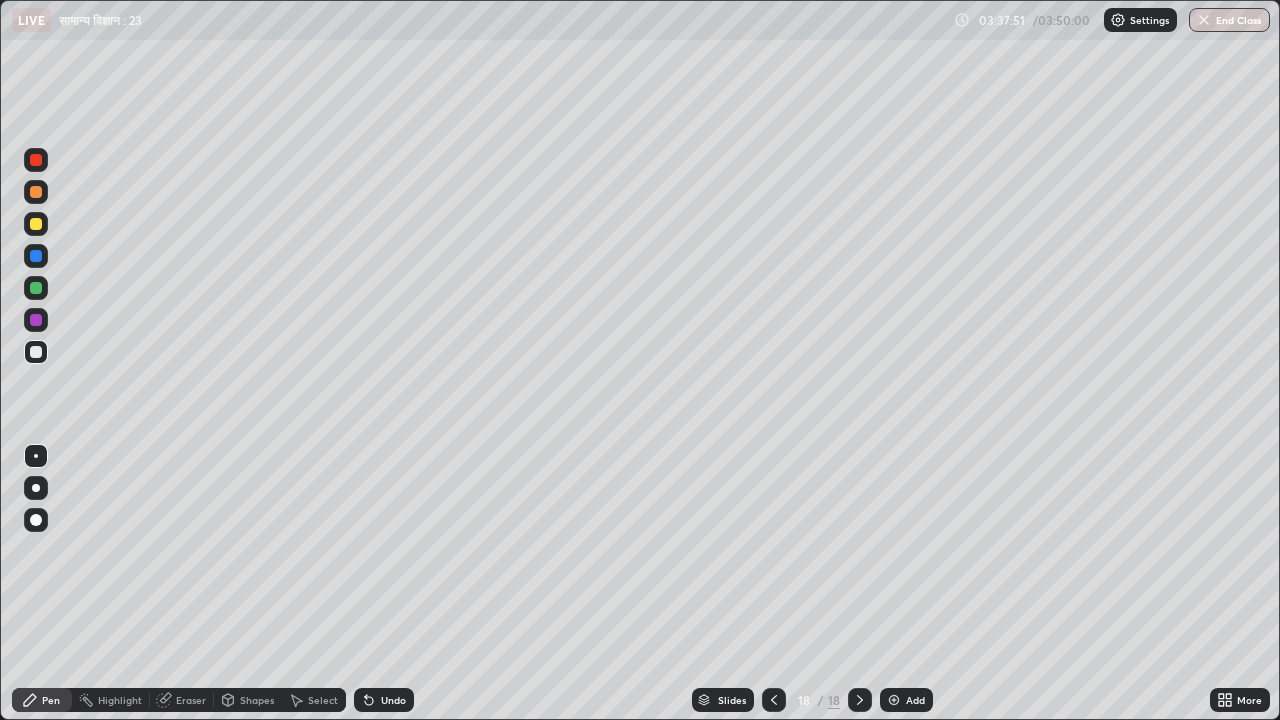 click on "Undo" at bounding box center [384, 700] 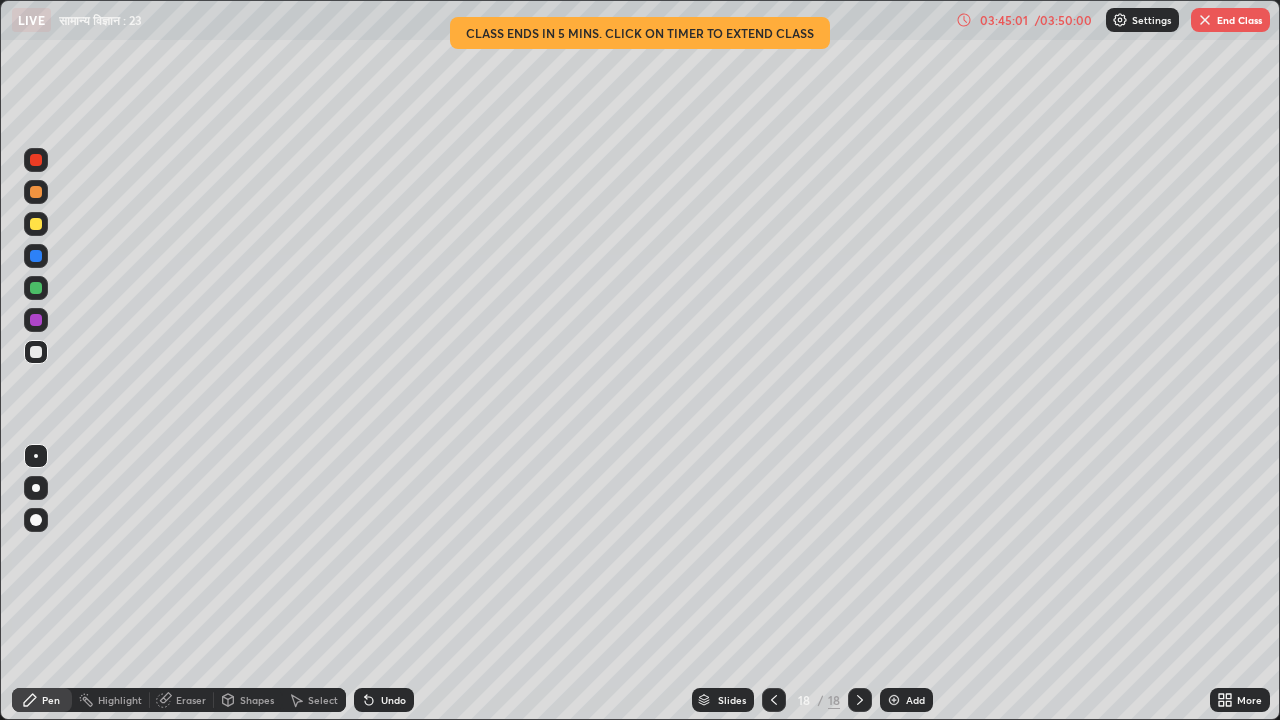 click on "/  03:50:00" at bounding box center [1063, 20] 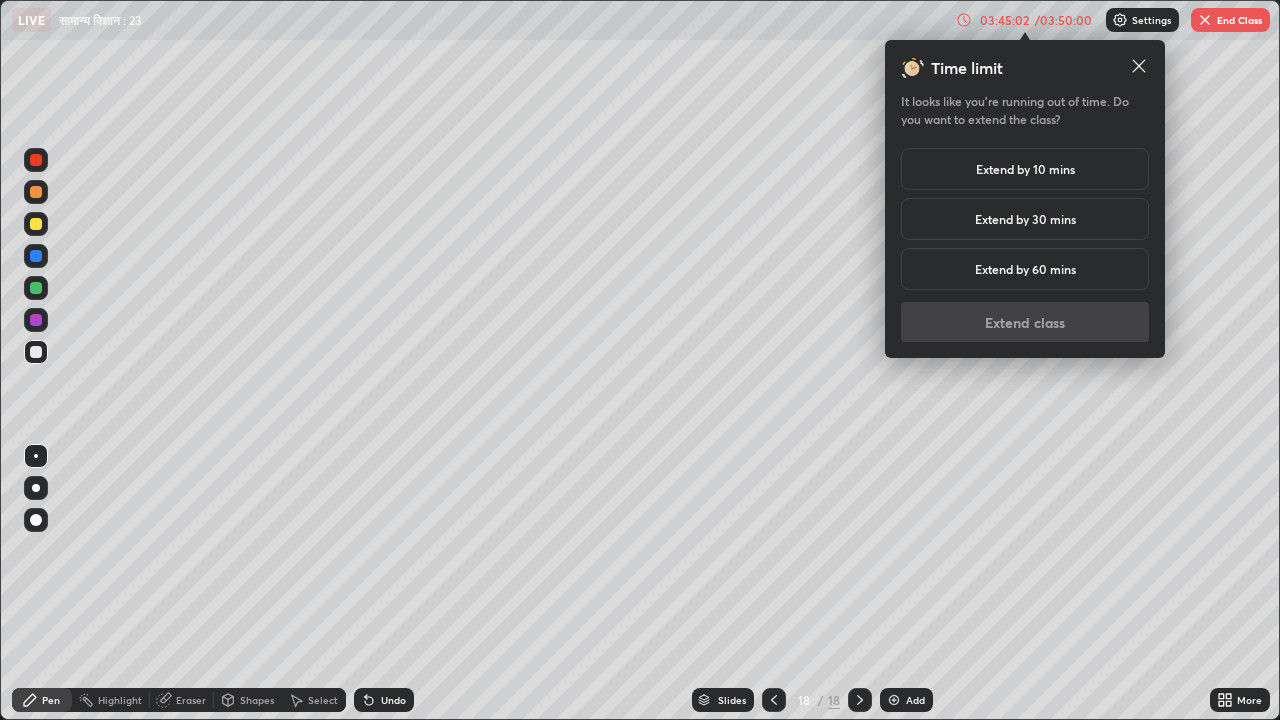 click on "Extend by 10 mins" at bounding box center [1025, 169] 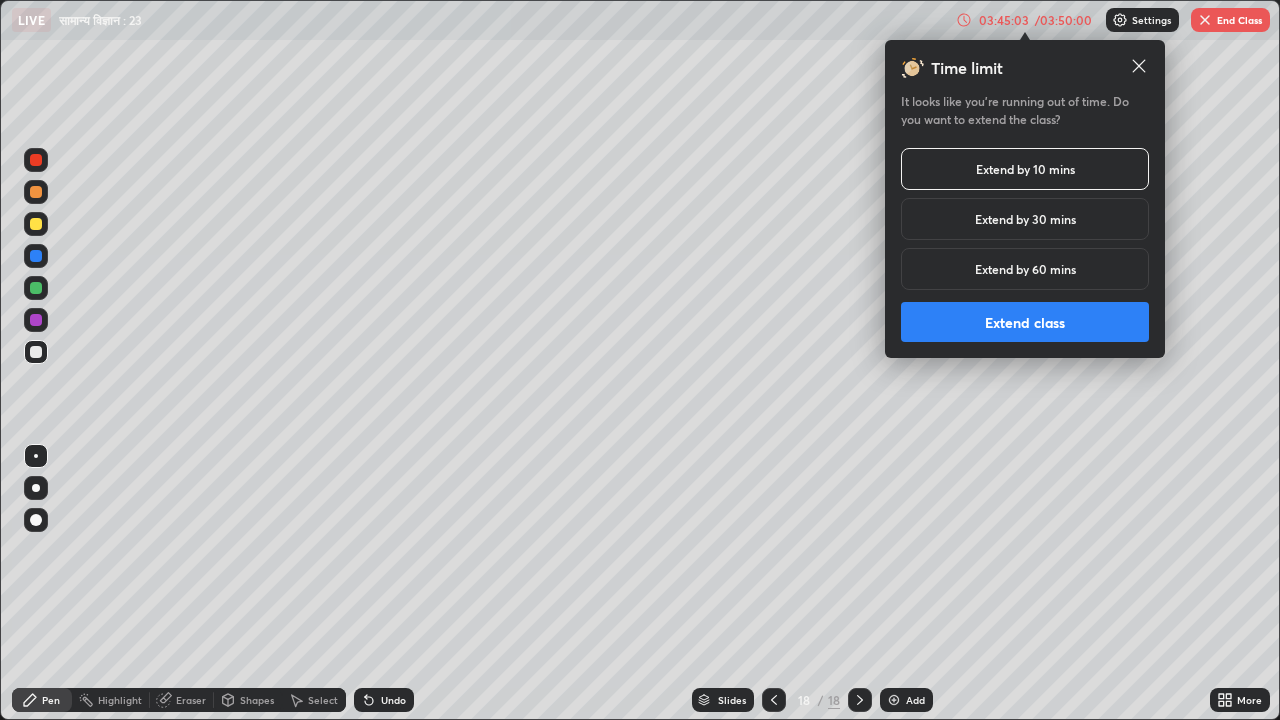 click on "Extend class" at bounding box center (1025, 322) 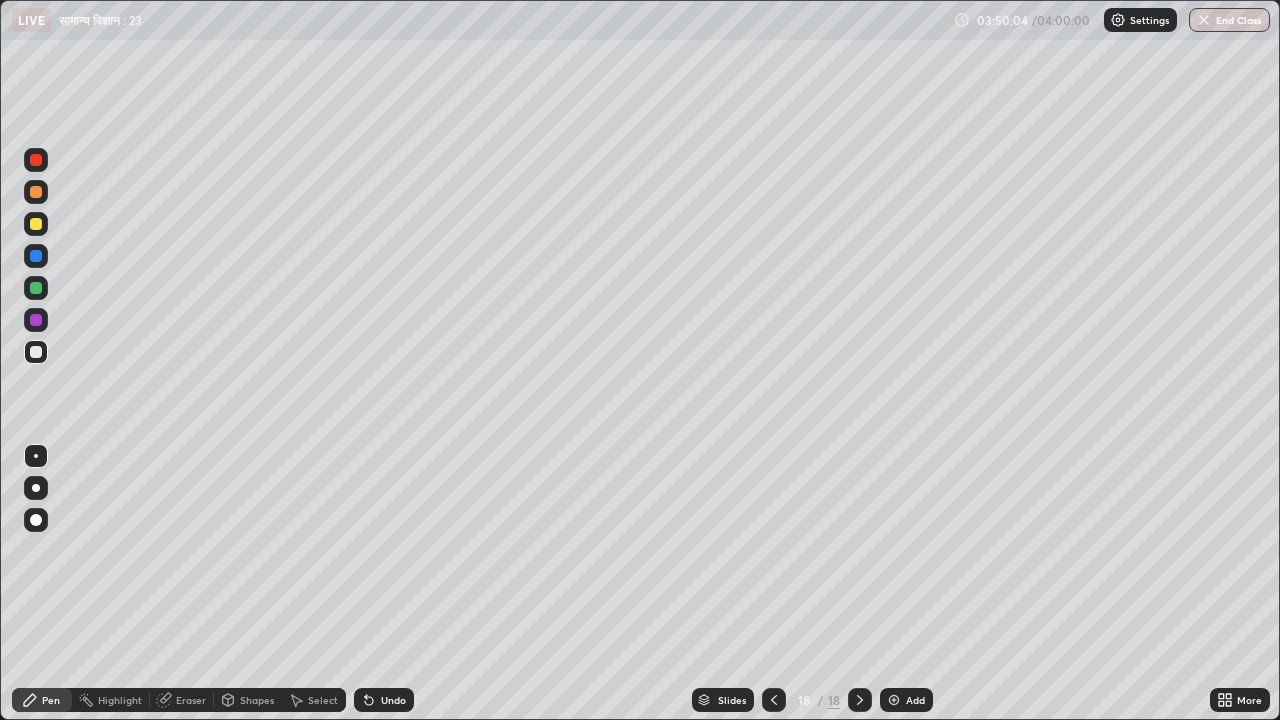 click on "End Class" at bounding box center (1229, 20) 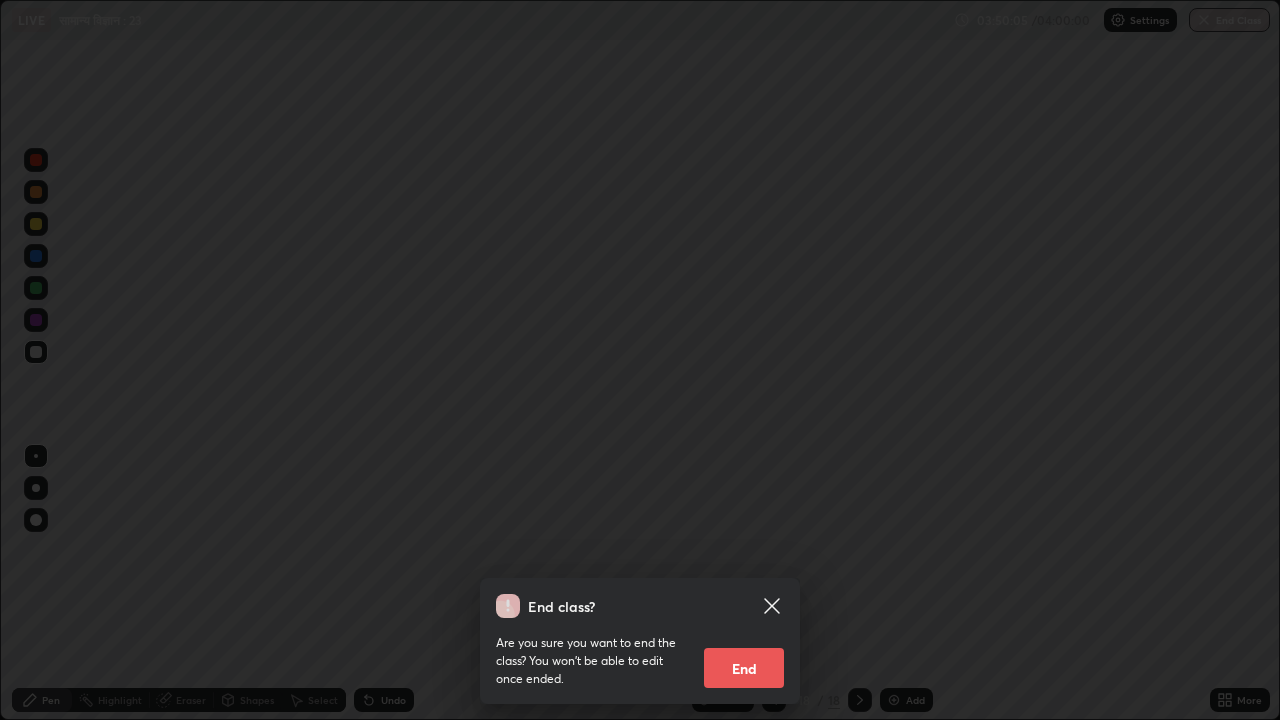 click on "End" at bounding box center [744, 668] 